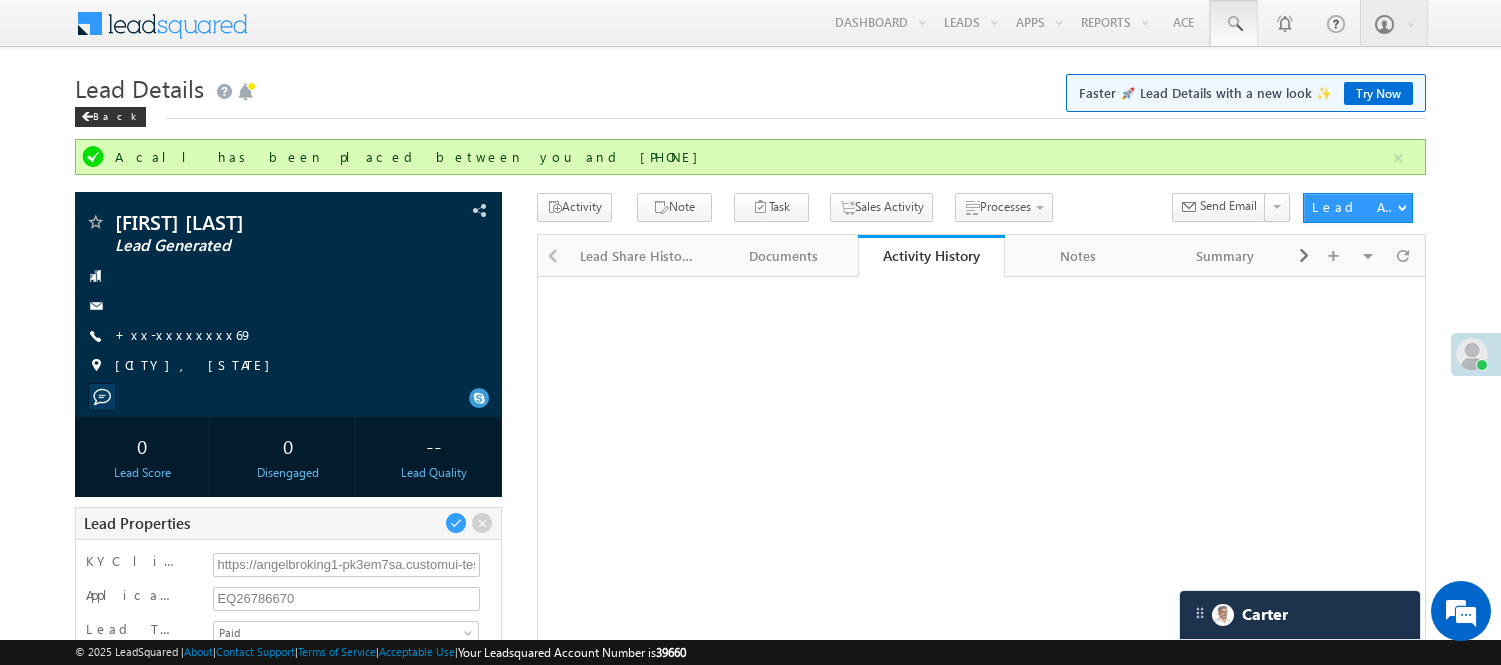 click at bounding box center (1234, 23) 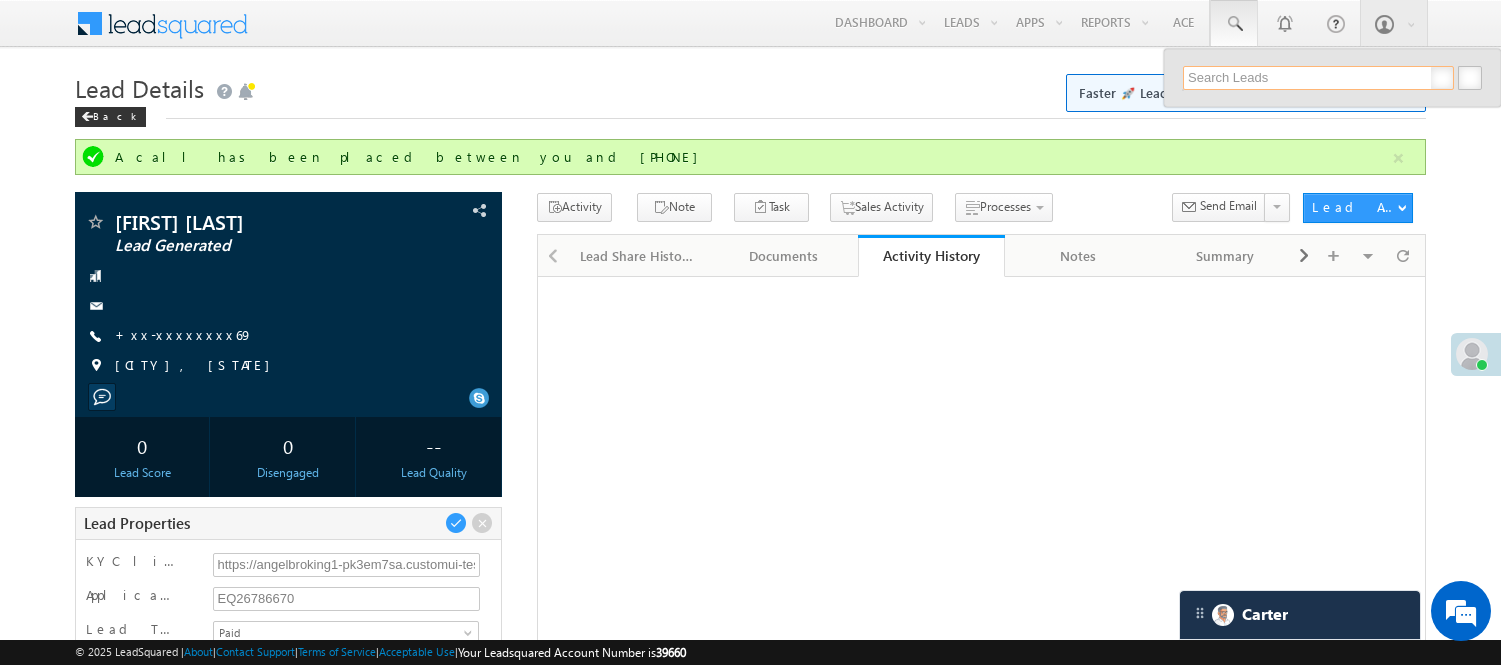 scroll, scrollTop: 0, scrollLeft: 0, axis: both 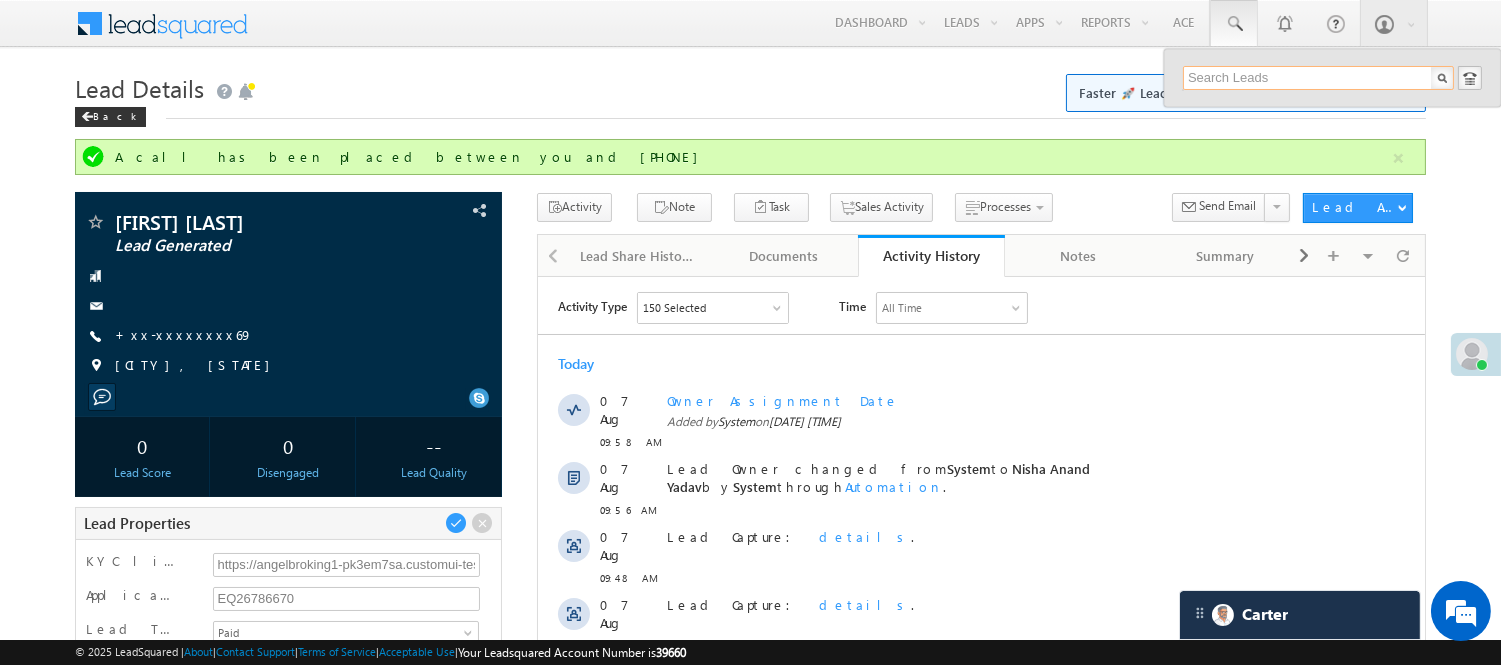 click at bounding box center [1318, 78] 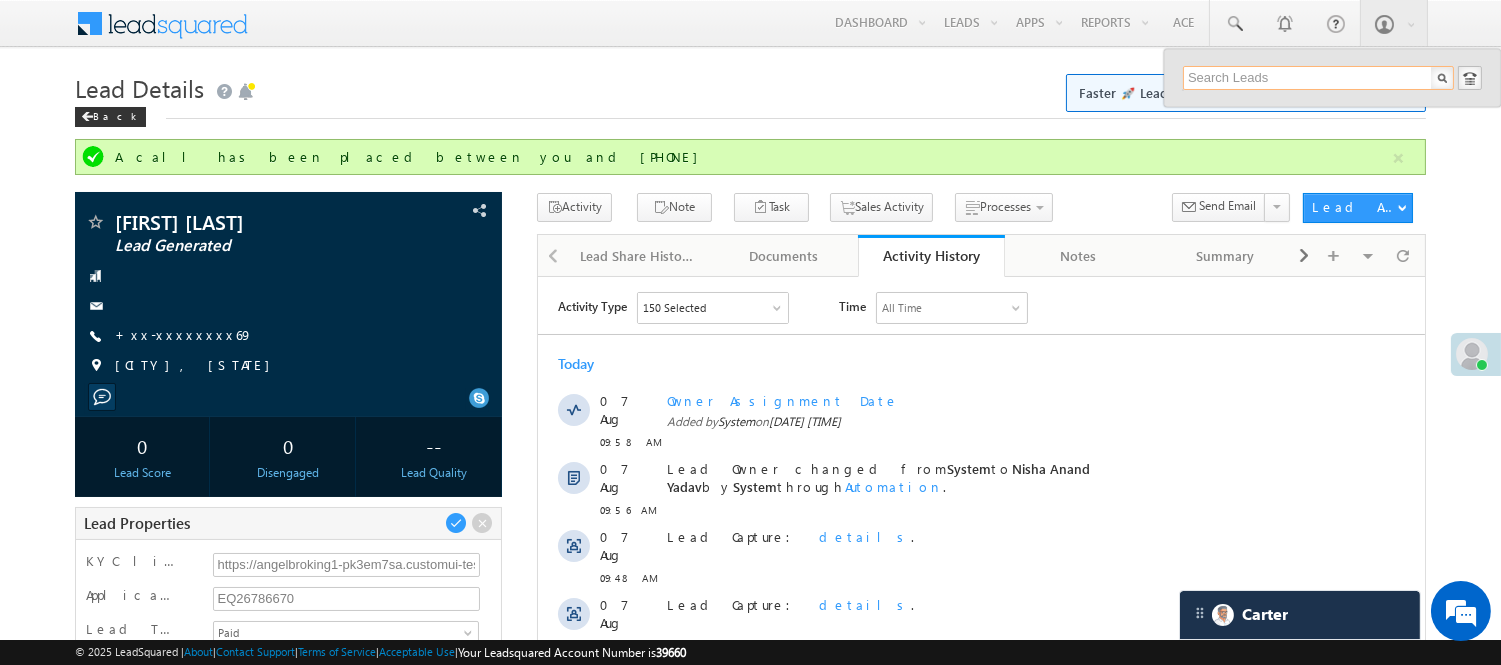 scroll, scrollTop: 0, scrollLeft: 0, axis: both 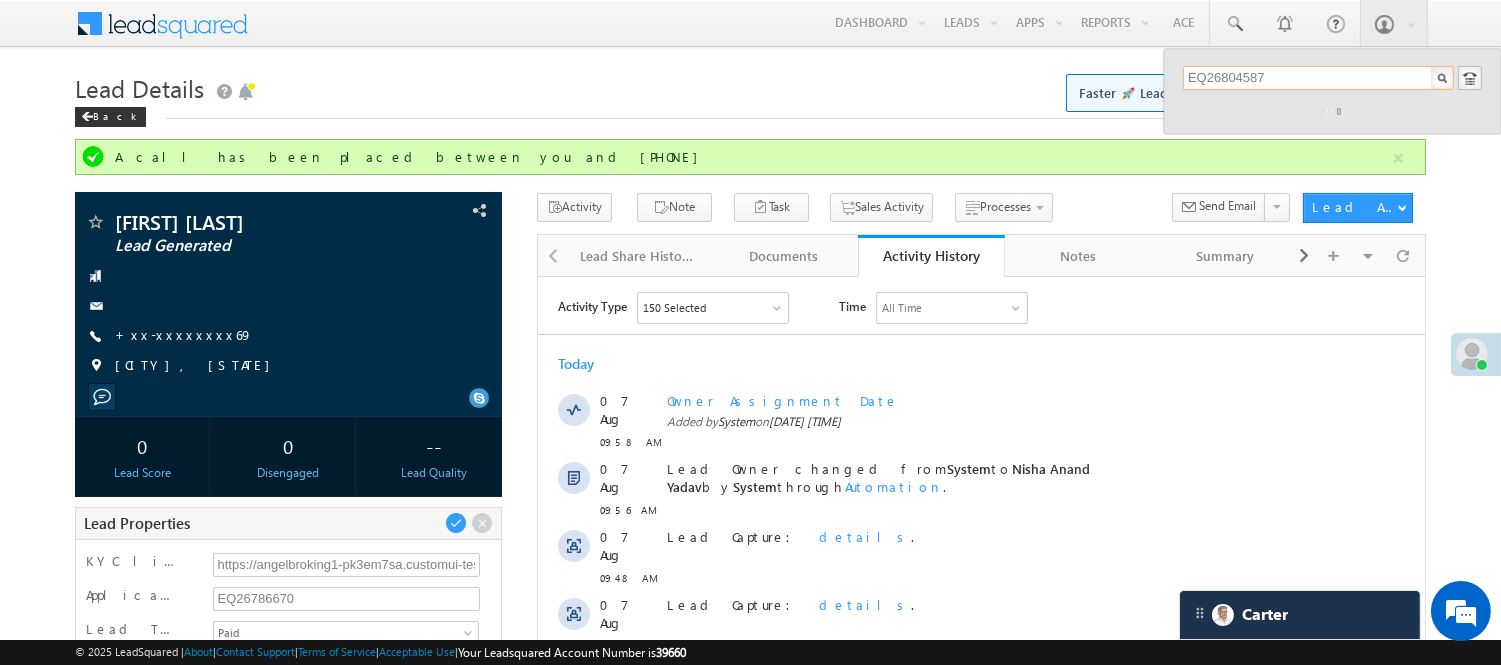 type on "EQ26804587" 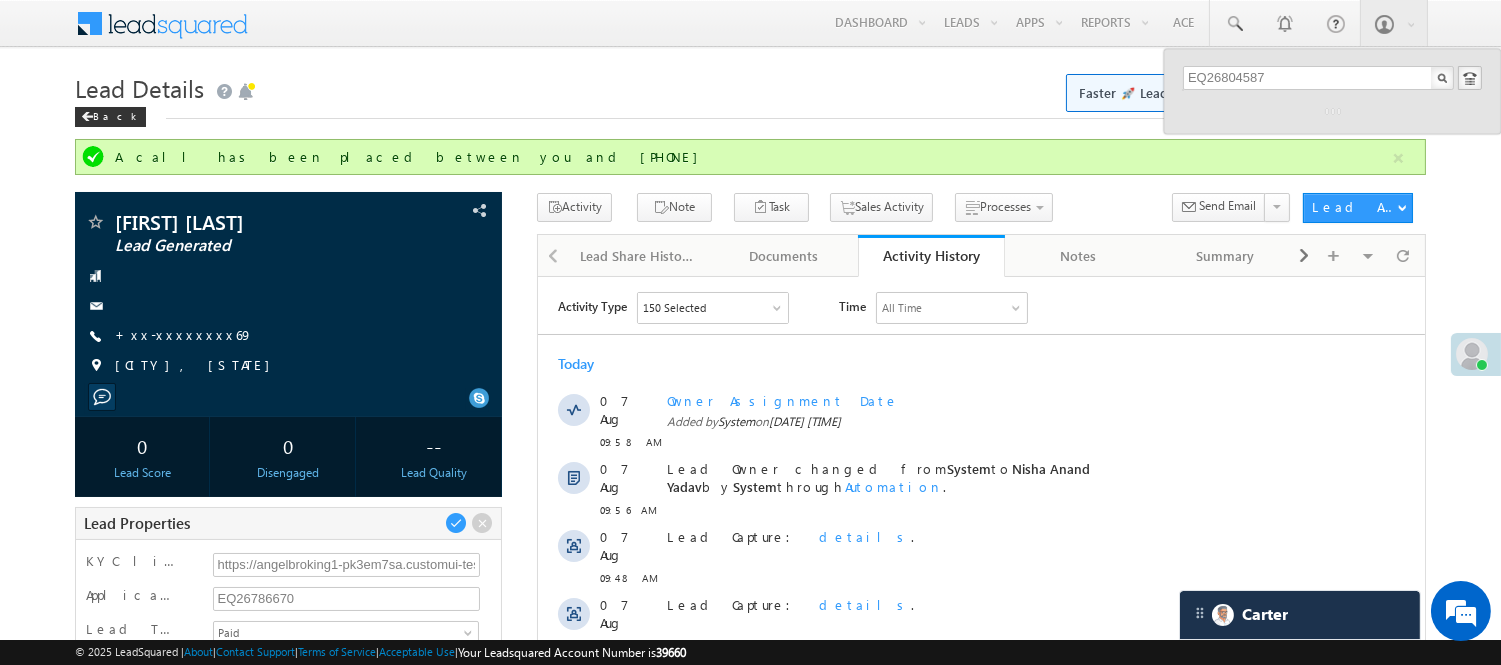 click on "EQ26804587" at bounding box center (1332, 91) 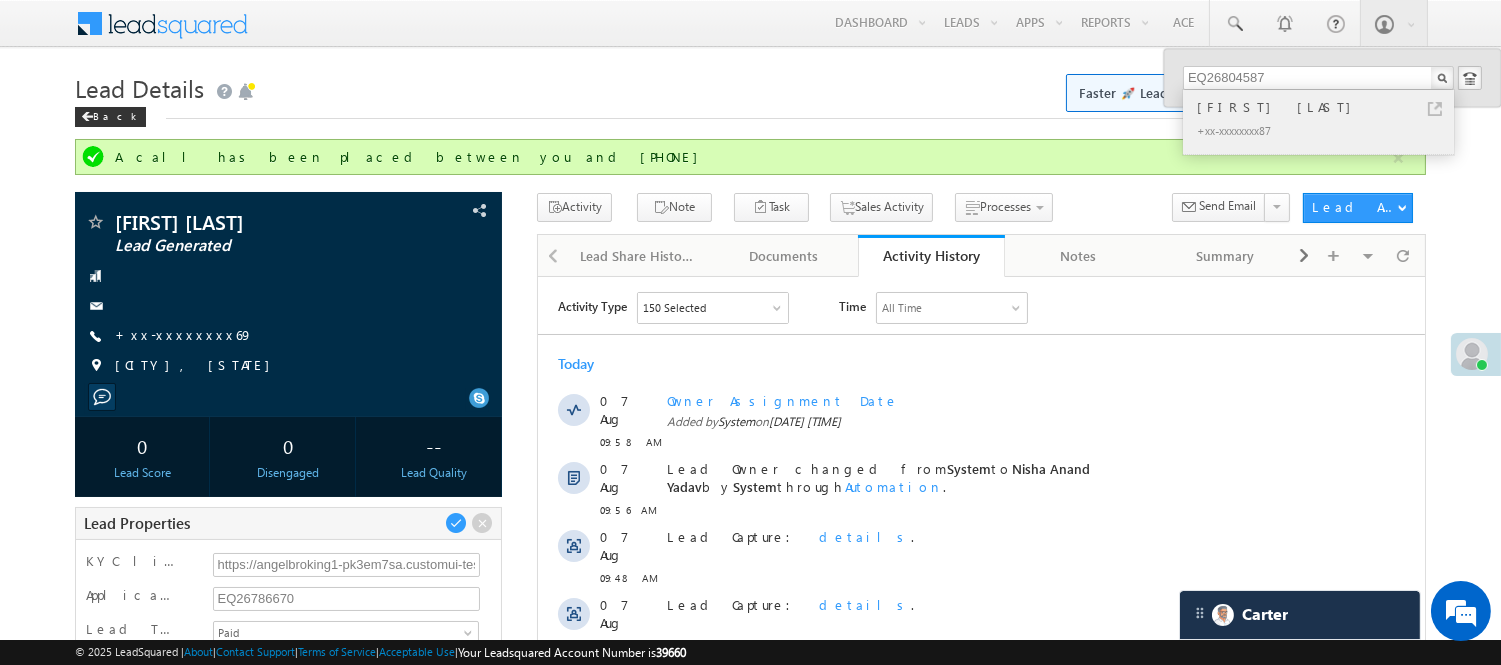 click on "talsaniya mitesh b" at bounding box center [1327, 107] 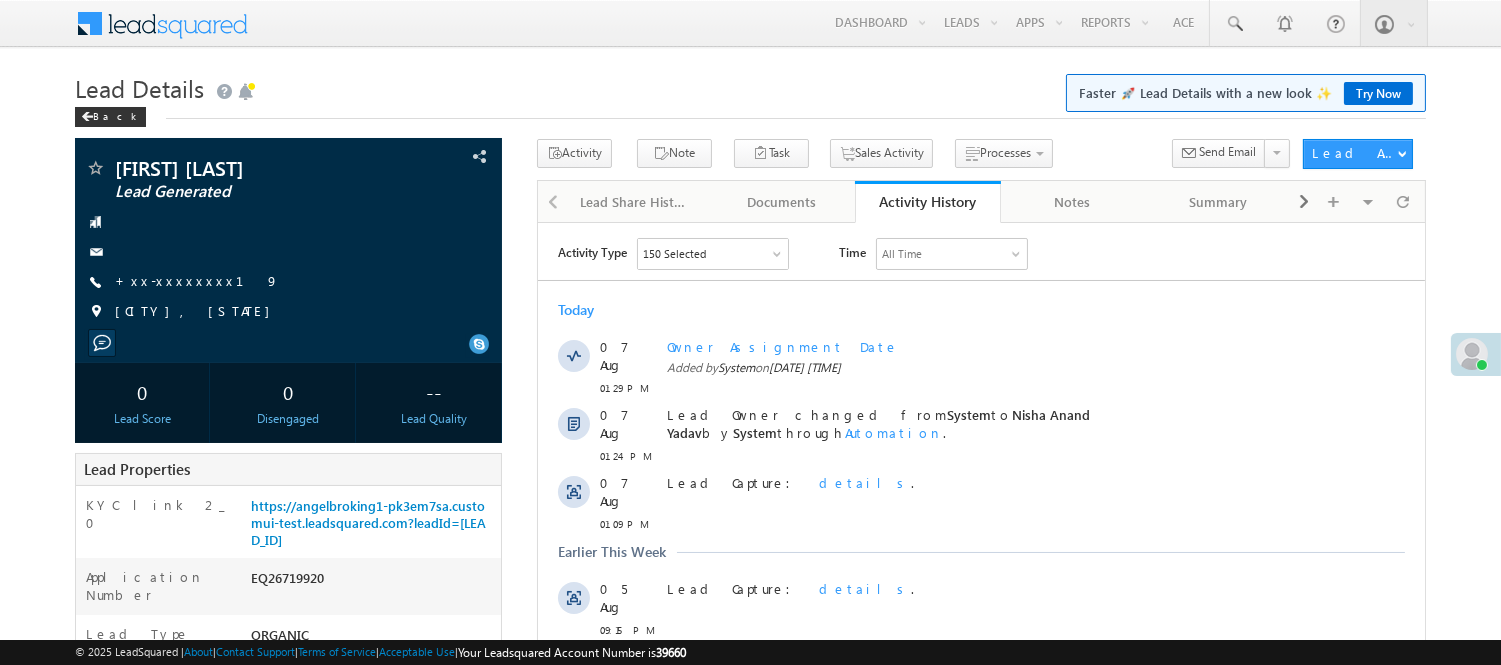 scroll, scrollTop: 0, scrollLeft: 0, axis: both 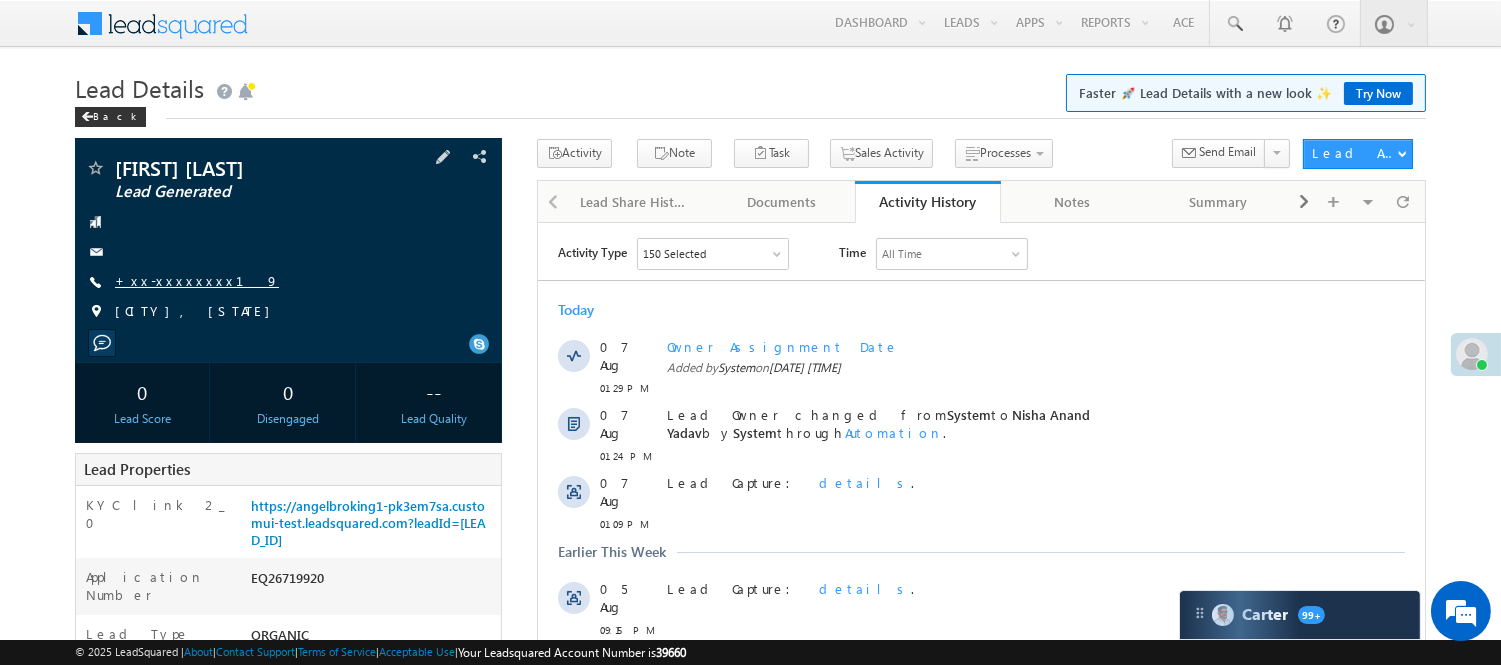 click on "+xx-xxxxxxxx19" at bounding box center (197, 280) 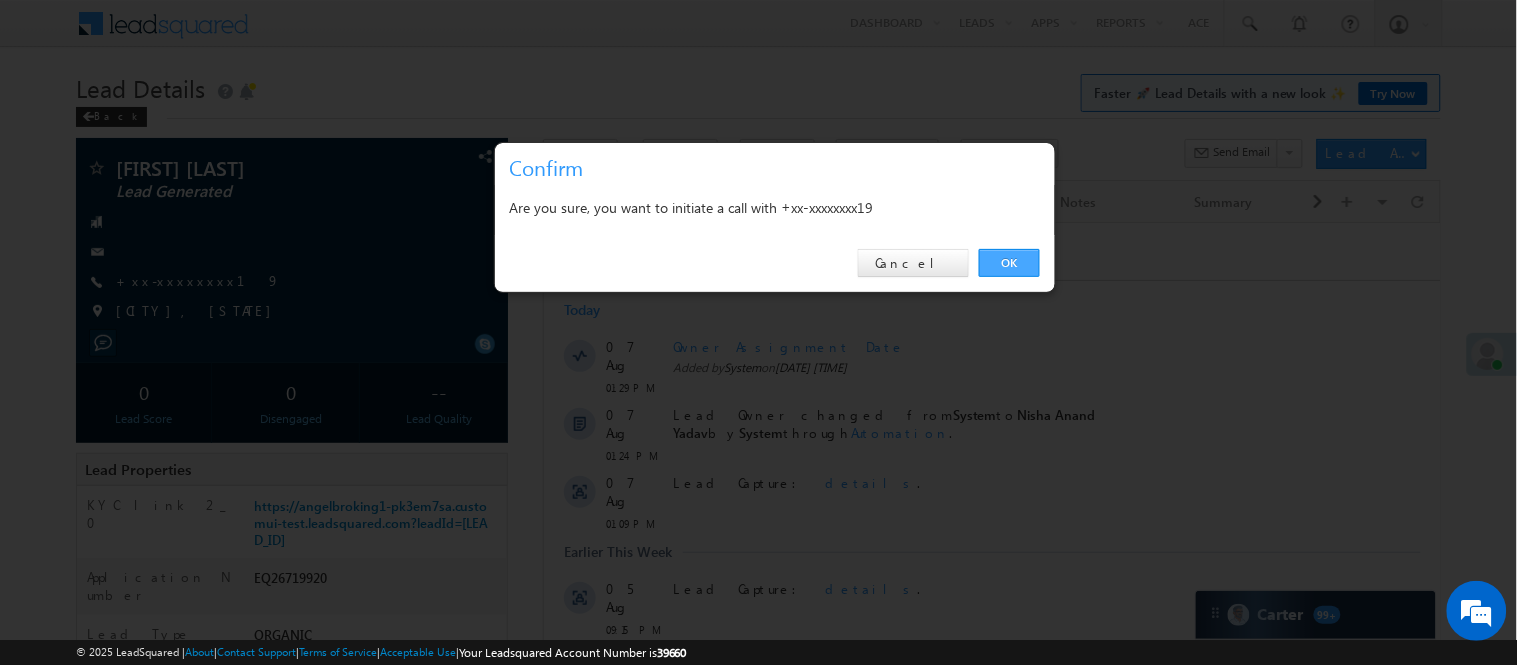 click on "OK" at bounding box center (1009, 263) 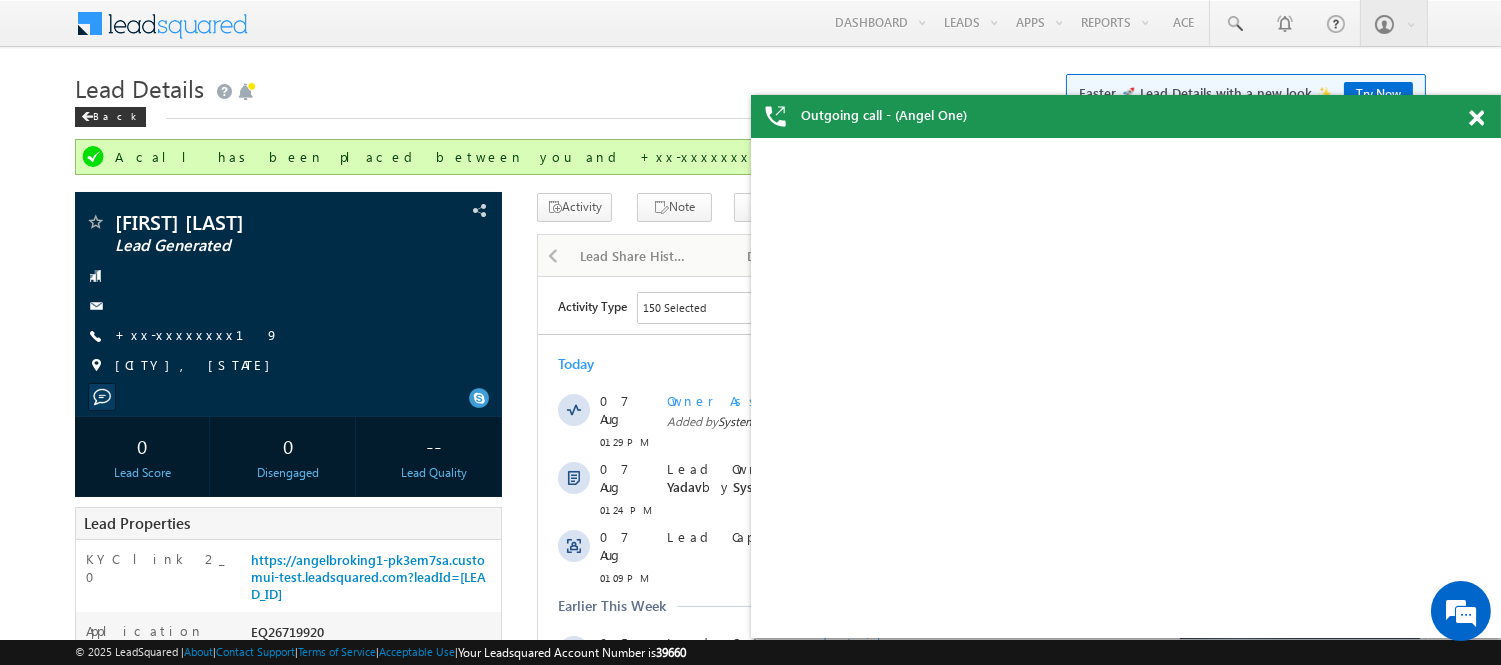 scroll, scrollTop: 0, scrollLeft: 0, axis: both 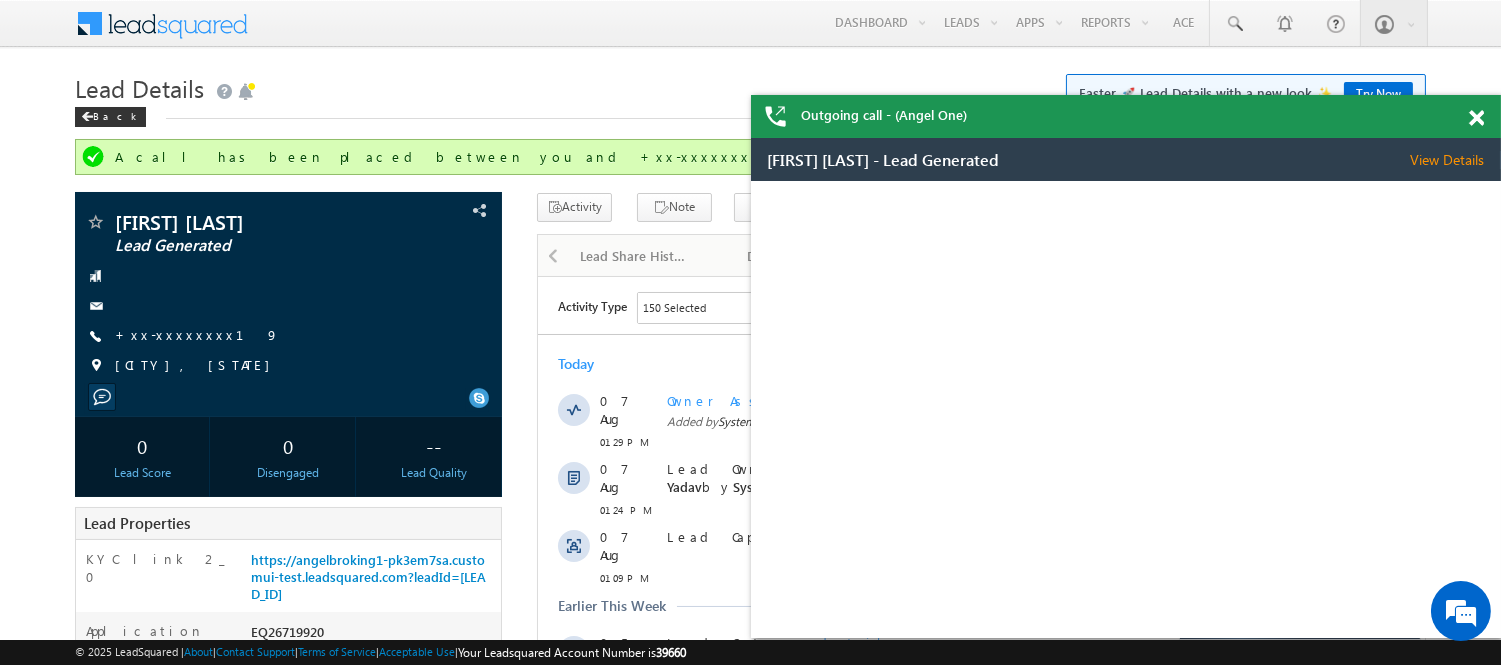 click at bounding box center [1476, 118] 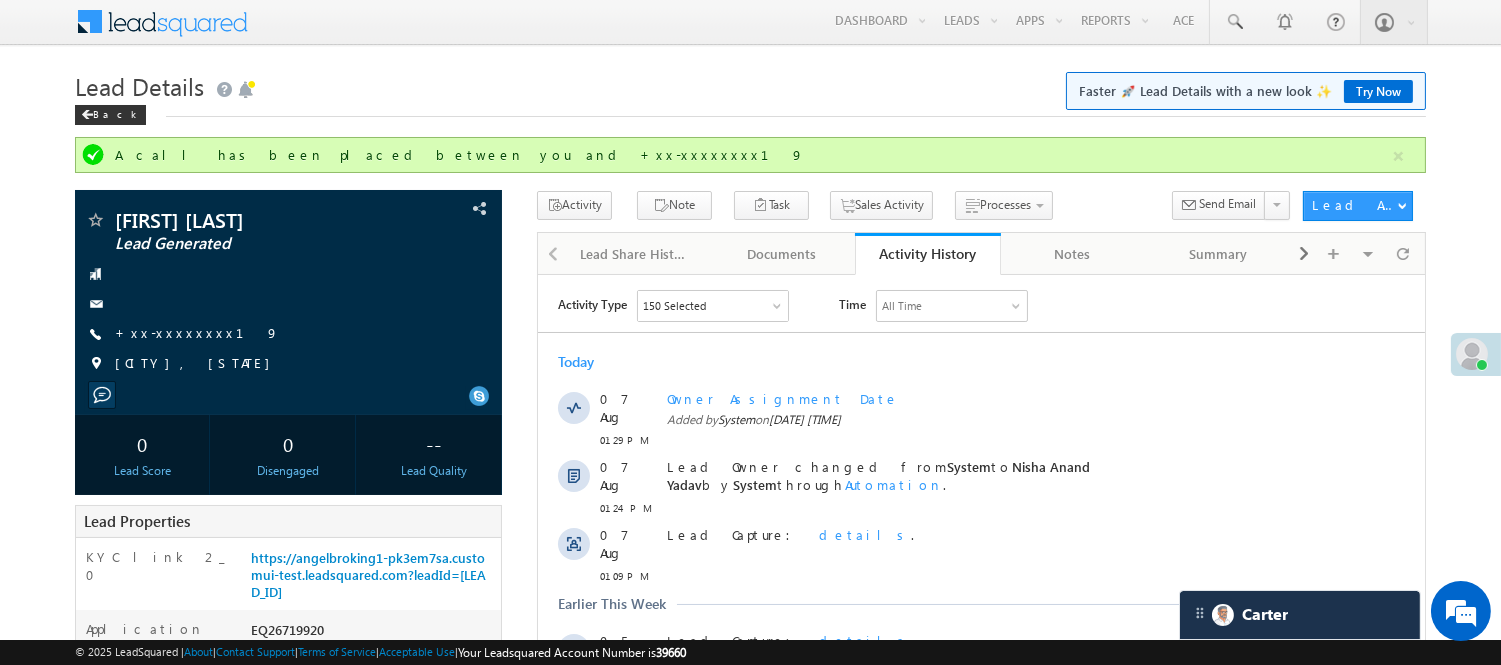 scroll, scrollTop: 0, scrollLeft: 0, axis: both 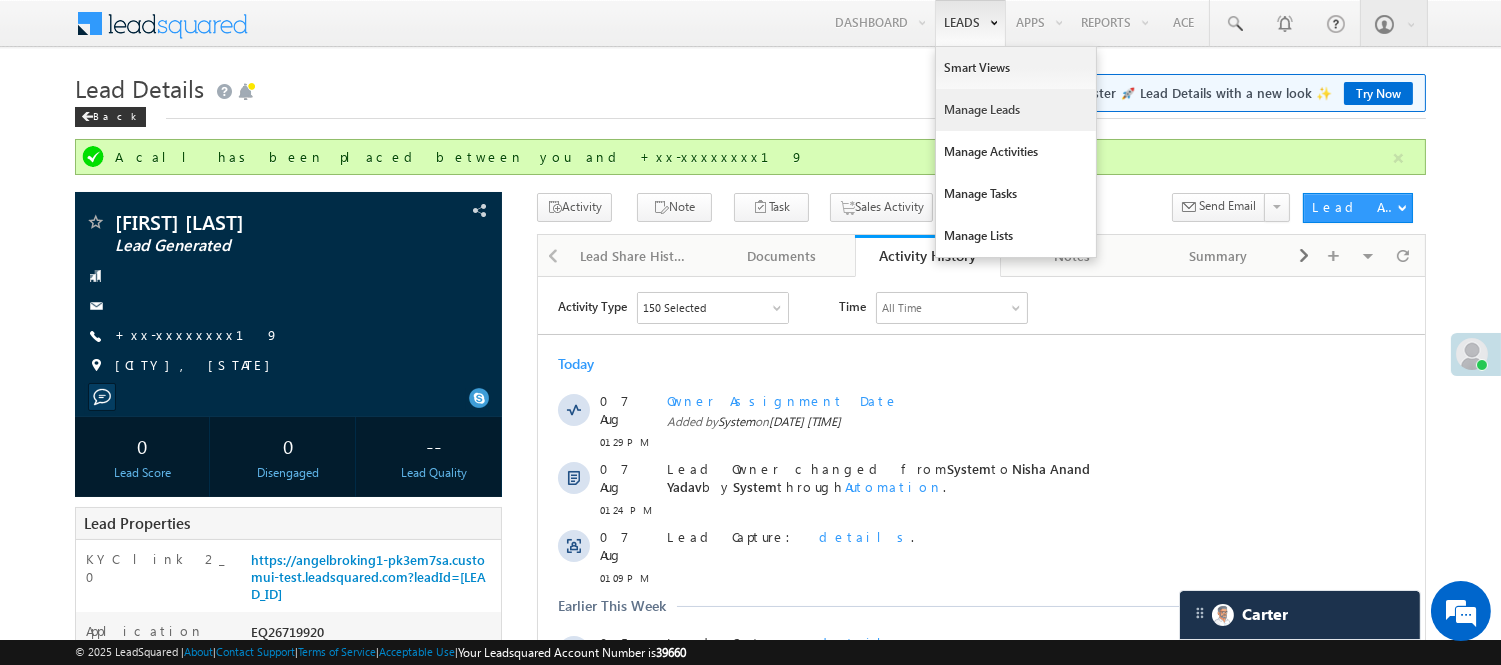 click on "Manage Leads" at bounding box center (1016, 110) 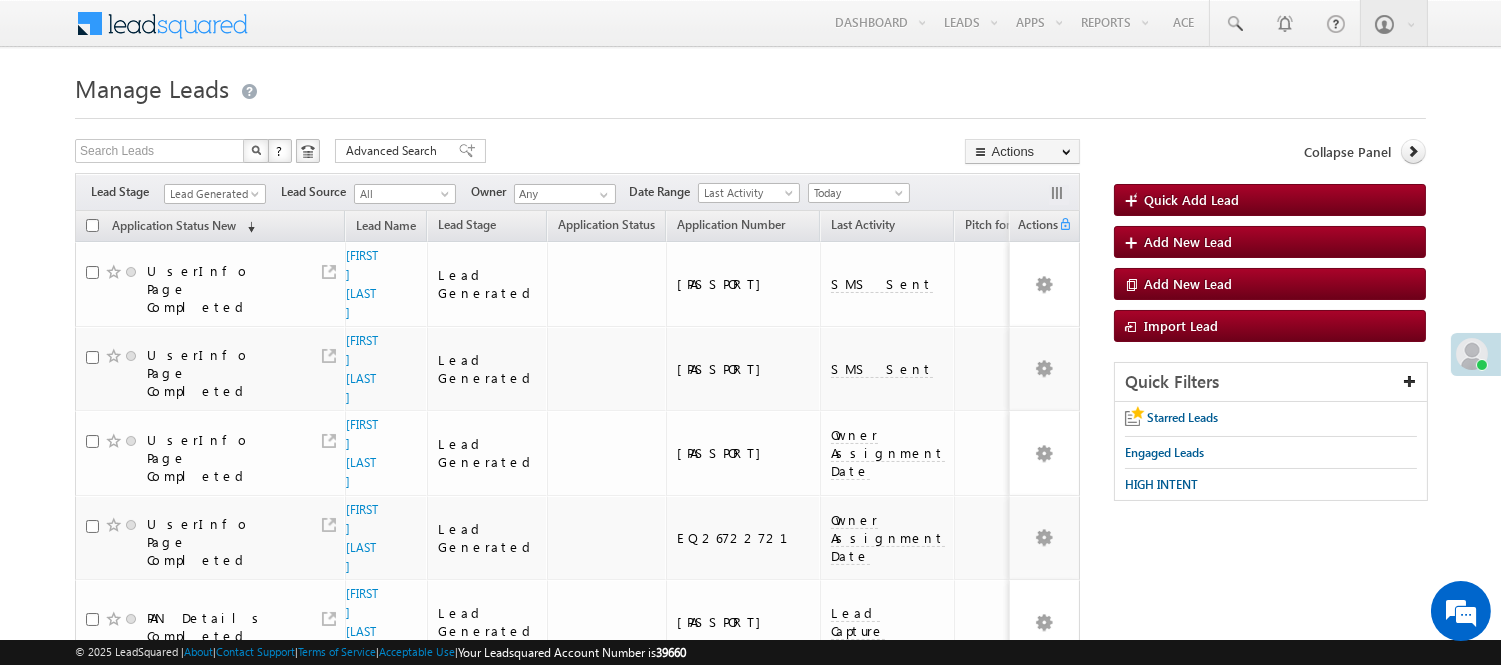 scroll, scrollTop: 444, scrollLeft: 0, axis: vertical 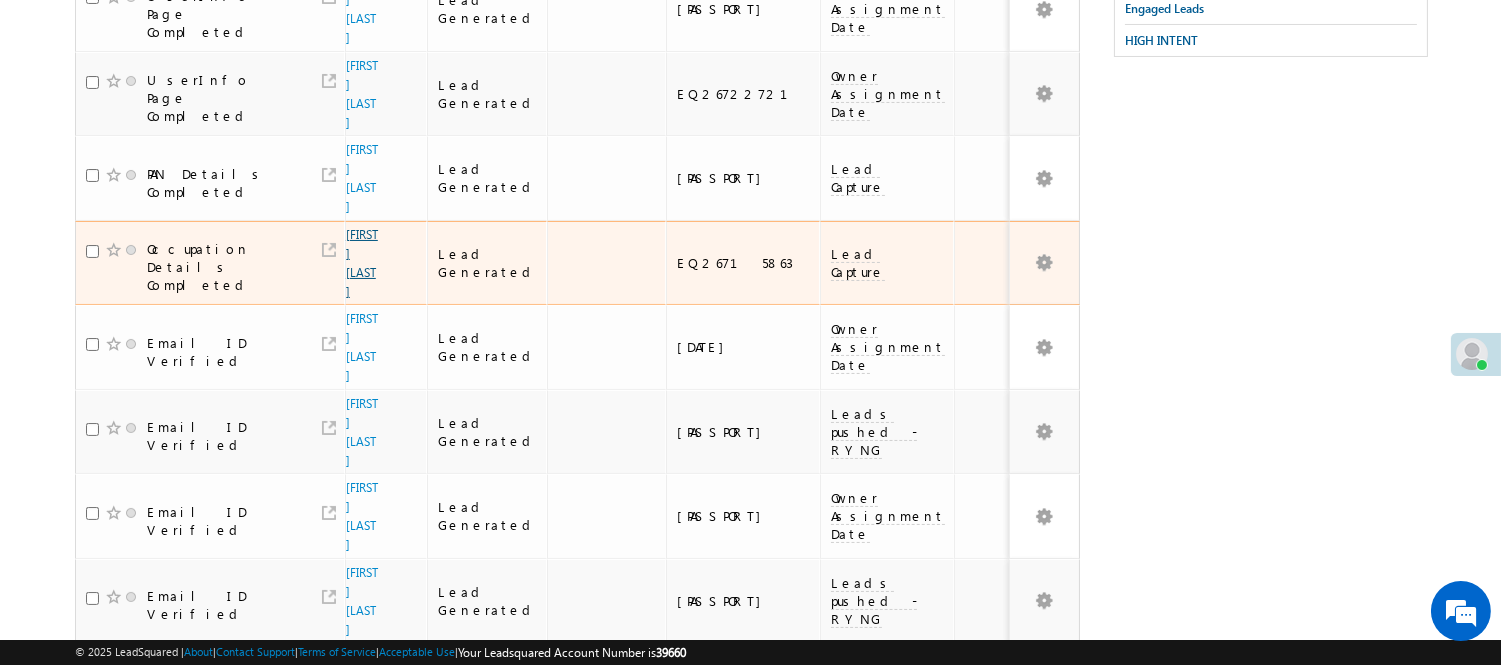 click on "Aakash Malviy" at bounding box center [362, 263] 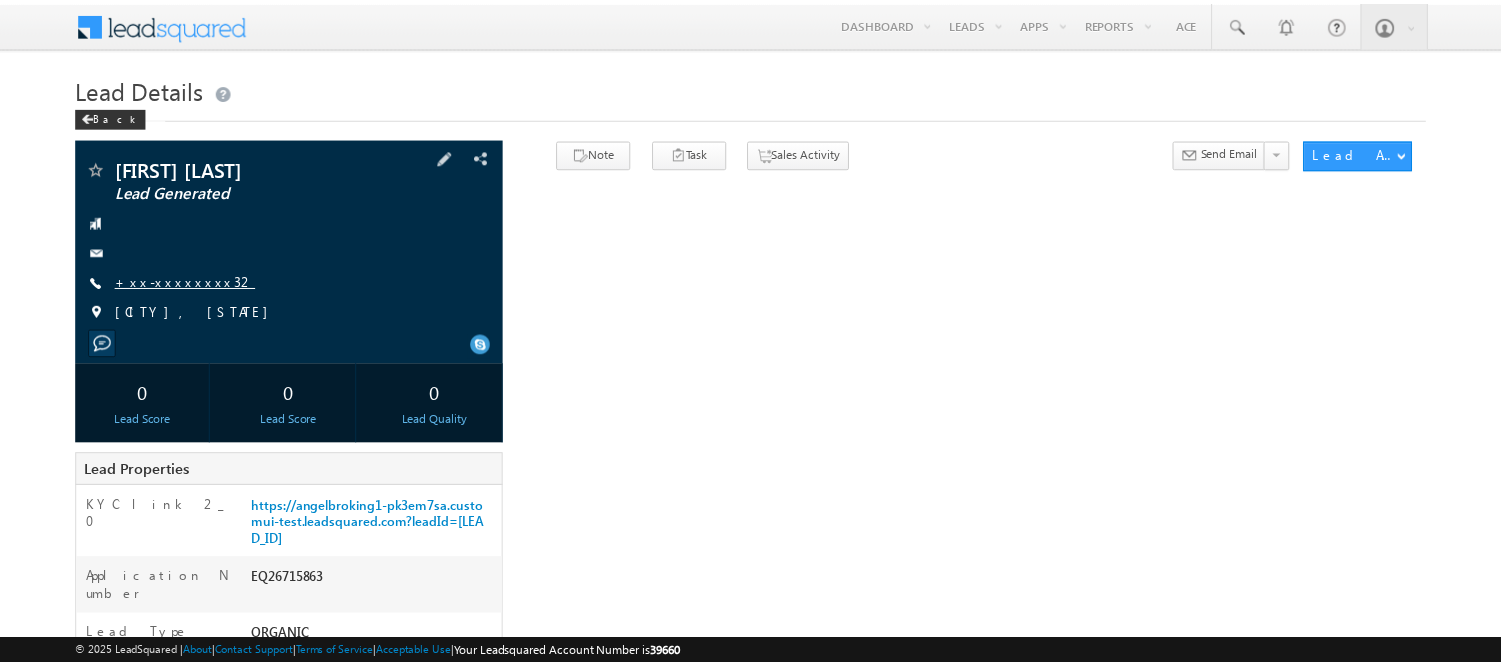 scroll, scrollTop: 0, scrollLeft: 0, axis: both 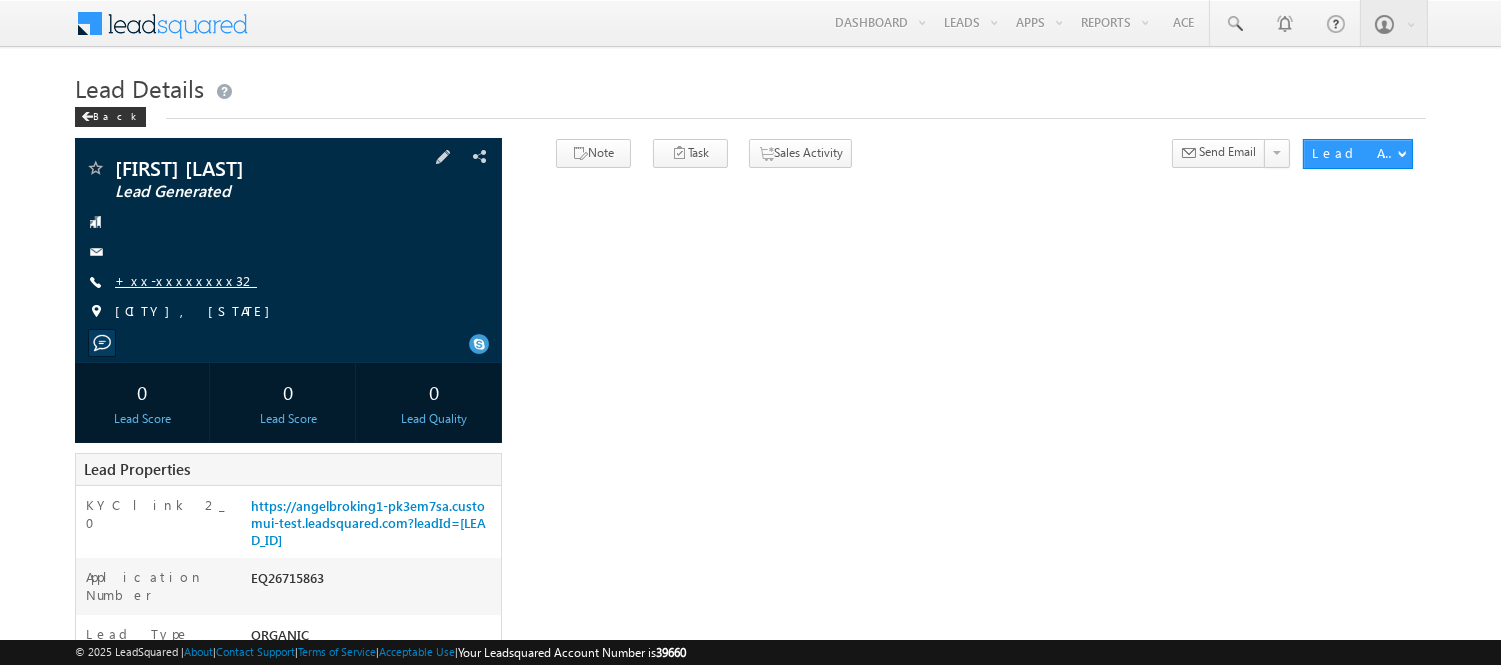 click on "+xx-xxxxxxxx32" at bounding box center (186, 280) 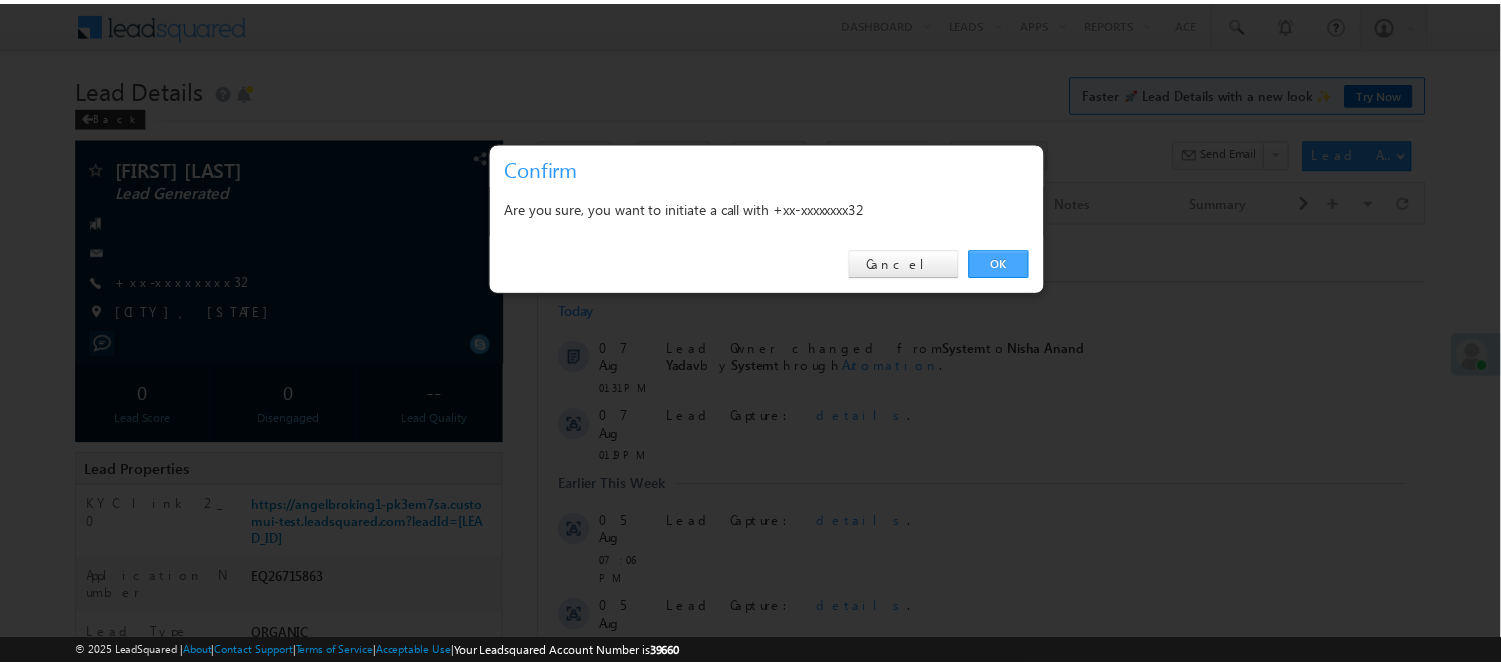 scroll, scrollTop: 0, scrollLeft: 0, axis: both 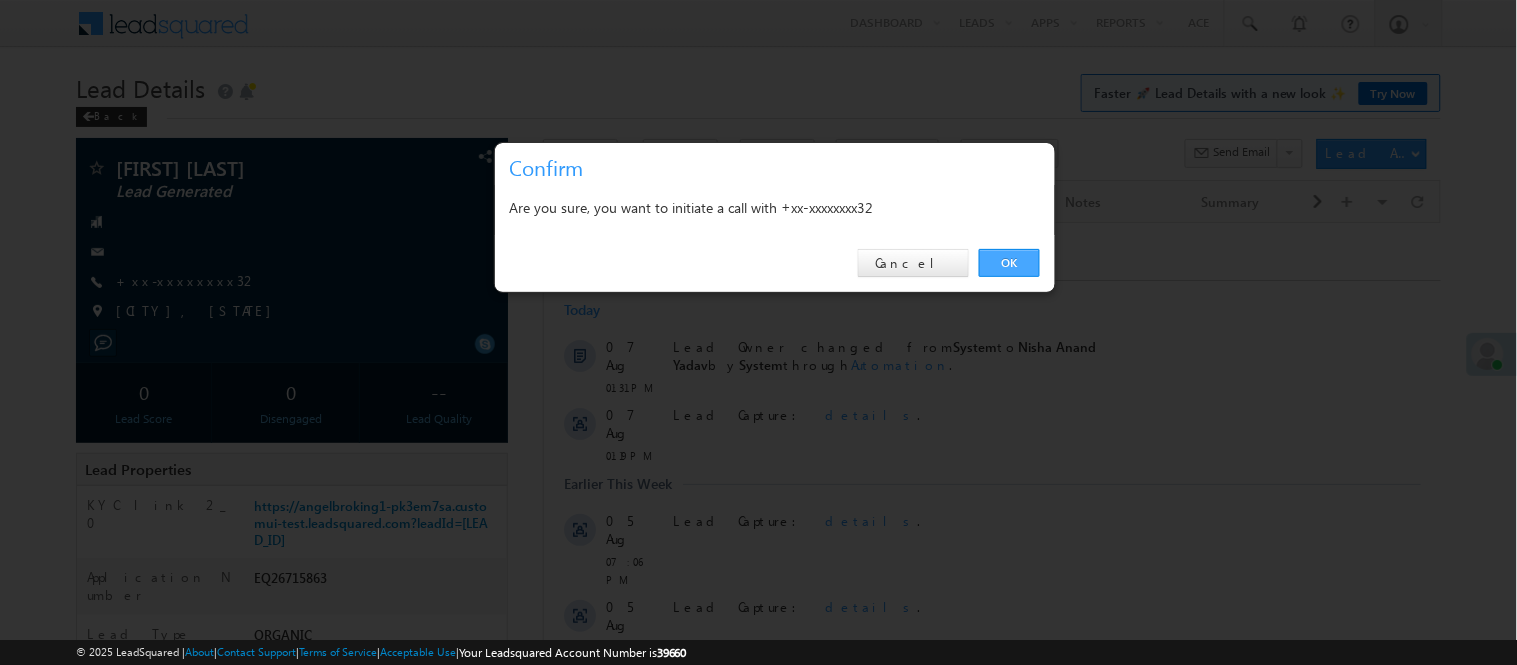 click on "OK" at bounding box center (1009, 263) 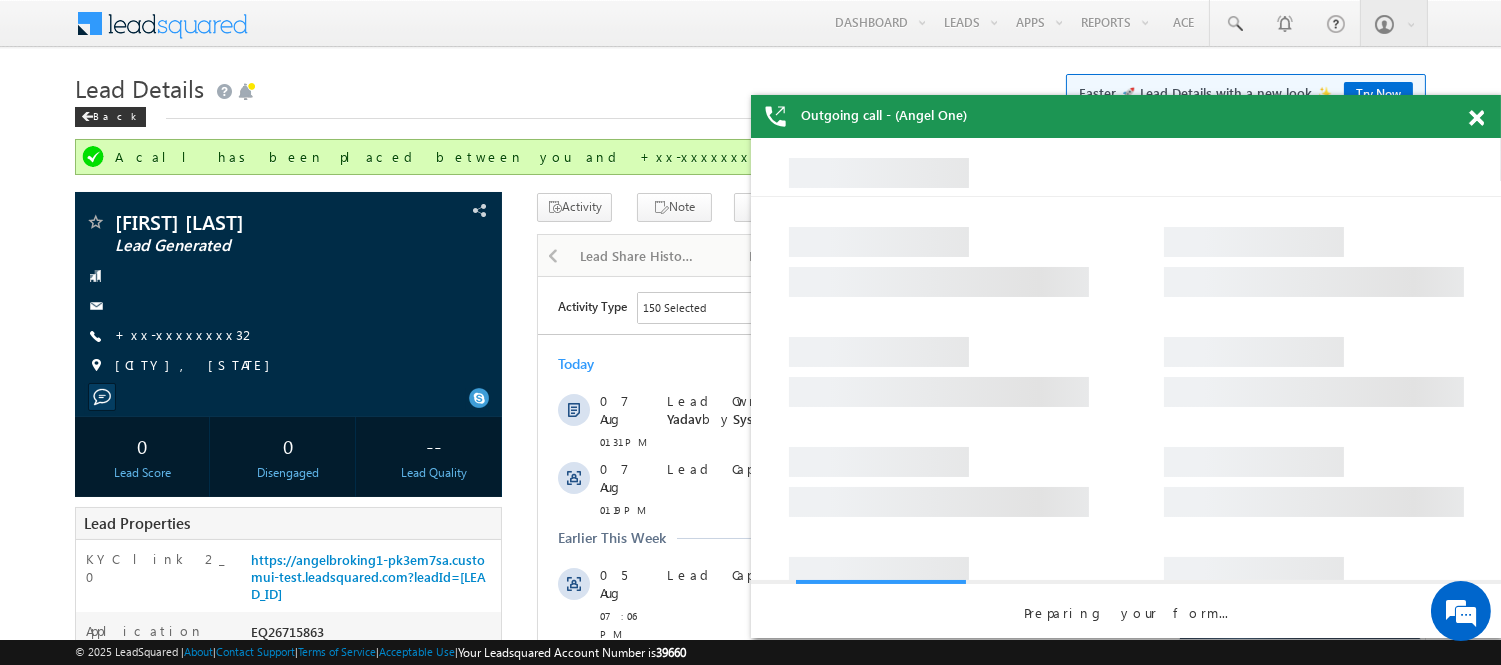 scroll, scrollTop: 0, scrollLeft: 0, axis: both 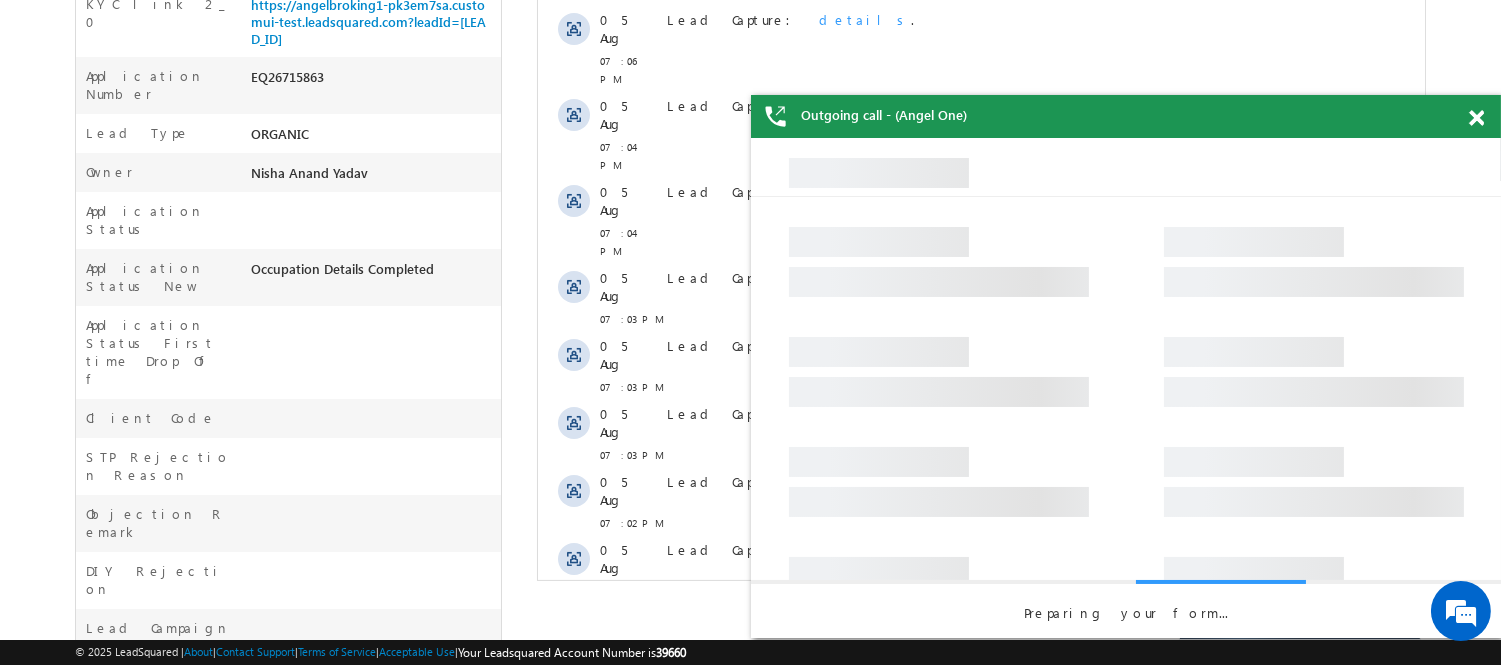 click on "EQ26715863" at bounding box center [373, 81] 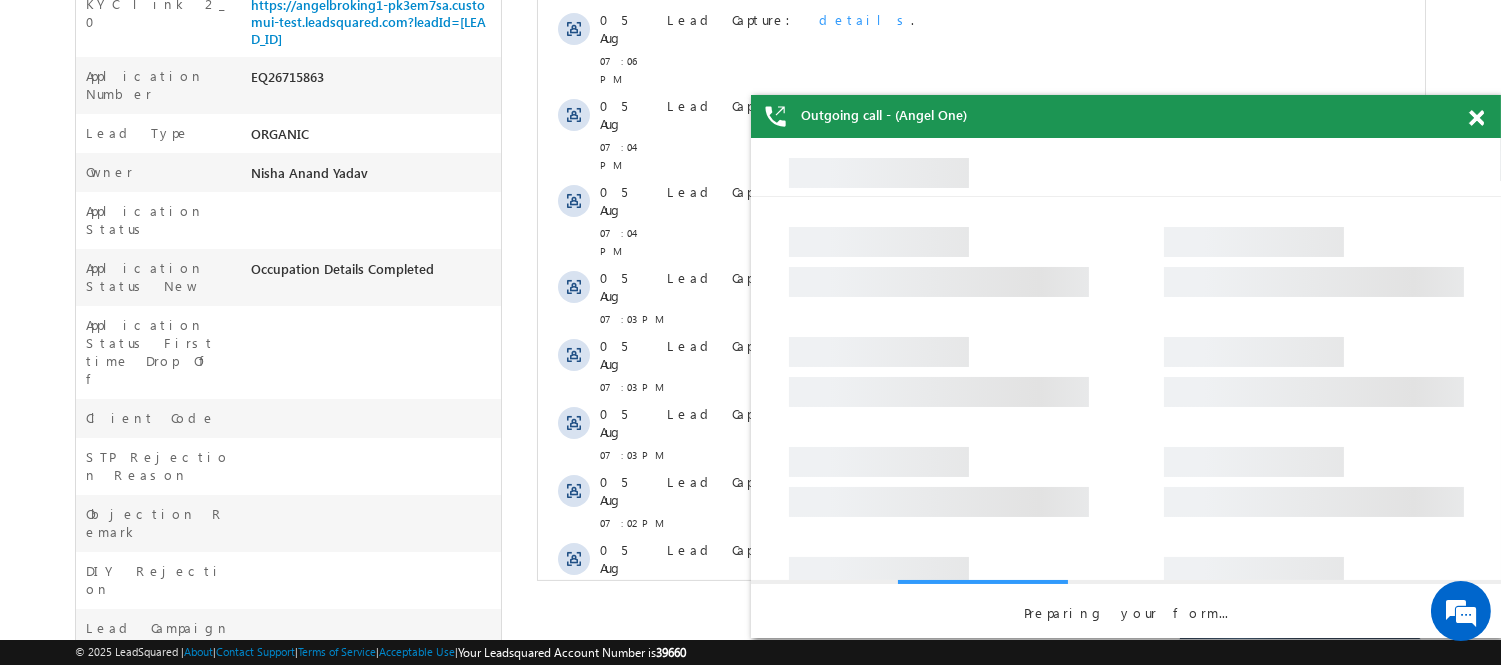 click on "EQ26715863" at bounding box center [373, 81] 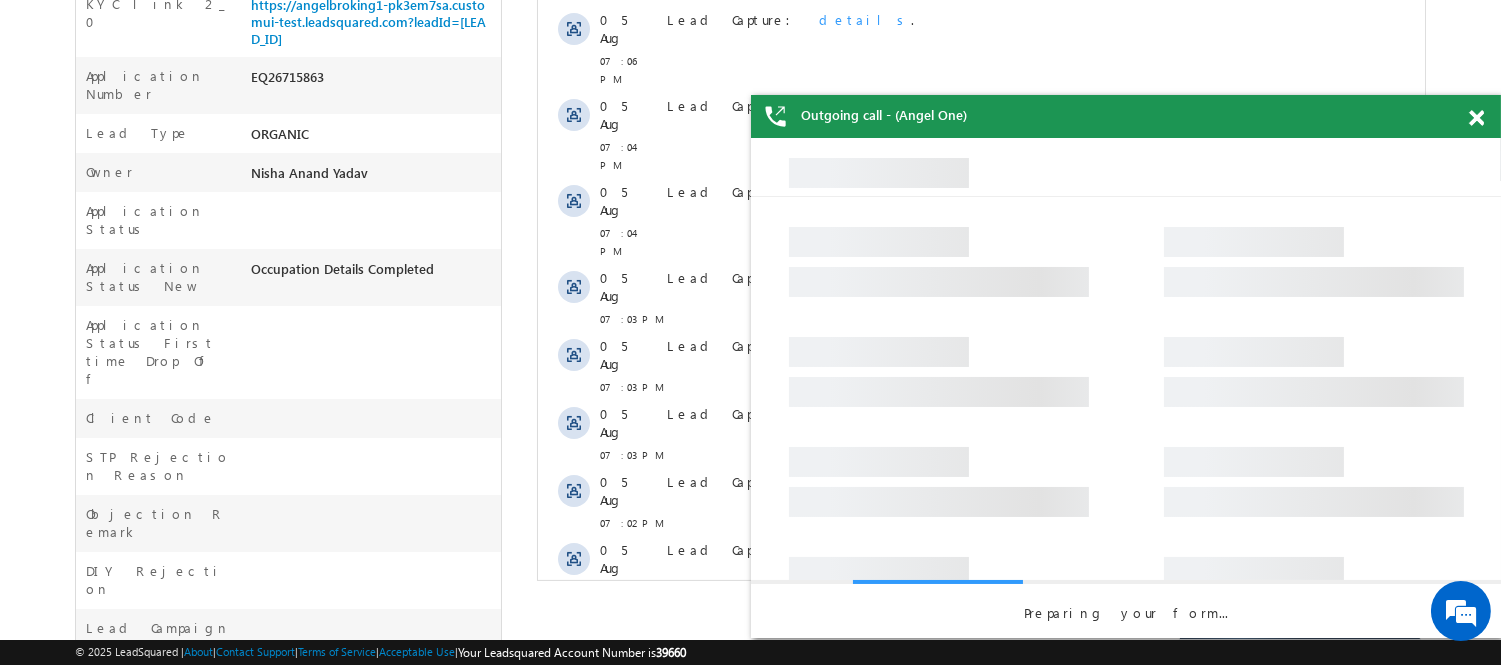 copy on "EQ26715863" 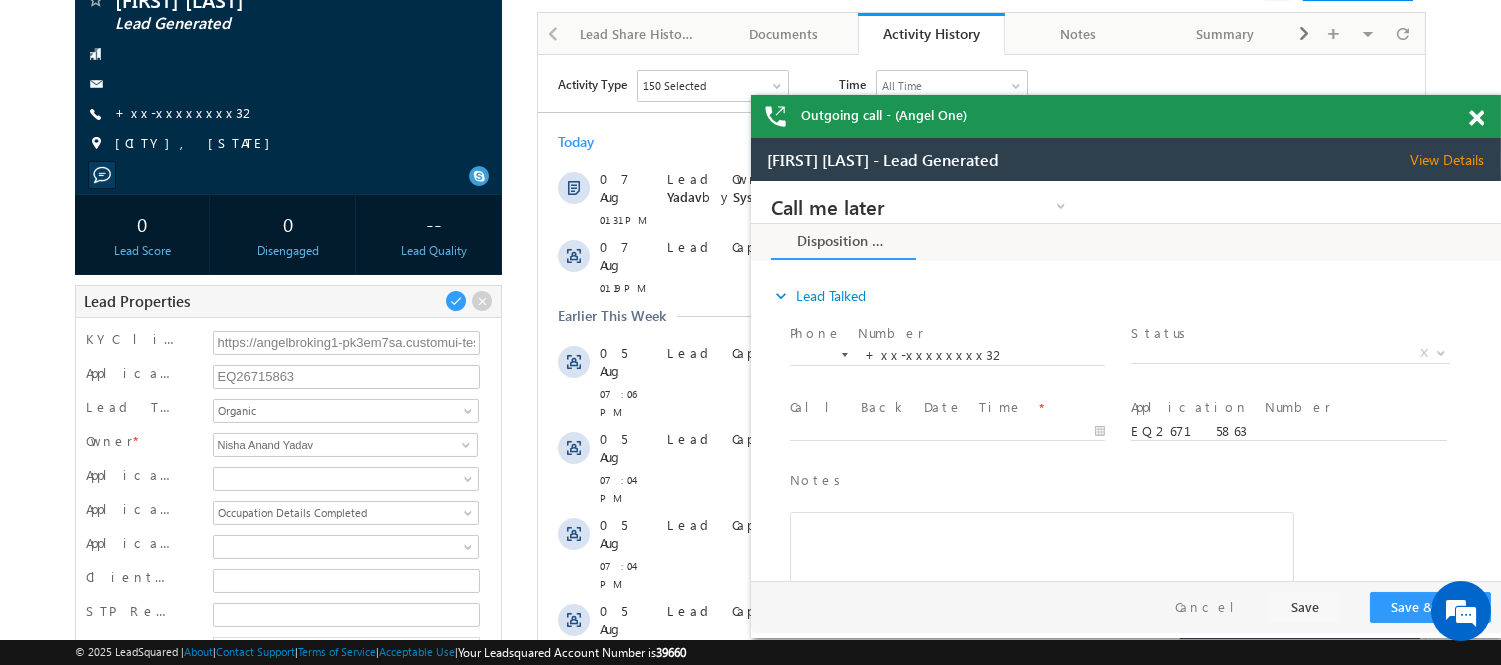 scroll, scrollTop: 0, scrollLeft: 0, axis: both 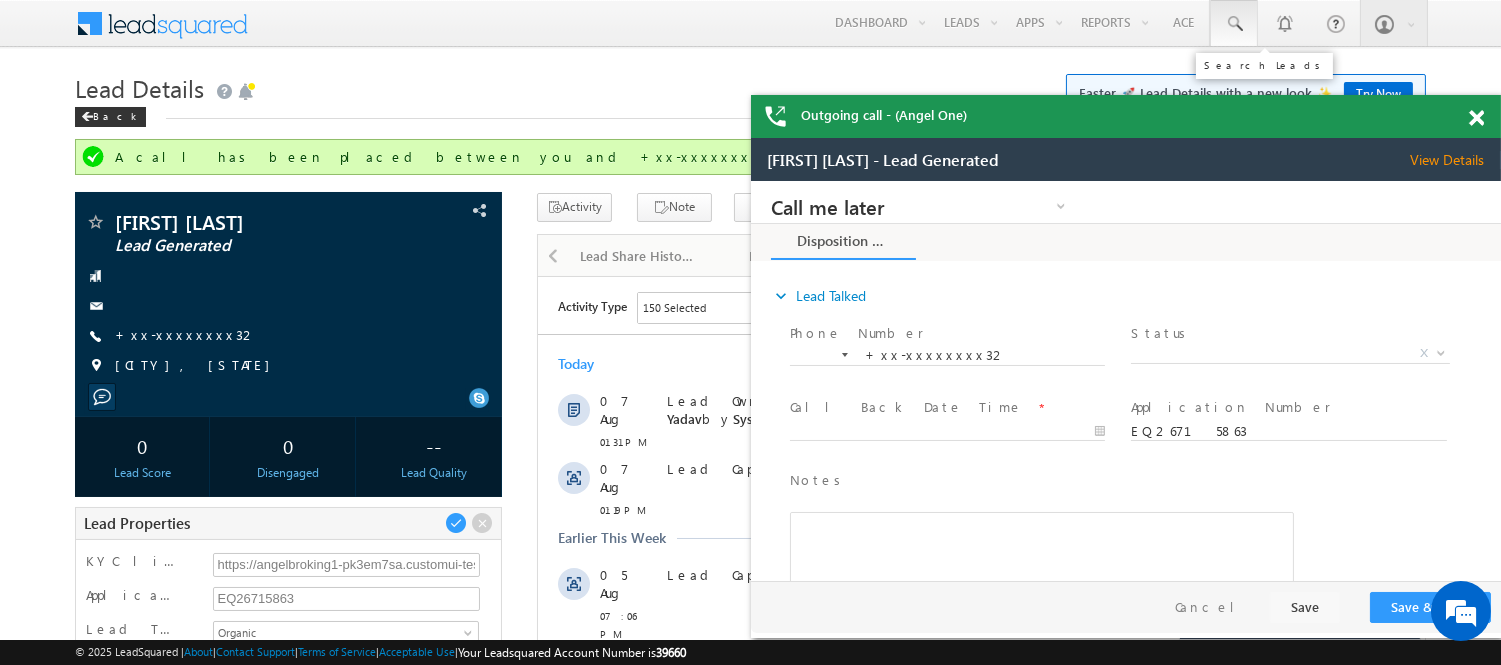 click at bounding box center (1234, 24) 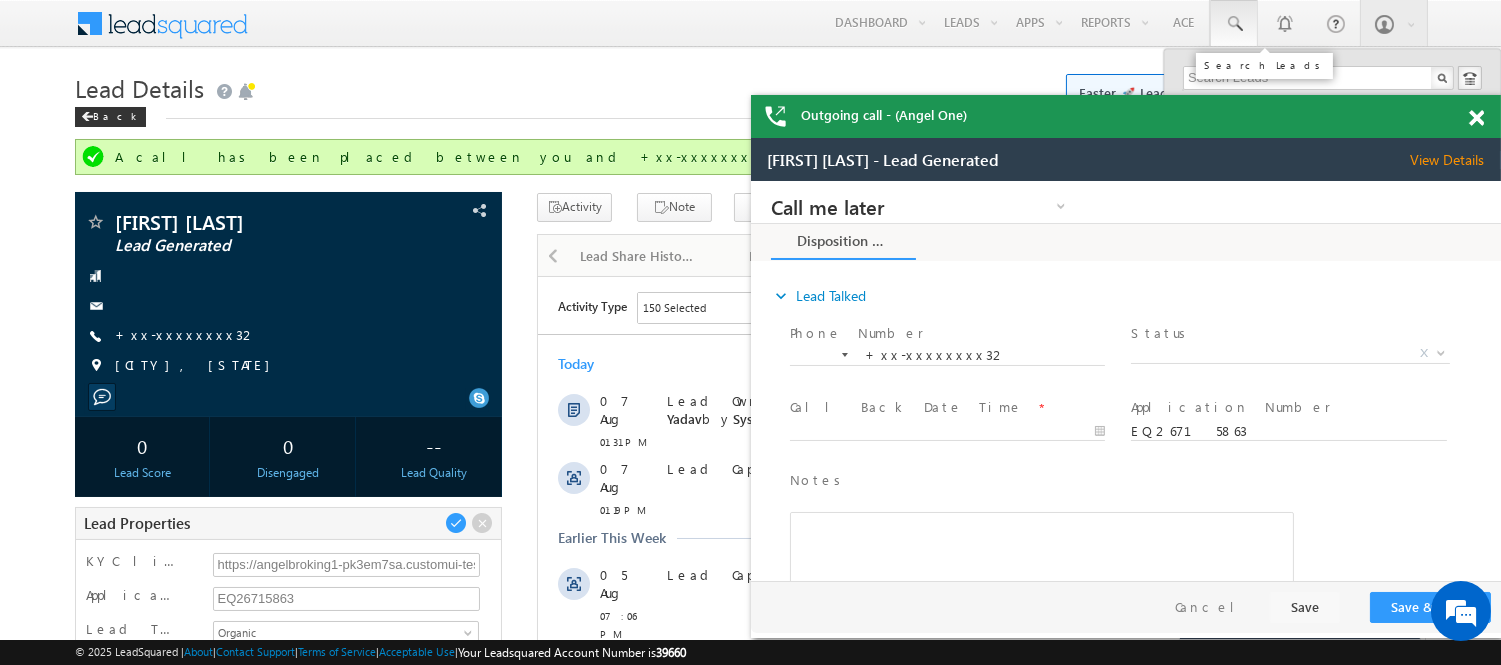 click at bounding box center [1234, 24] 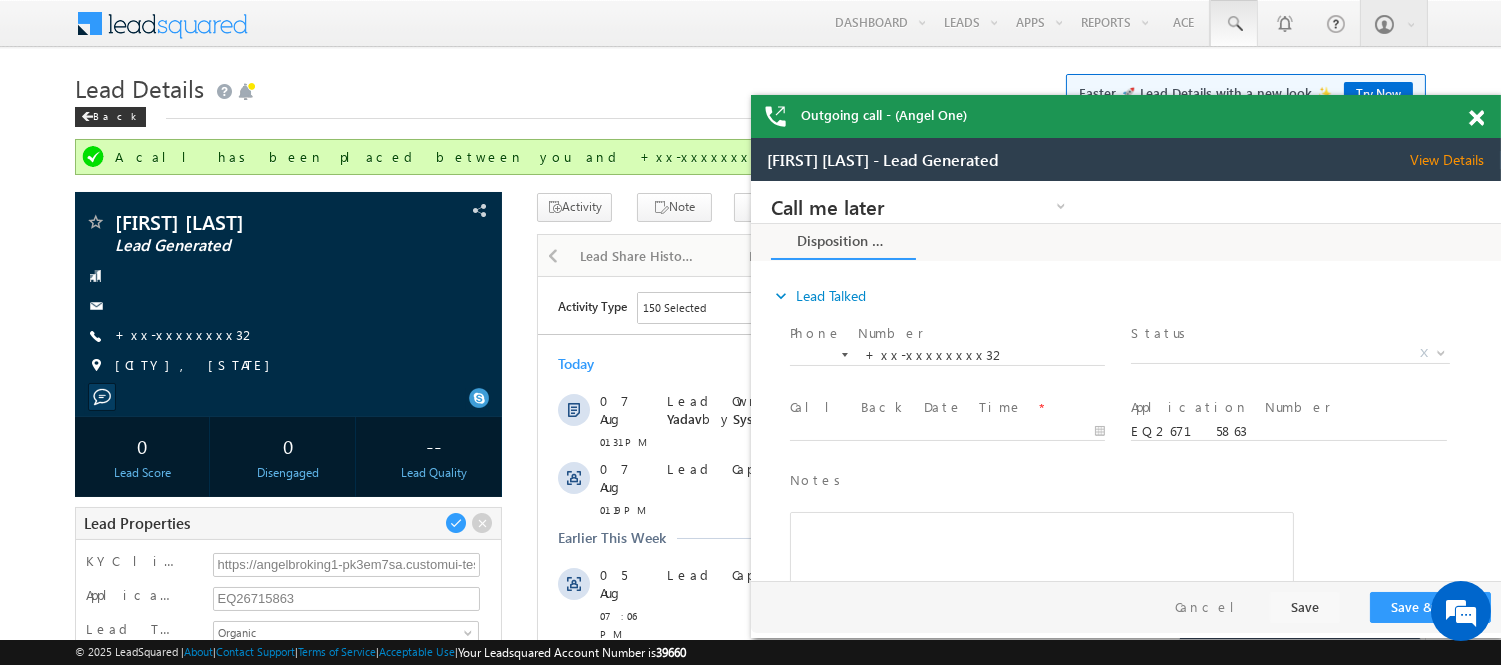 click at bounding box center (1234, 24) 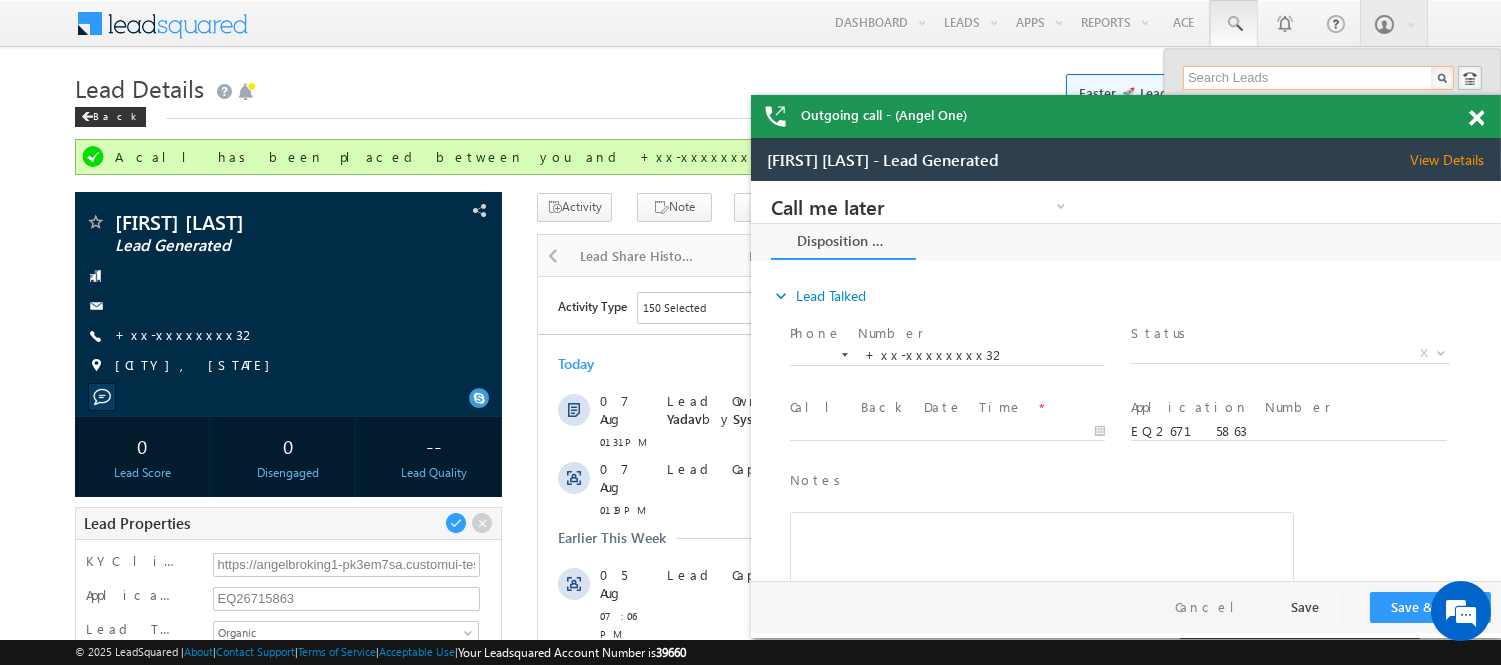 click at bounding box center (1318, 78) 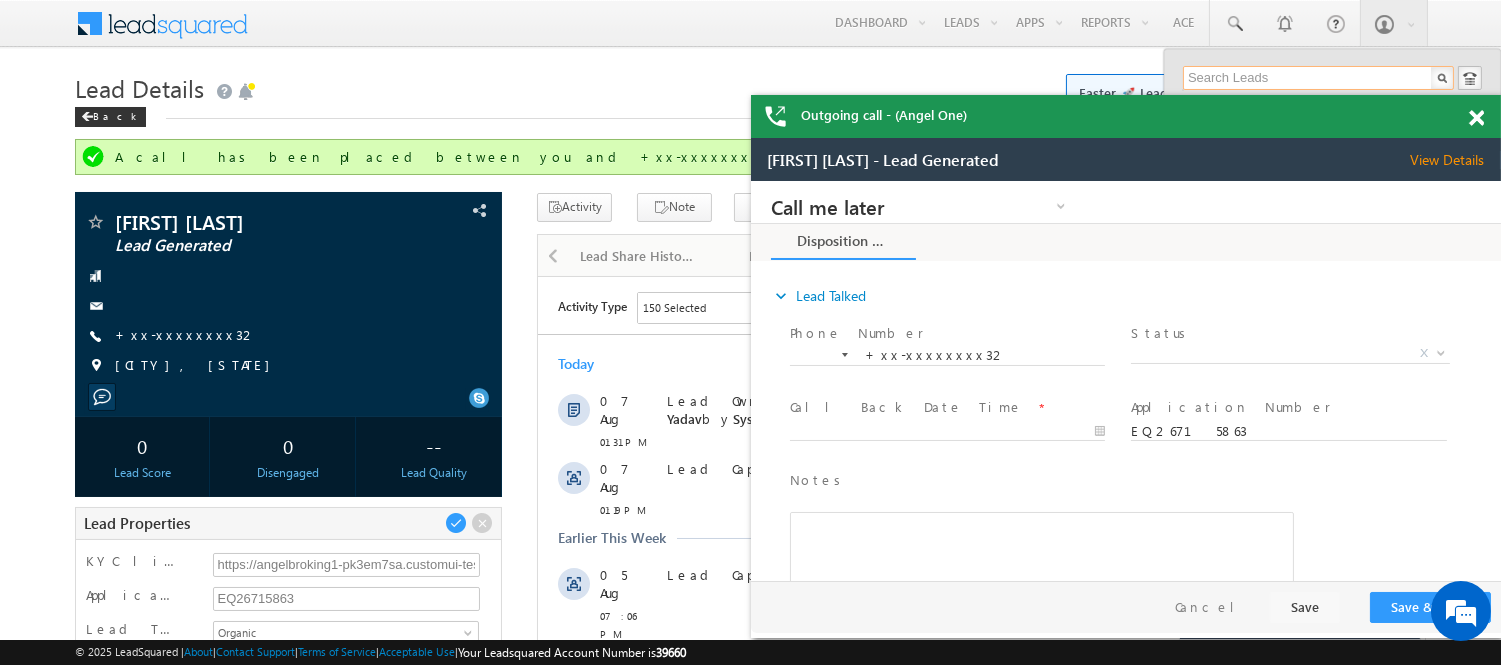paste on "EQ12380141" 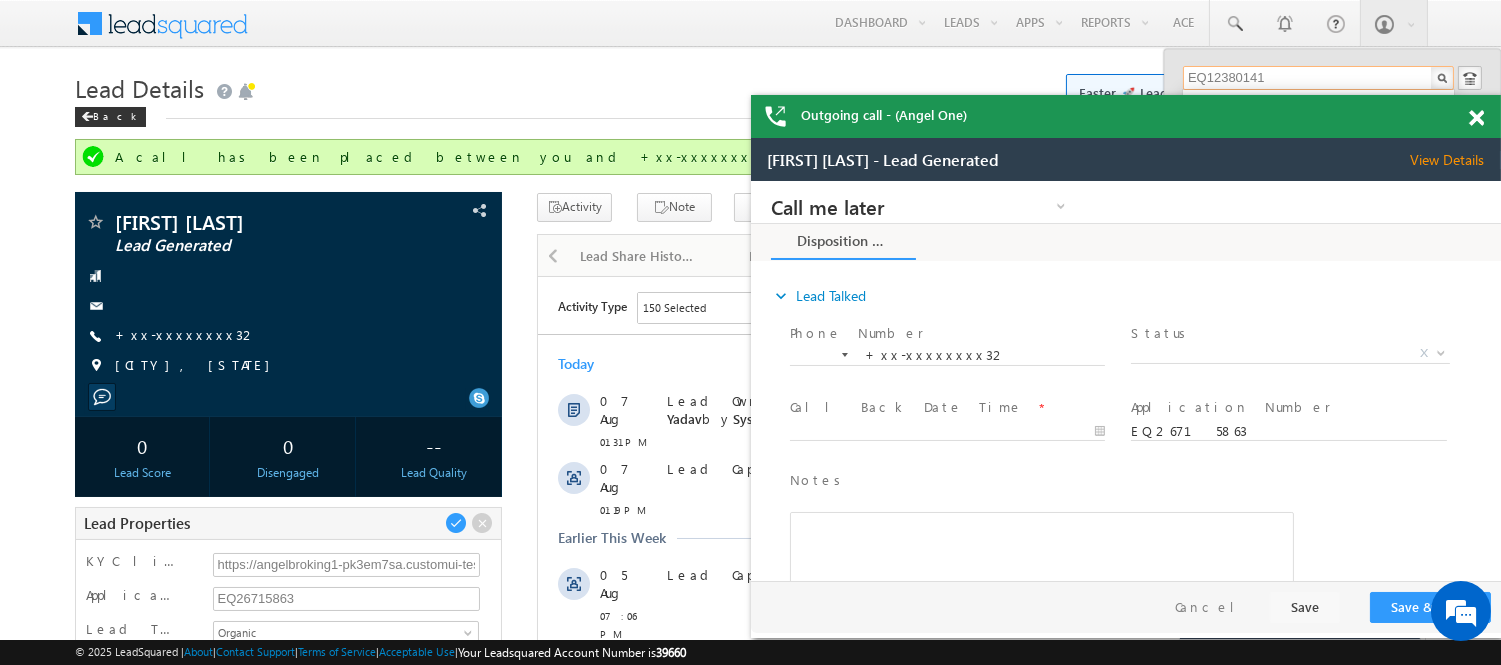 click at bounding box center (1476, 118) 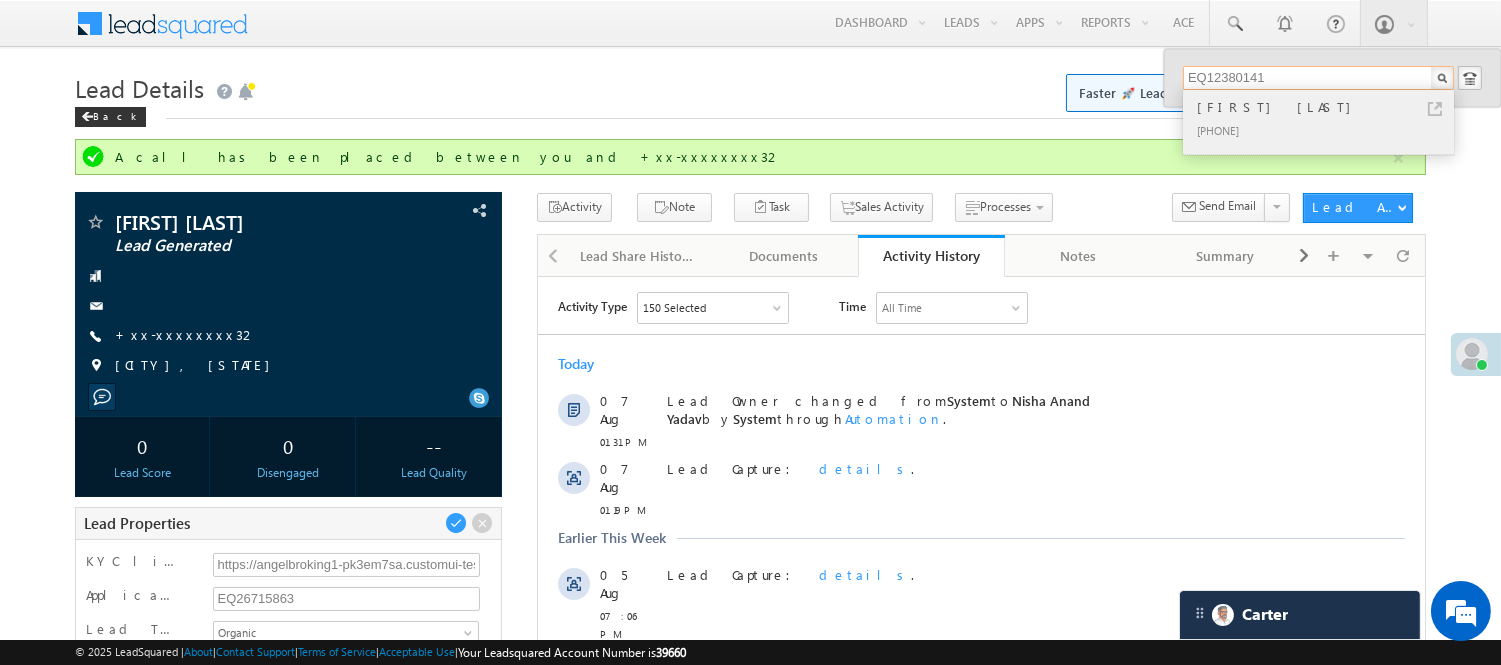type on "EQ12380141" 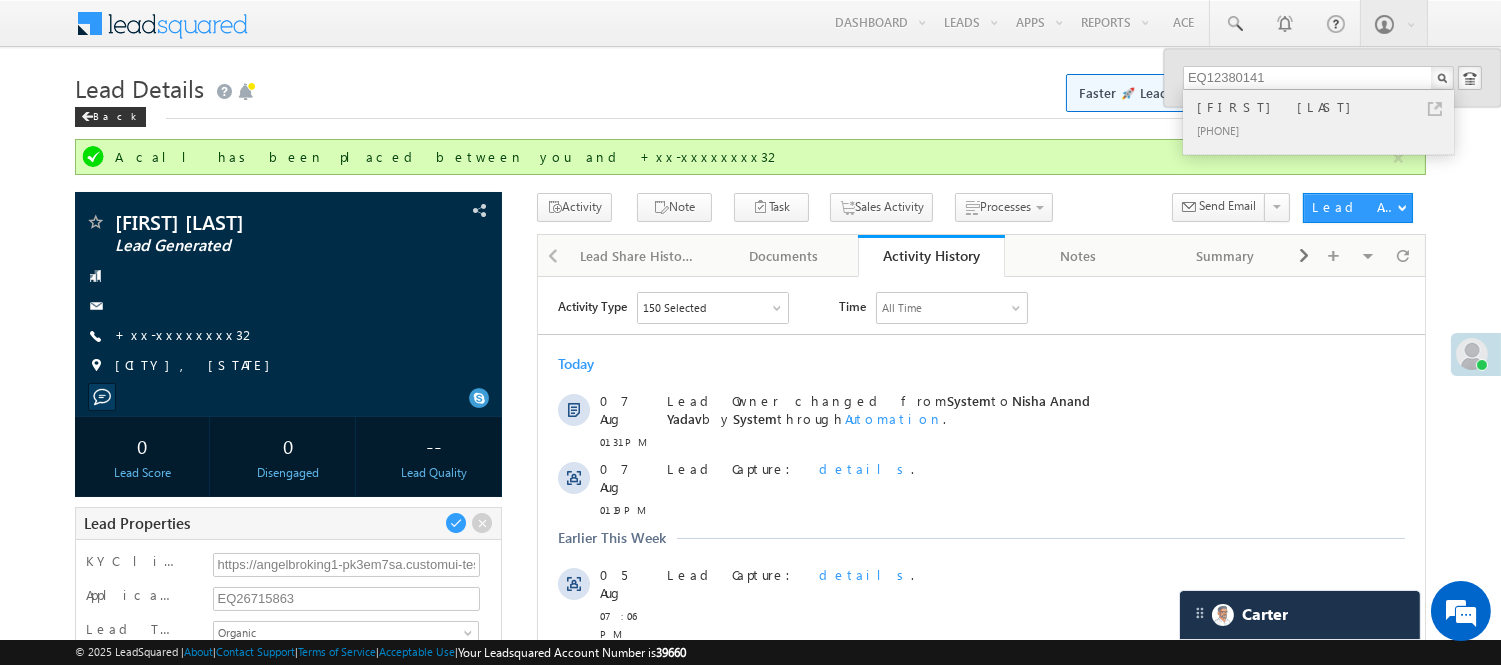 click on "+xx-xxxxxxxx36" at bounding box center [1327, 130] 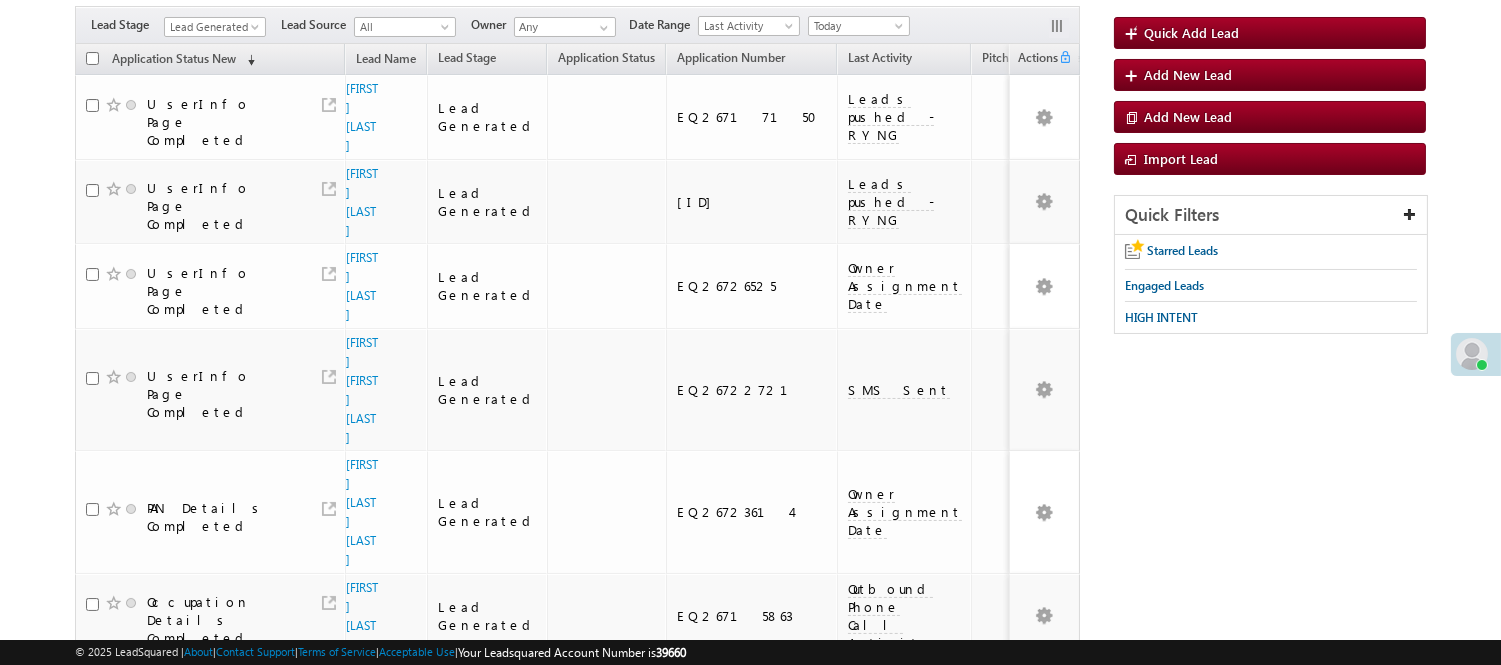 scroll, scrollTop: 111, scrollLeft: 0, axis: vertical 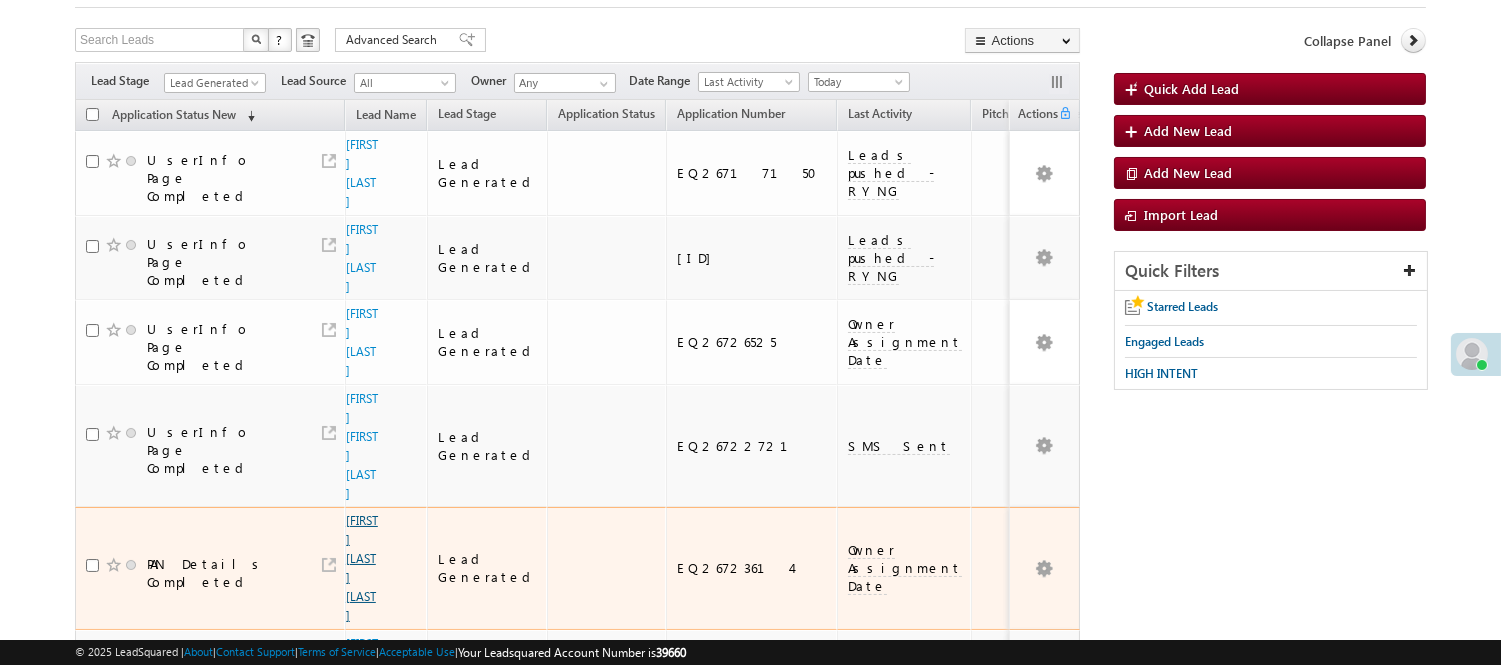 click on "[FIRST] [LAST] [LAST]" at bounding box center [362, 568] 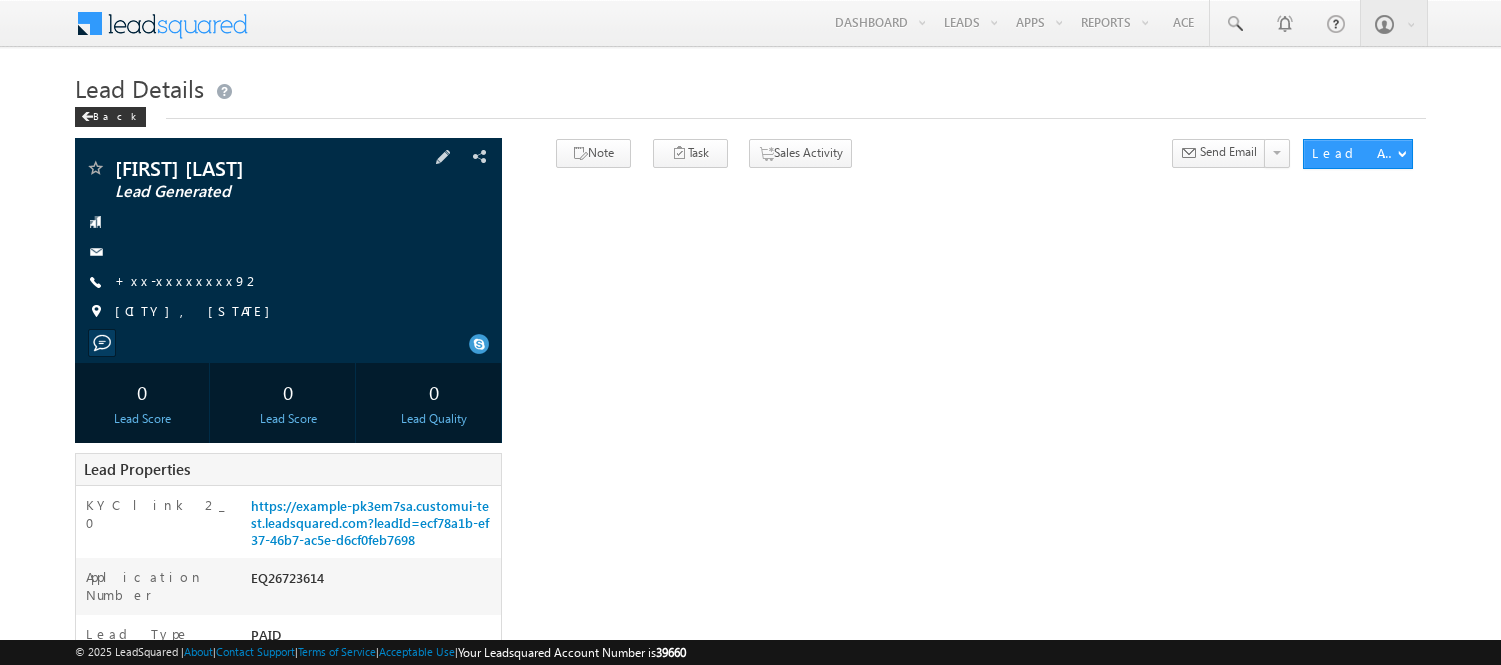 scroll, scrollTop: 0, scrollLeft: 0, axis: both 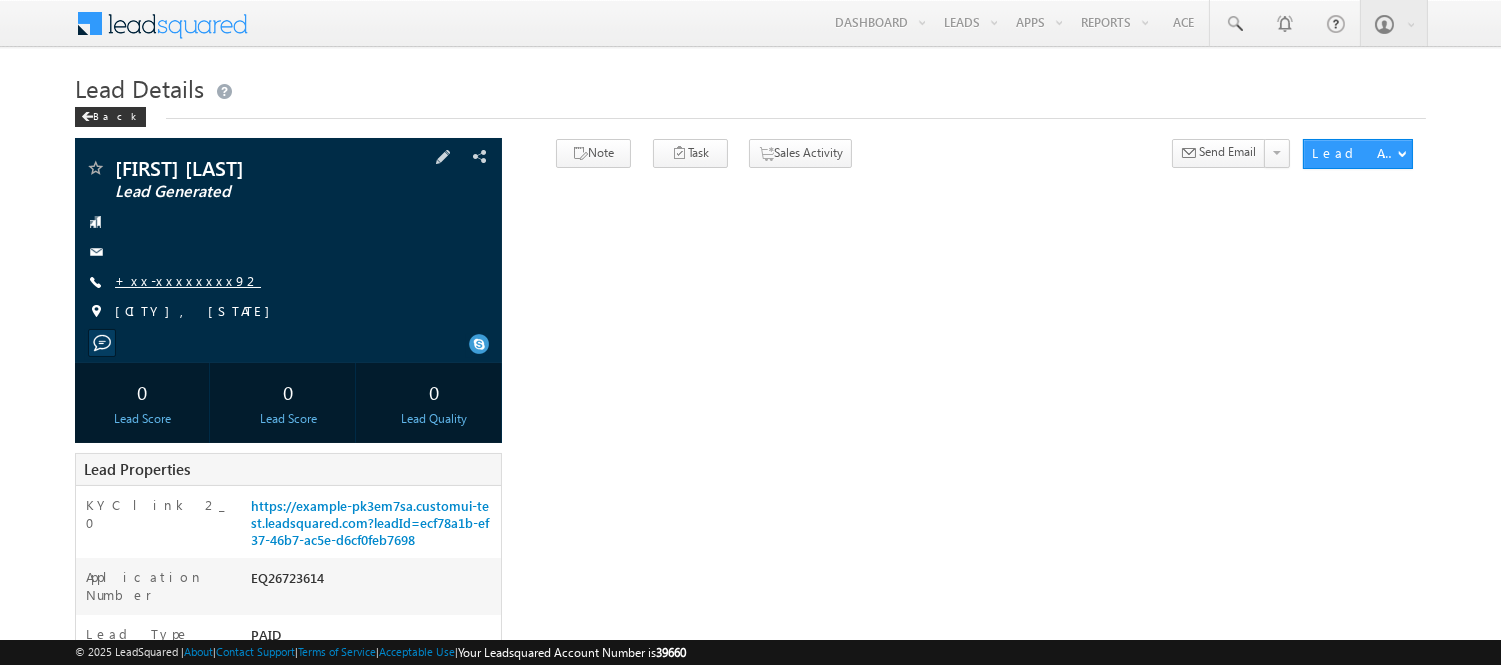 click on "+xx-xxxxxxxx92" at bounding box center [188, 280] 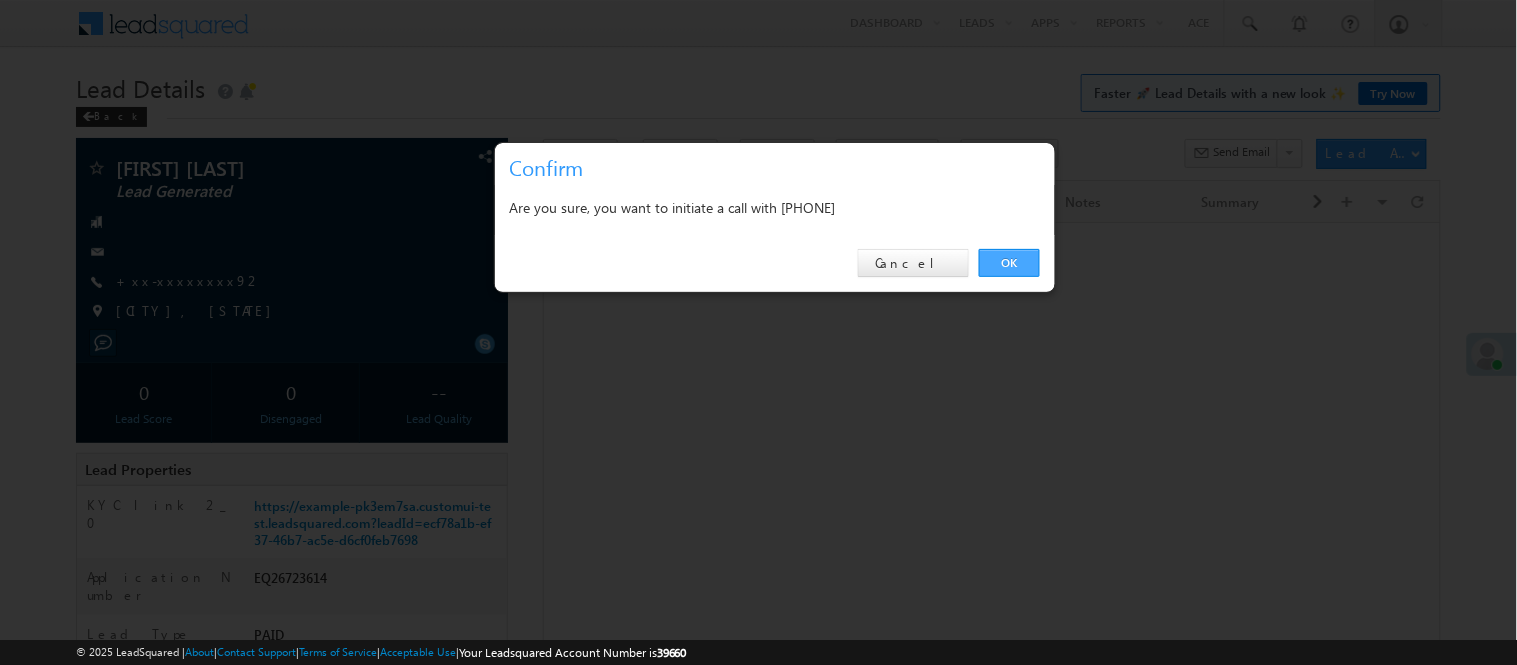 click on "OK" at bounding box center [1009, 263] 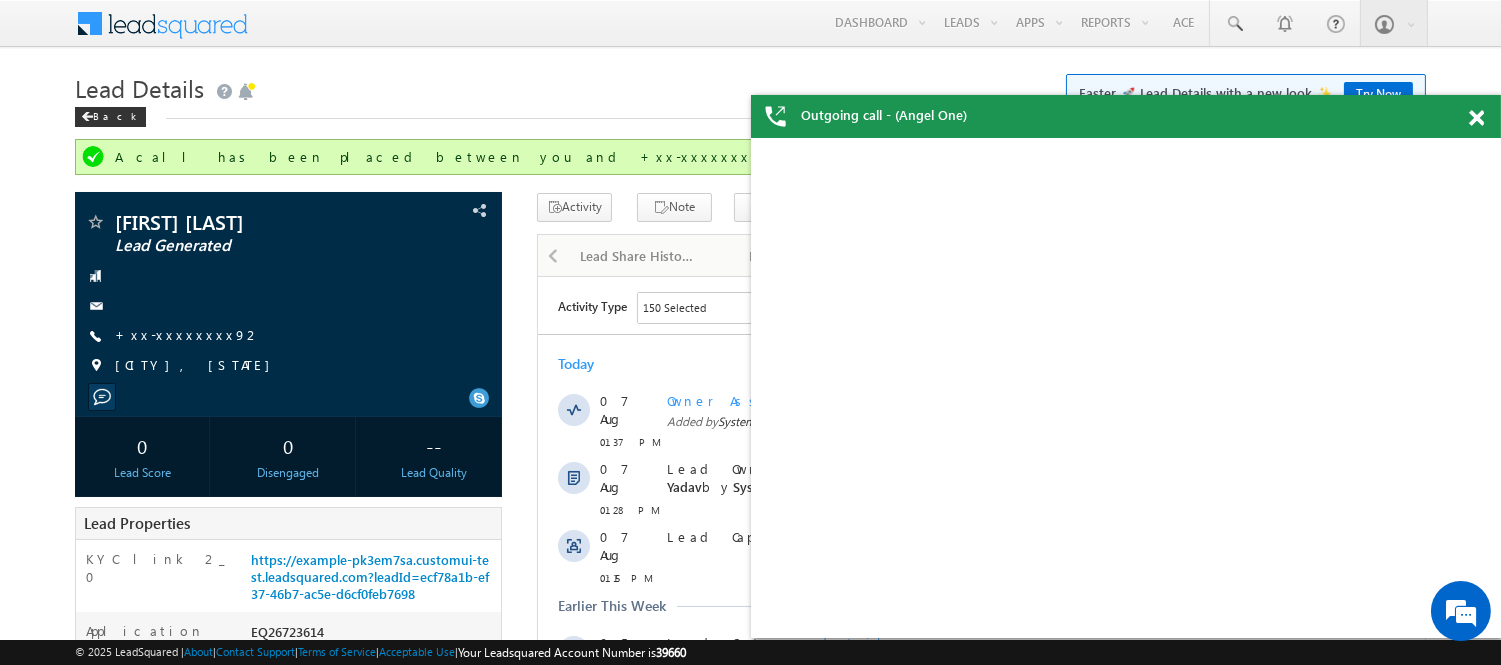 scroll, scrollTop: 0, scrollLeft: 0, axis: both 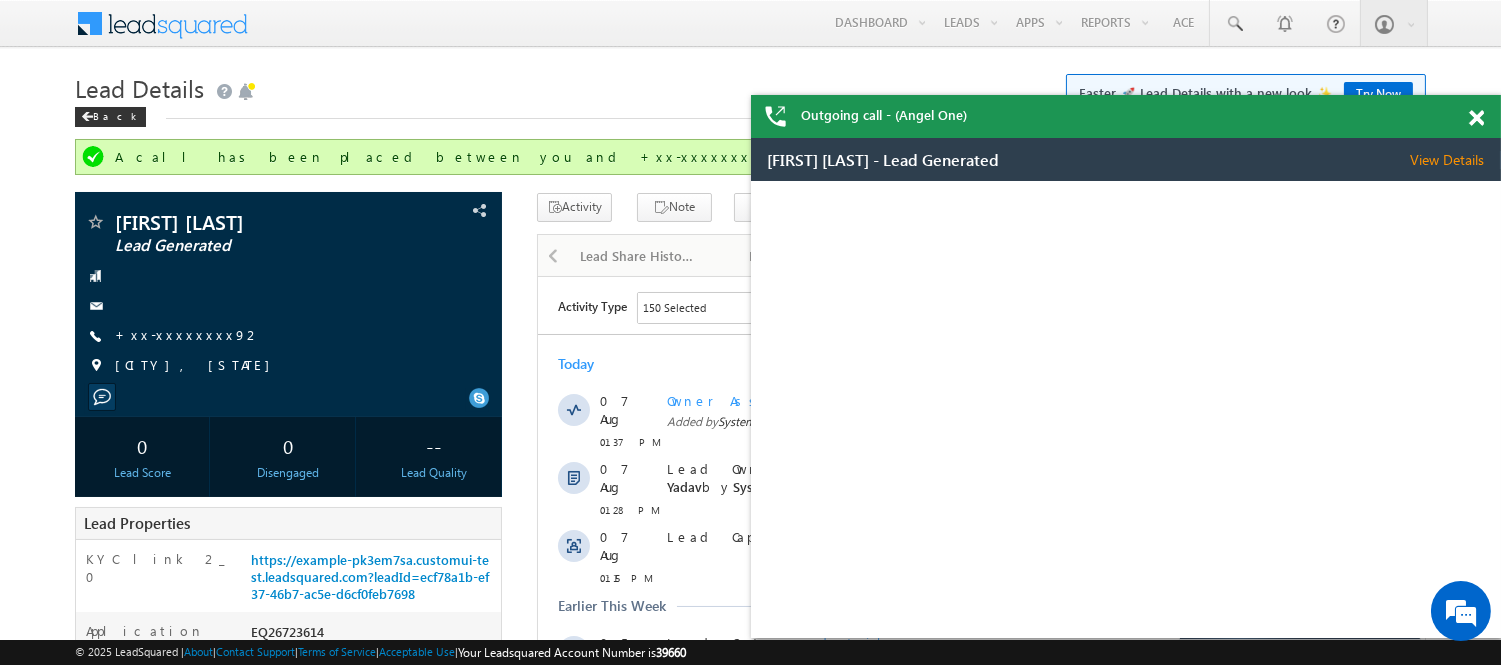 click at bounding box center [1476, 118] 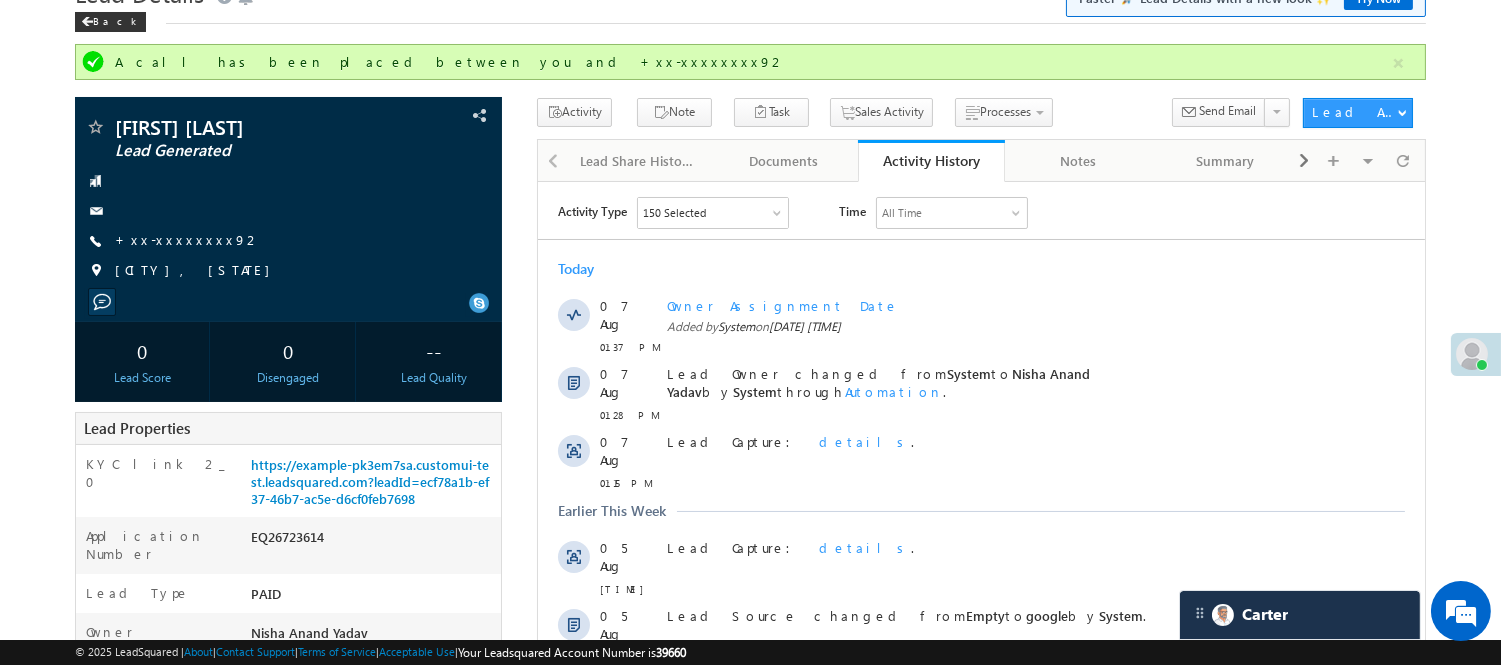 scroll, scrollTop: 0, scrollLeft: 0, axis: both 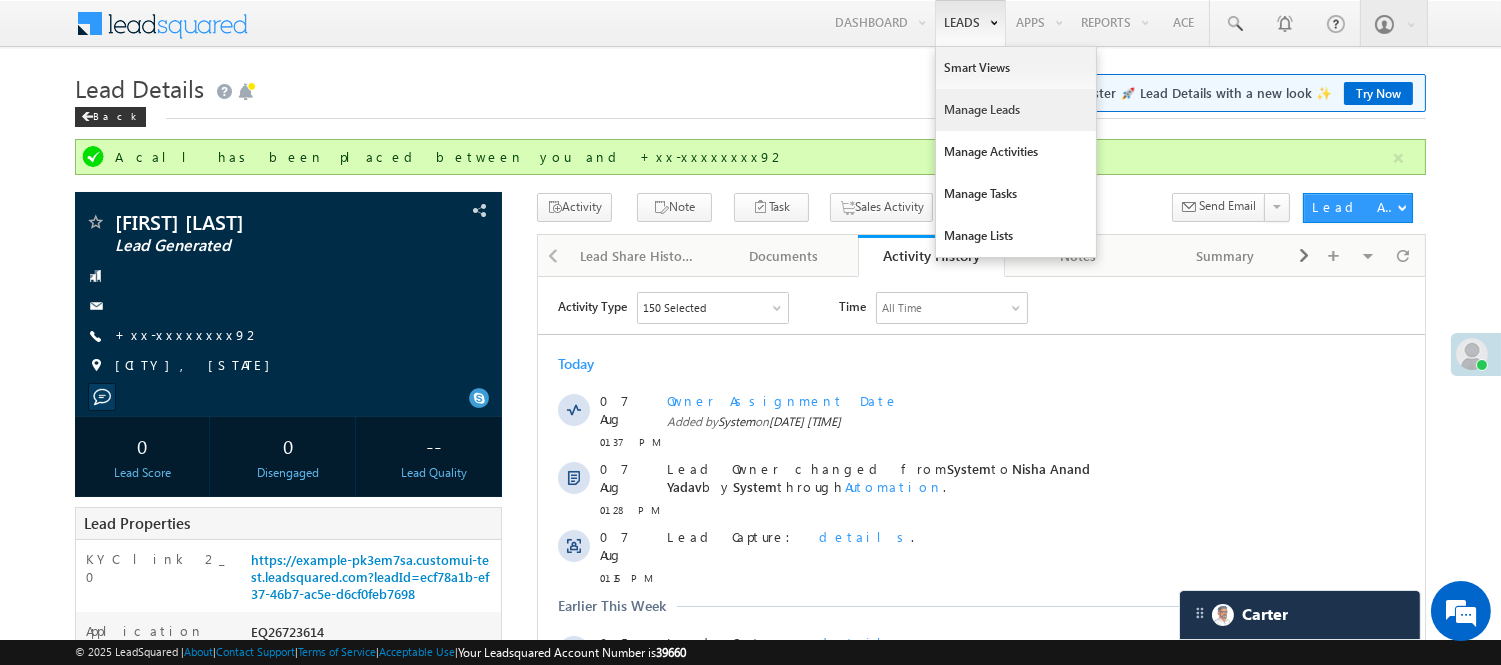 click on "Manage Leads" at bounding box center (1016, 110) 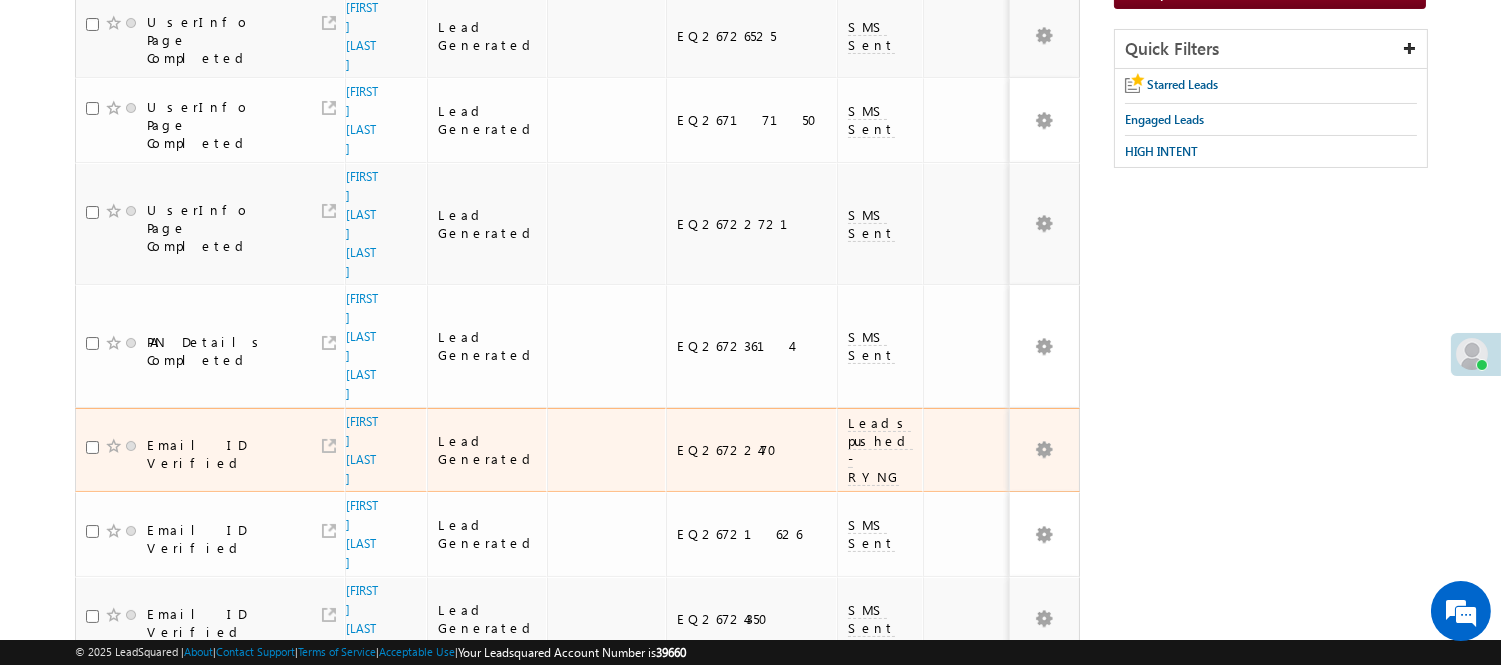 scroll, scrollTop: 0, scrollLeft: 0, axis: both 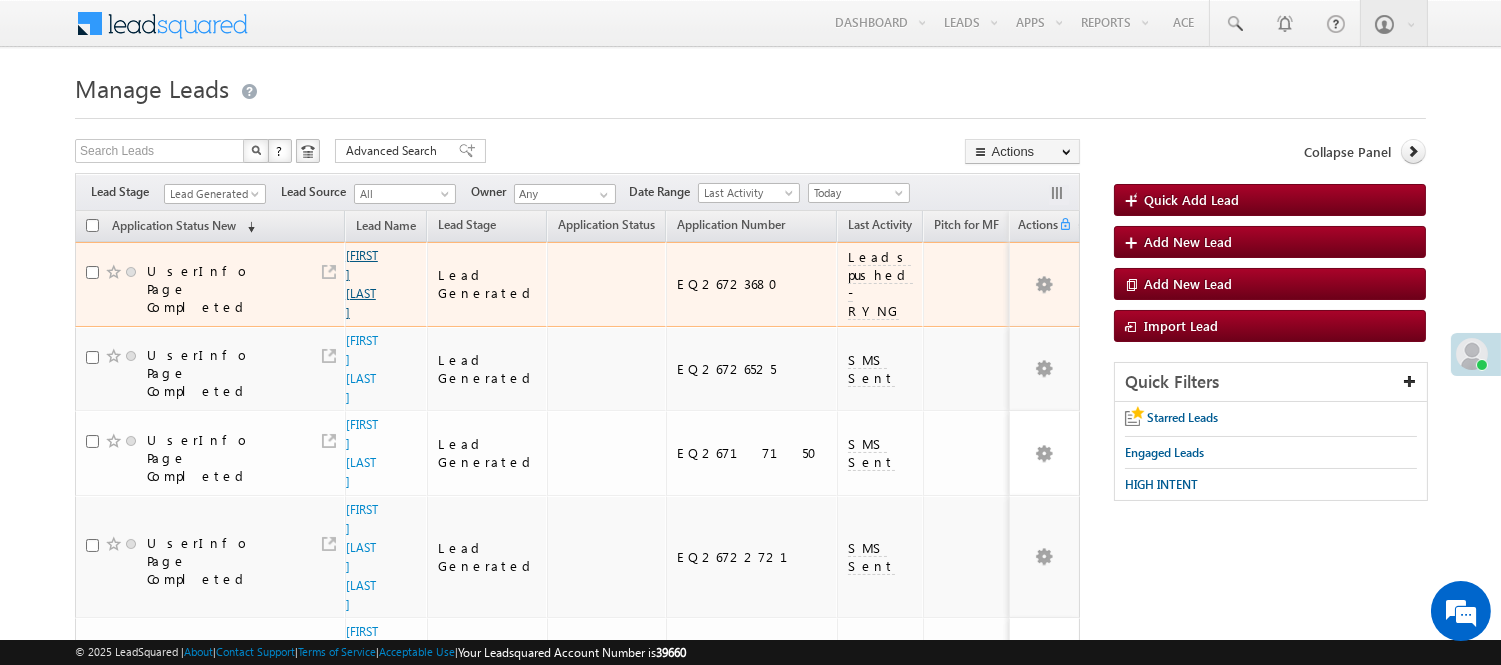click on "[FIRST] [LAST]" at bounding box center (362, 284) 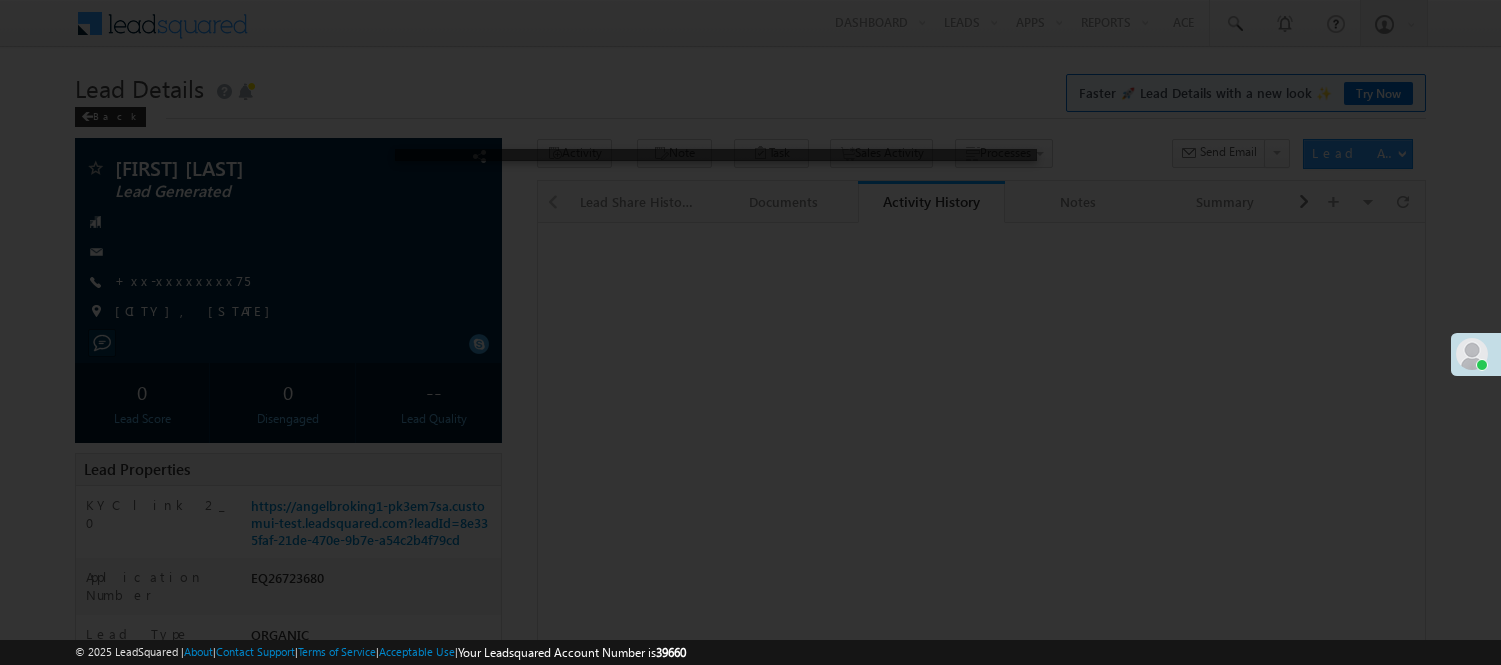 scroll, scrollTop: 0, scrollLeft: 0, axis: both 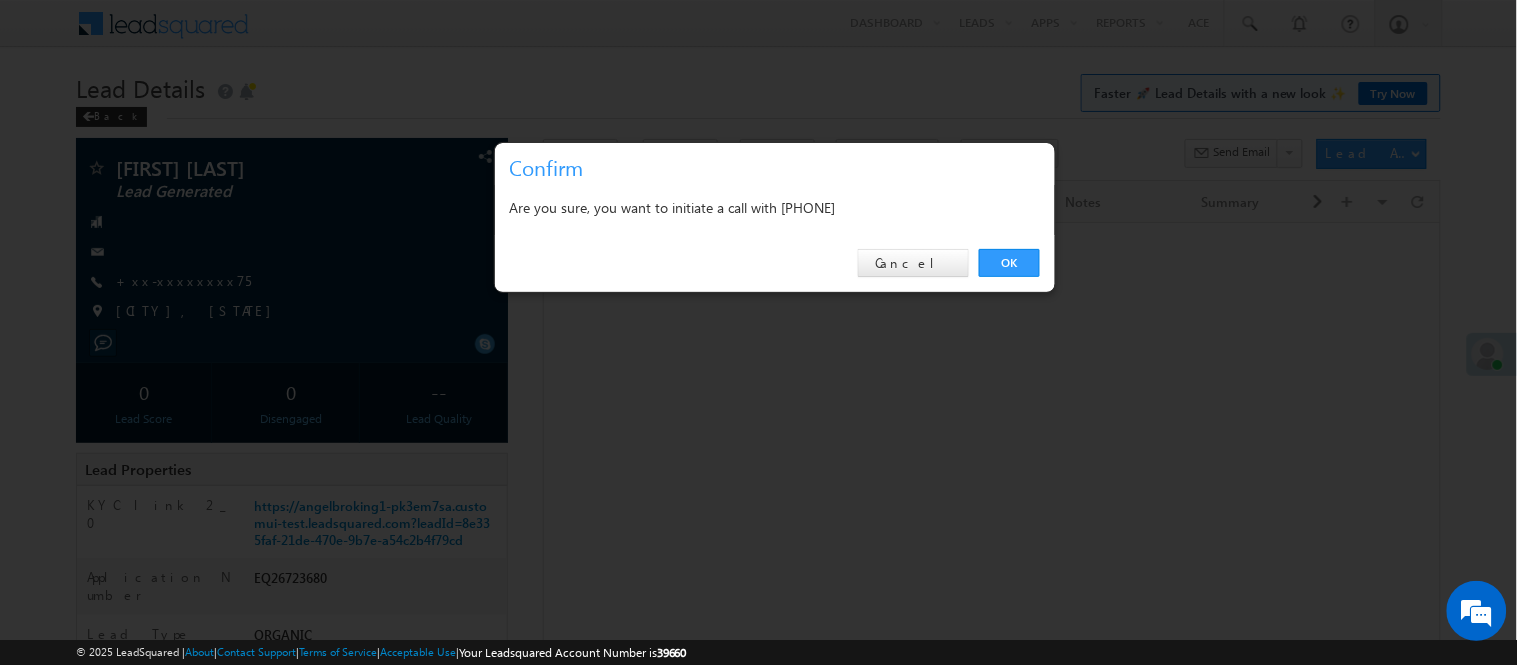 drag, startPoint x: 1004, startPoint y: 257, endPoint x: 1031, endPoint y: 174, distance: 87.28116 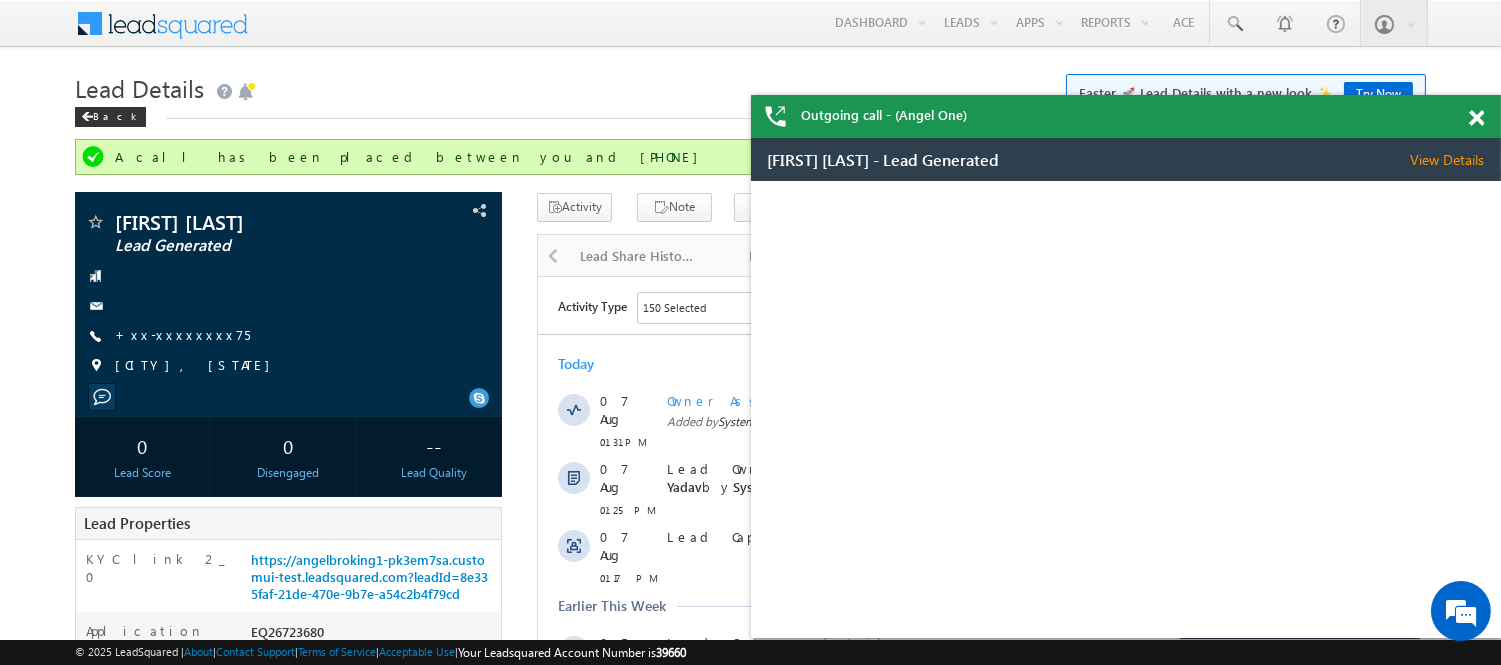 click at bounding box center [1476, 118] 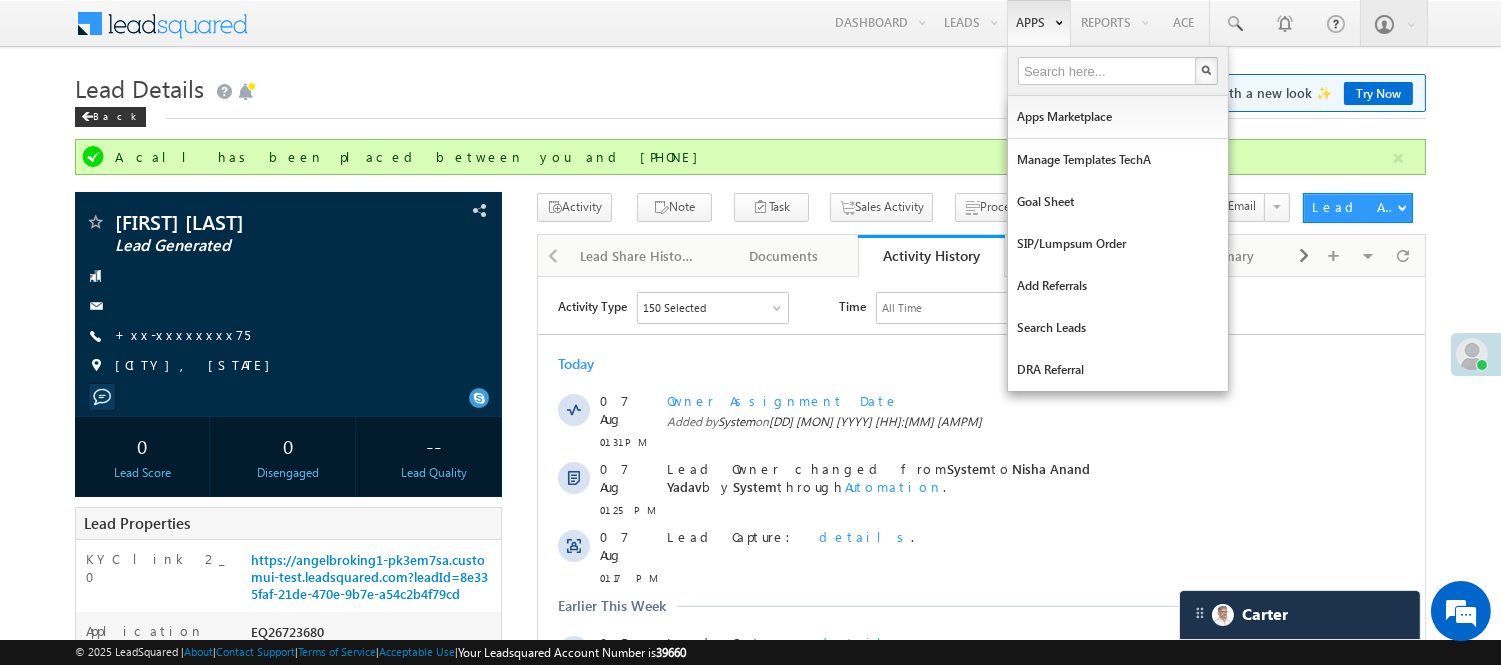 scroll, scrollTop: 0, scrollLeft: 0, axis: both 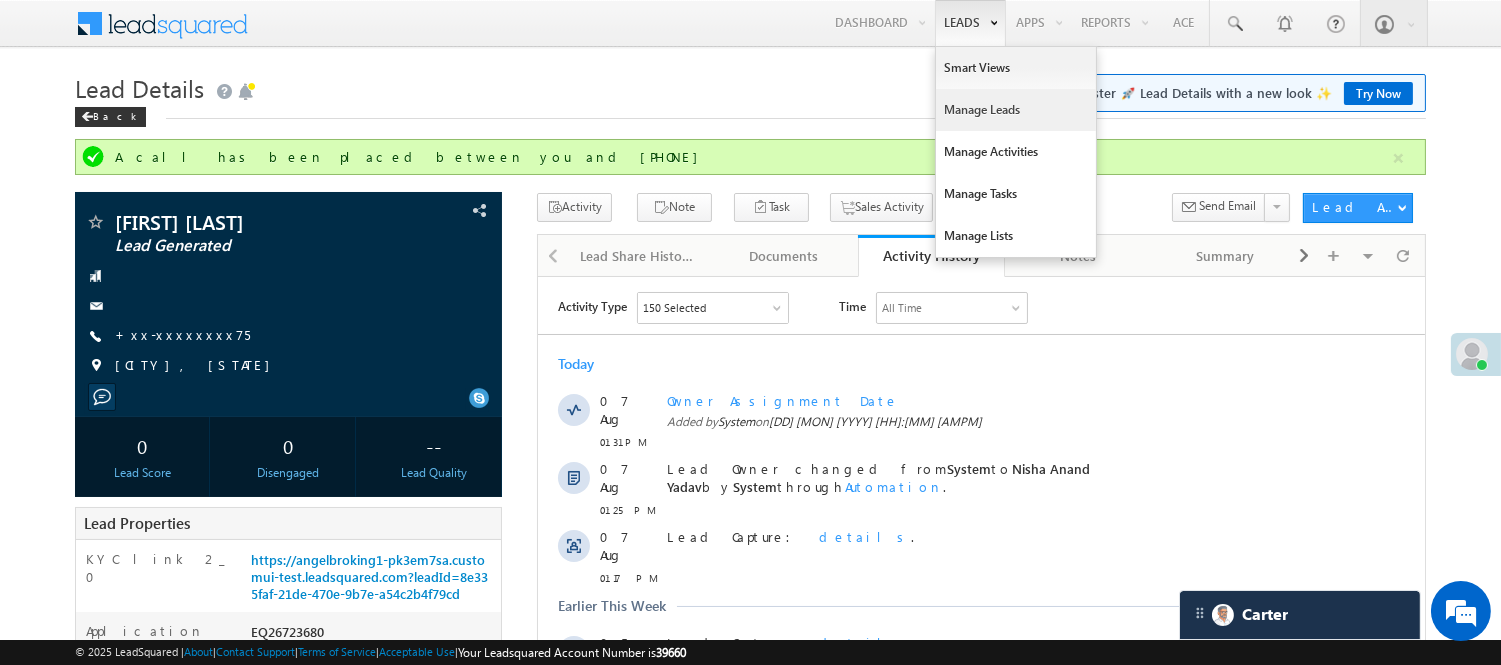 click on "Manage Leads" at bounding box center (1016, 110) 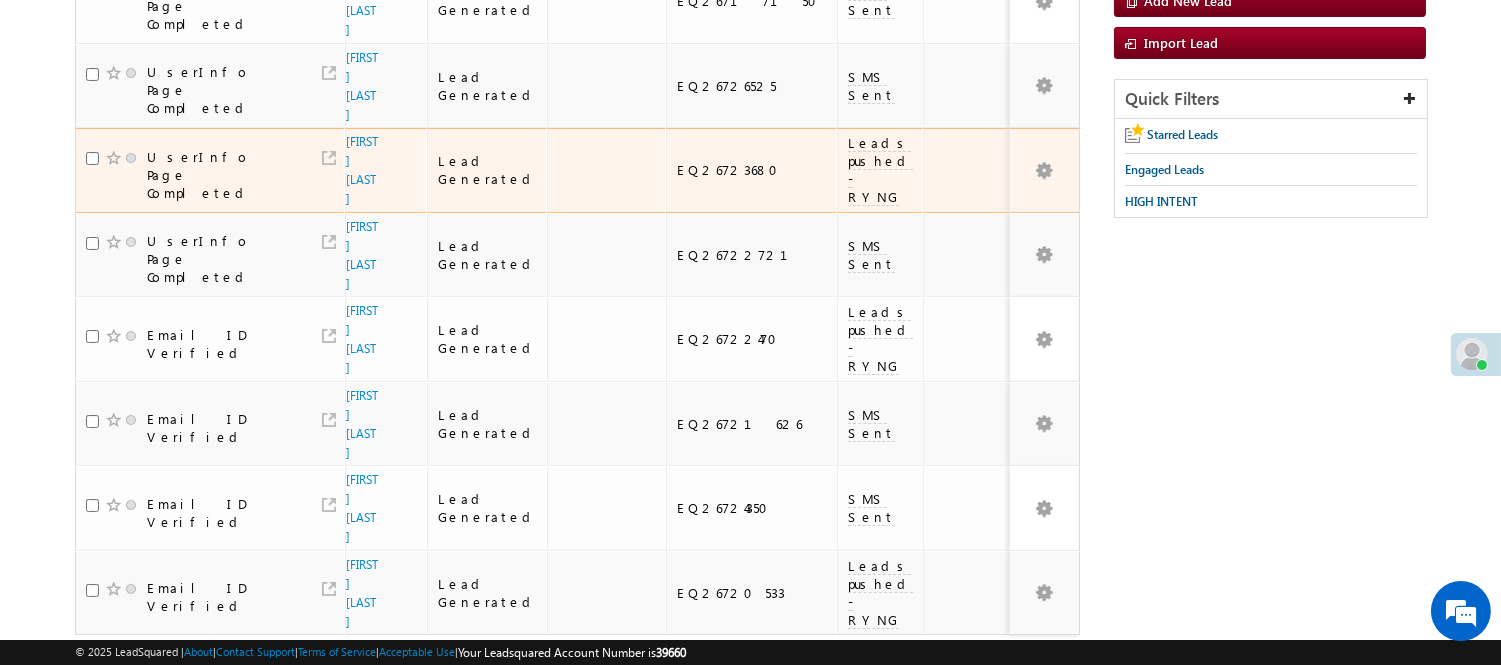 scroll, scrollTop: 61, scrollLeft: 0, axis: vertical 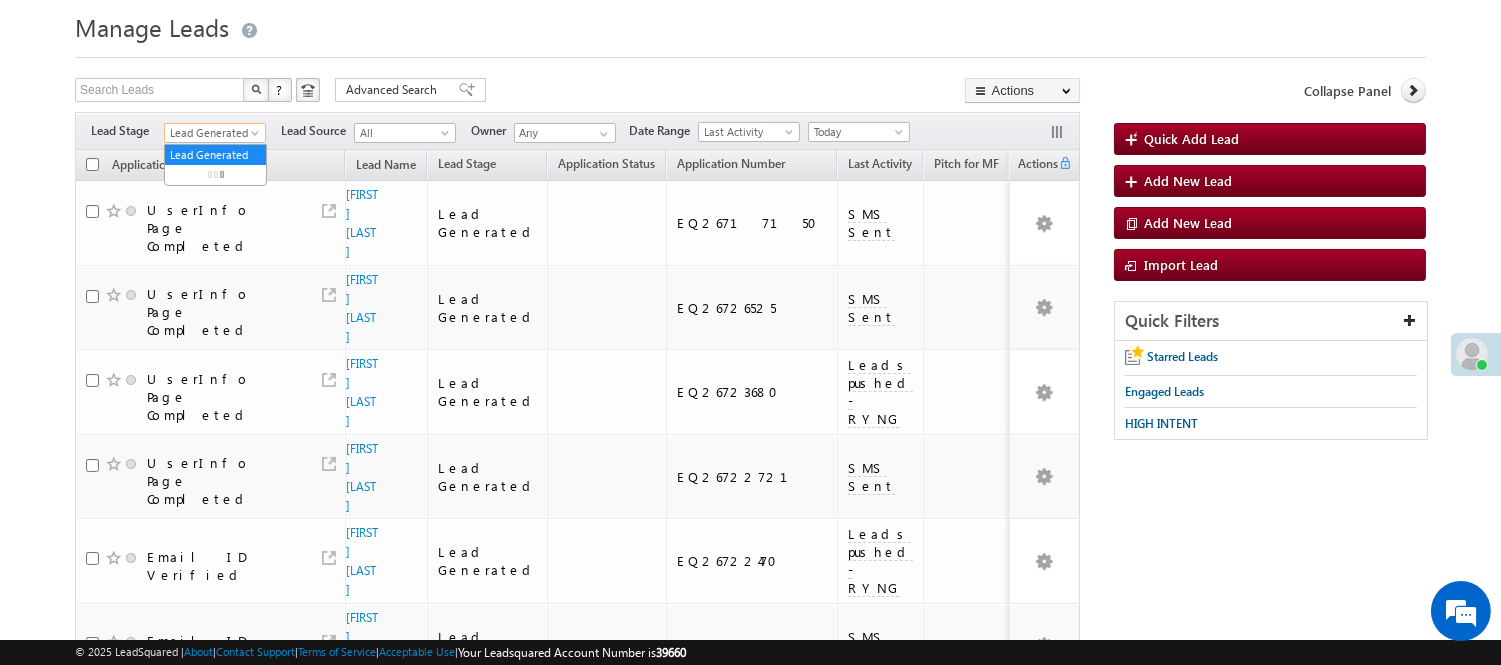click on "Lead Generated" at bounding box center [212, 133] 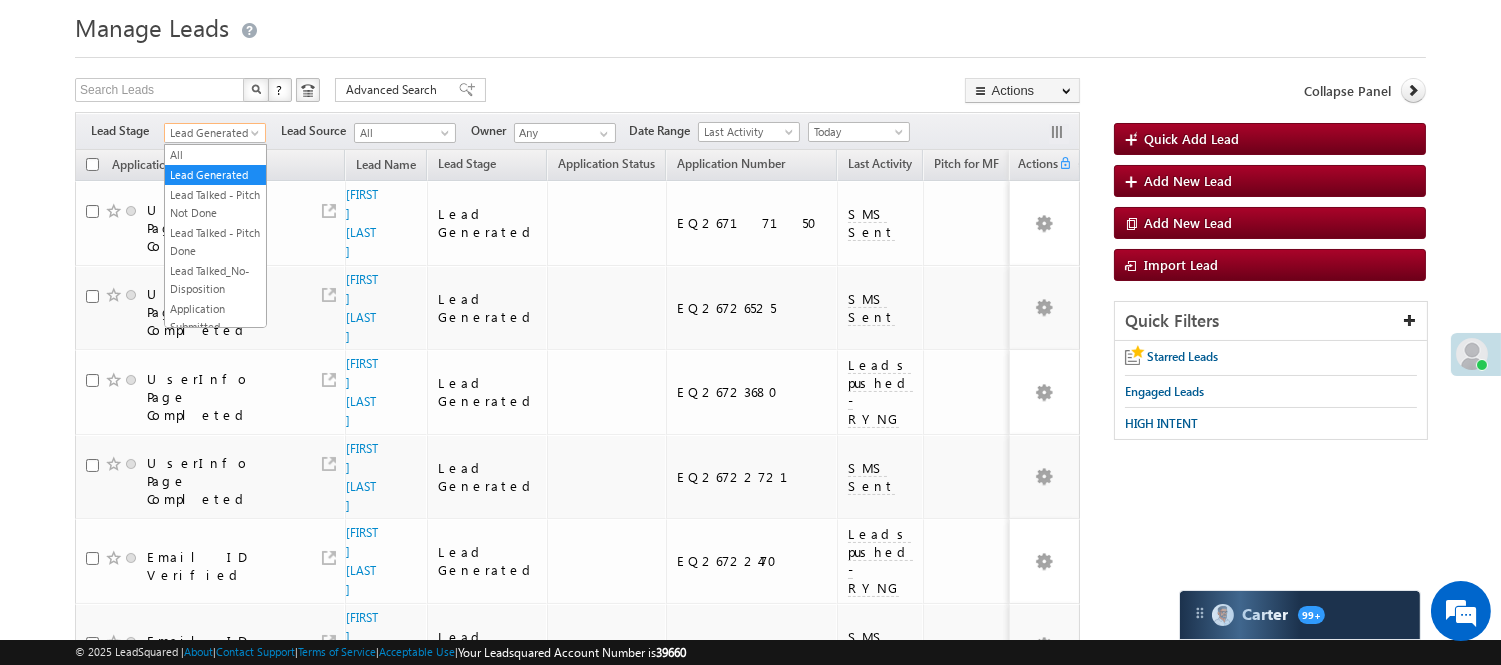 scroll, scrollTop: 222, scrollLeft: 0, axis: vertical 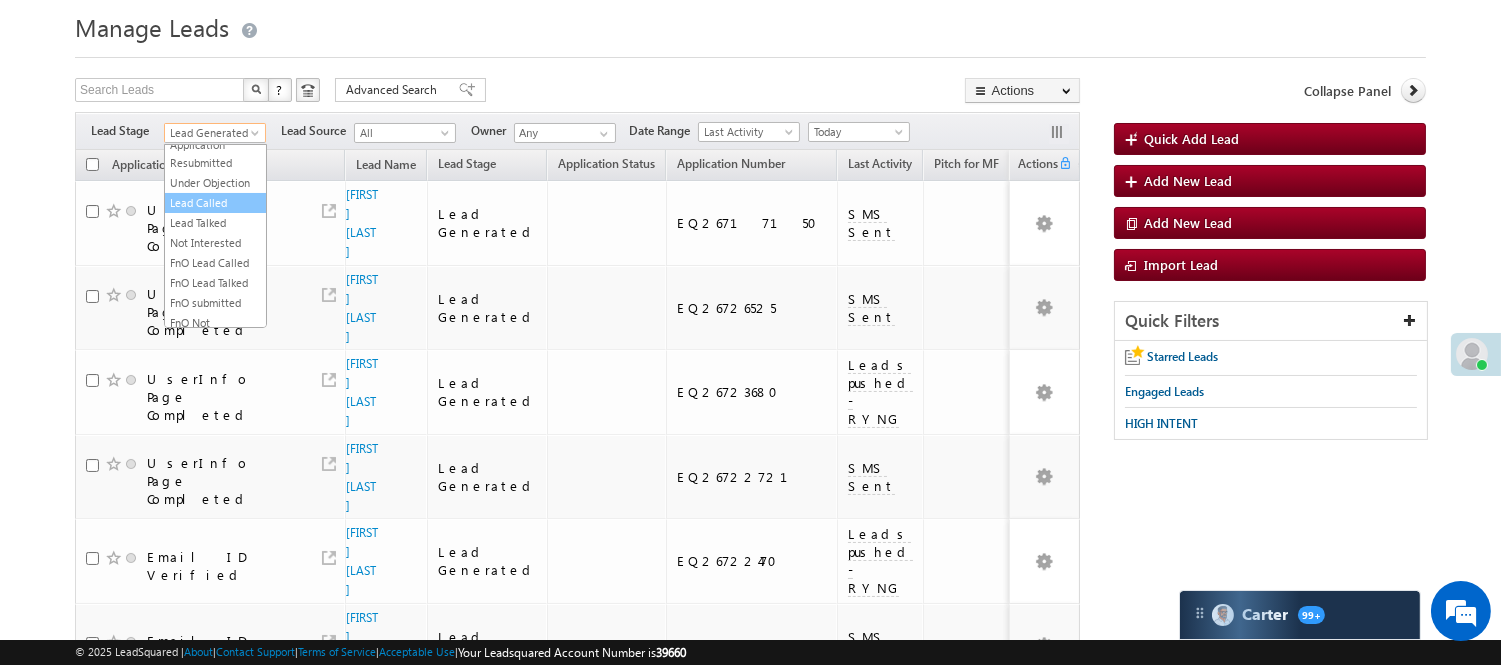 click on "Lead Called" at bounding box center (215, 203) 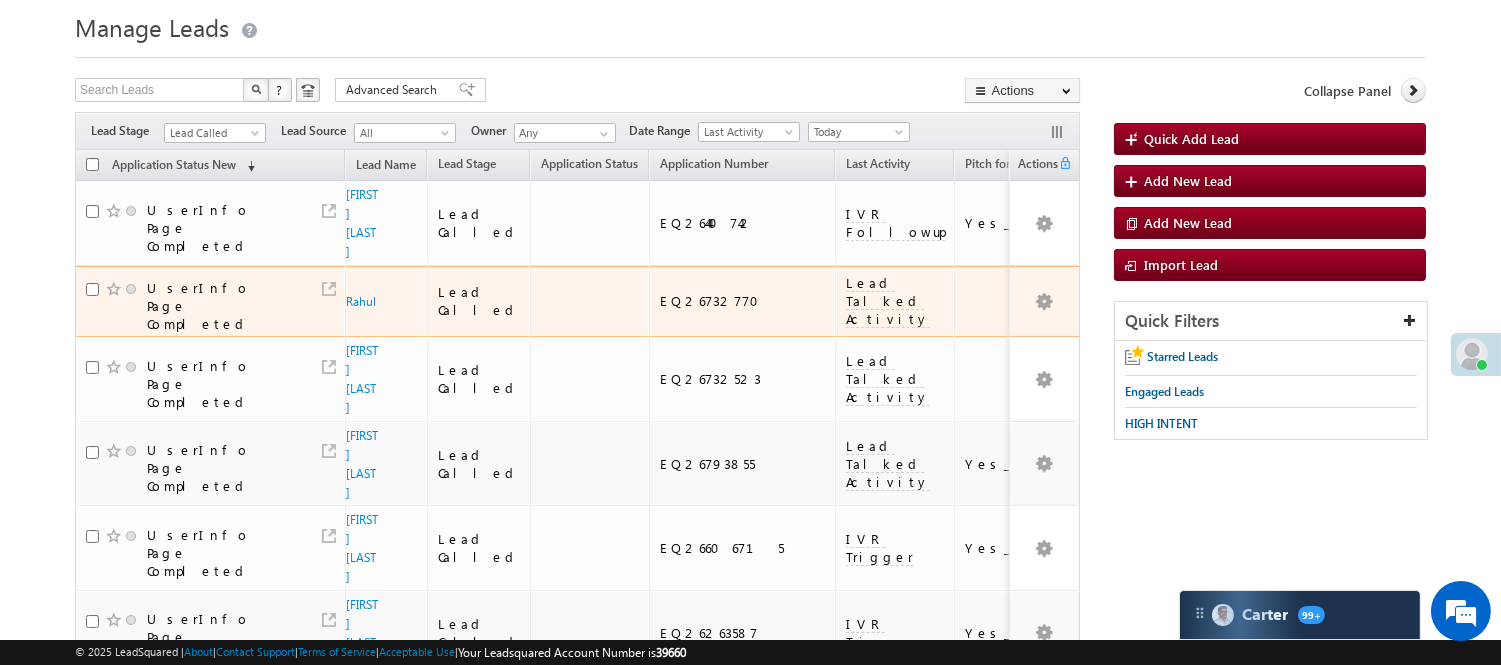 scroll, scrollTop: 0, scrollLeft: 0, axis: both 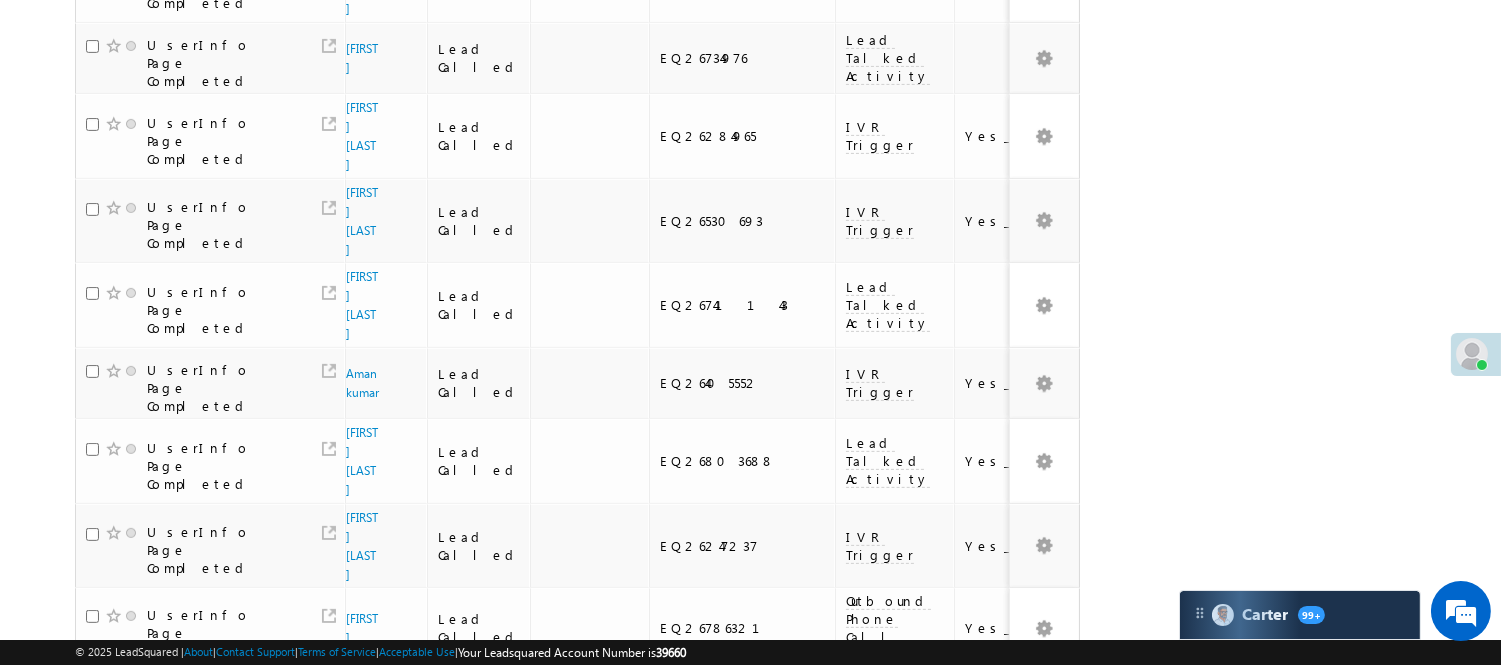 click on "2" at bounding box center [938, 1032] 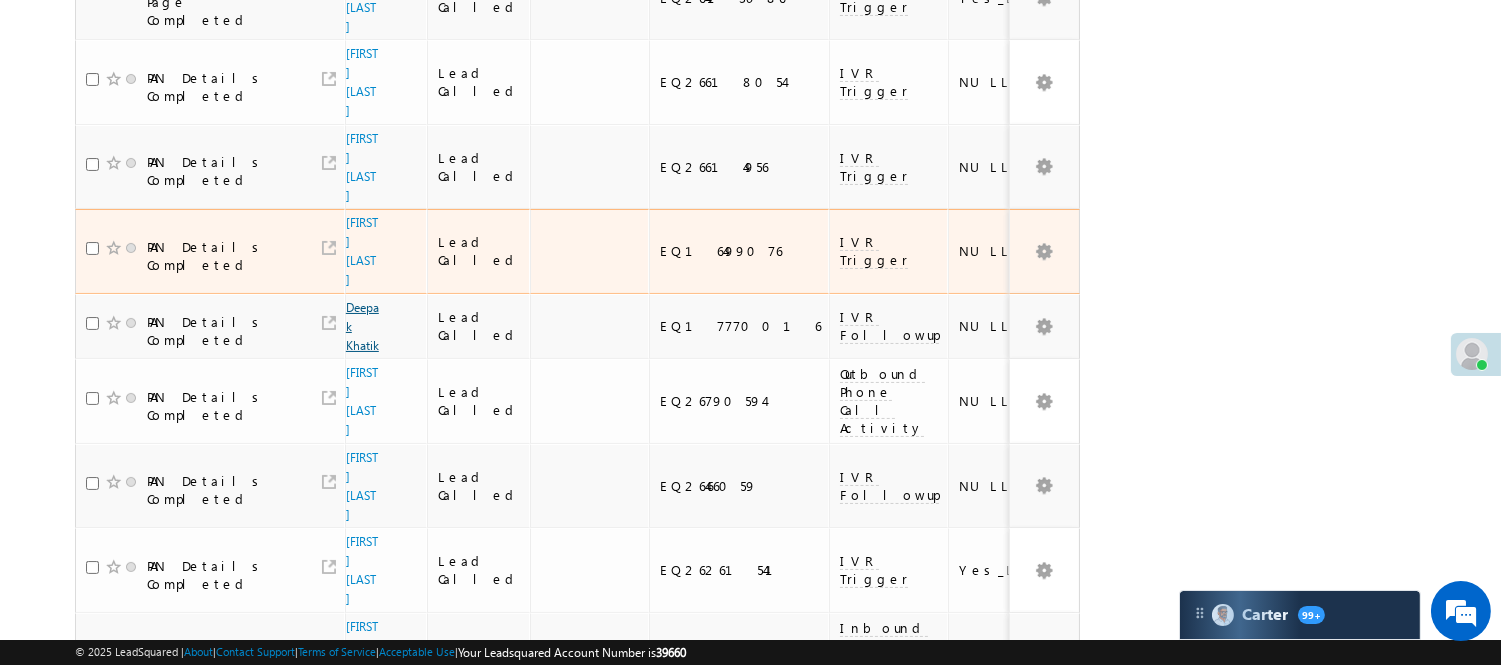 scroll, scrollTop: 416, scrollLeft: 0, axis: vertical 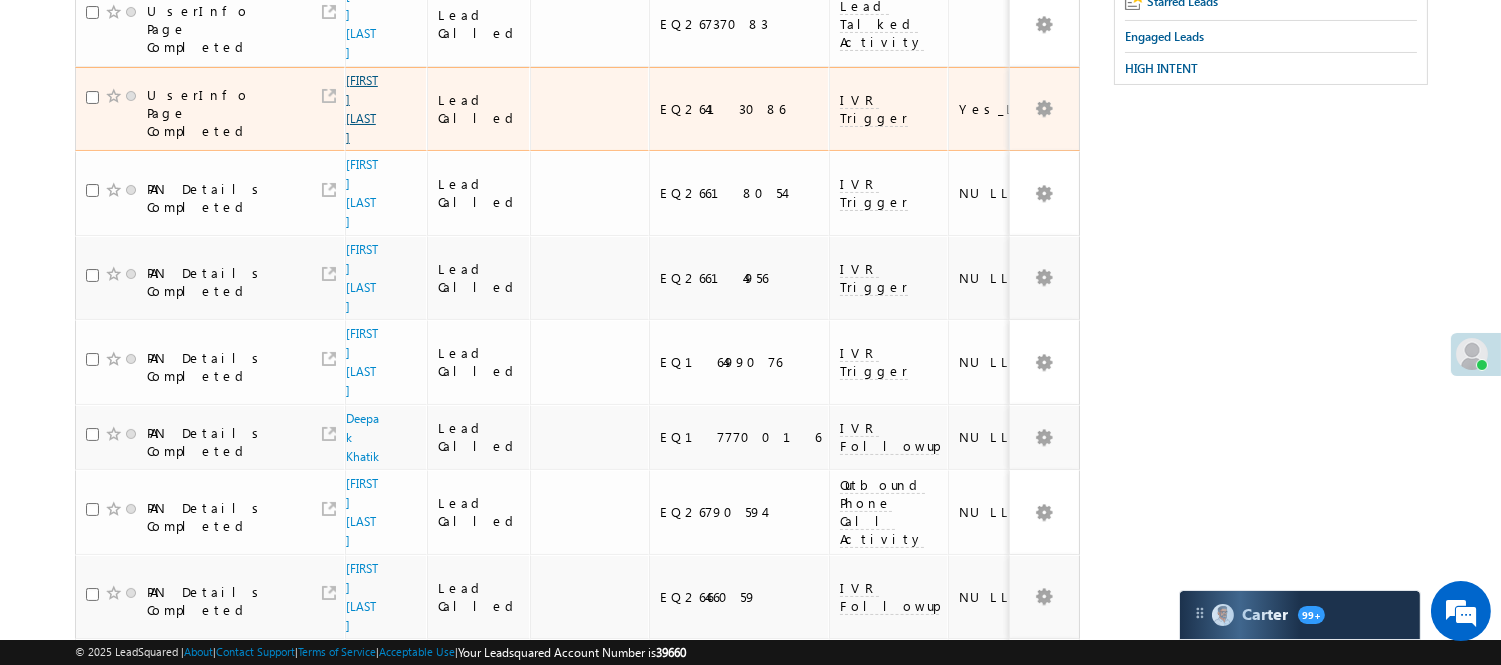 click on "Shreemanta nial" at bounding box center (362, 109) 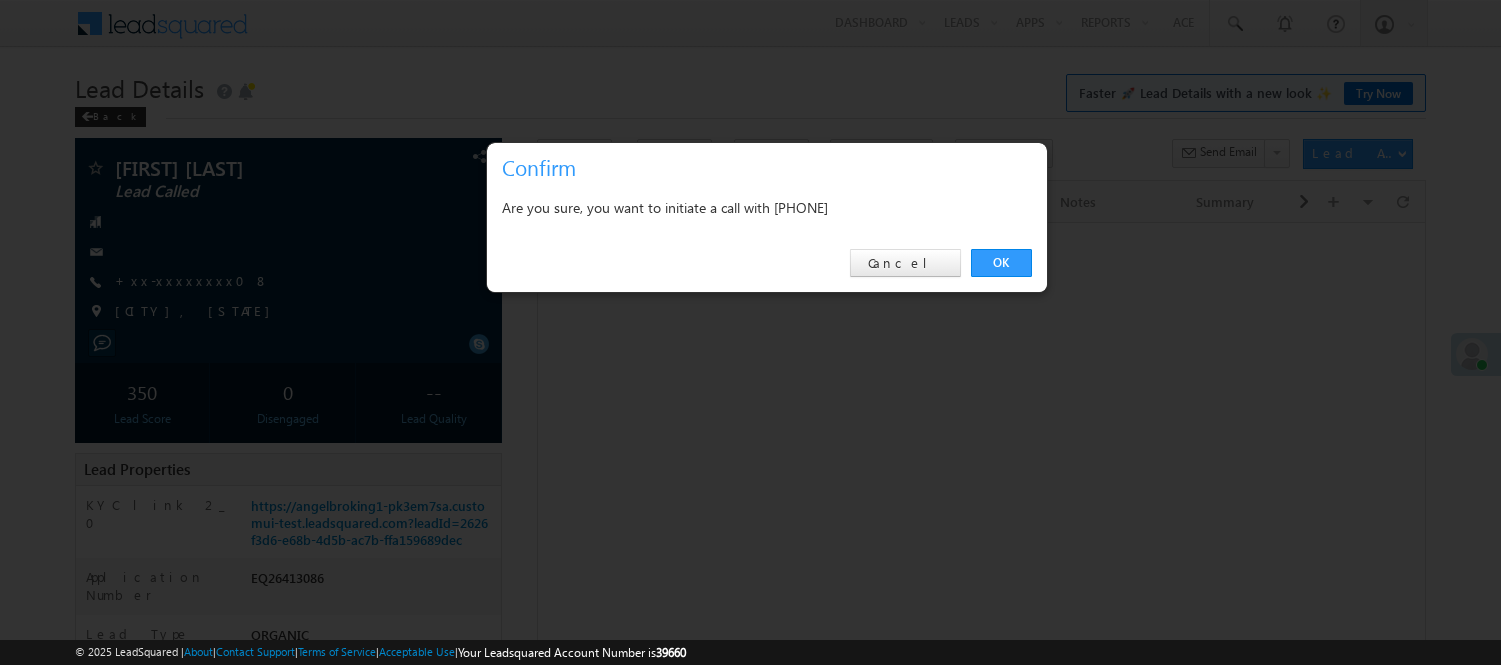 scroll, scrollTop: 0, scrollLeft: 0, axis: both 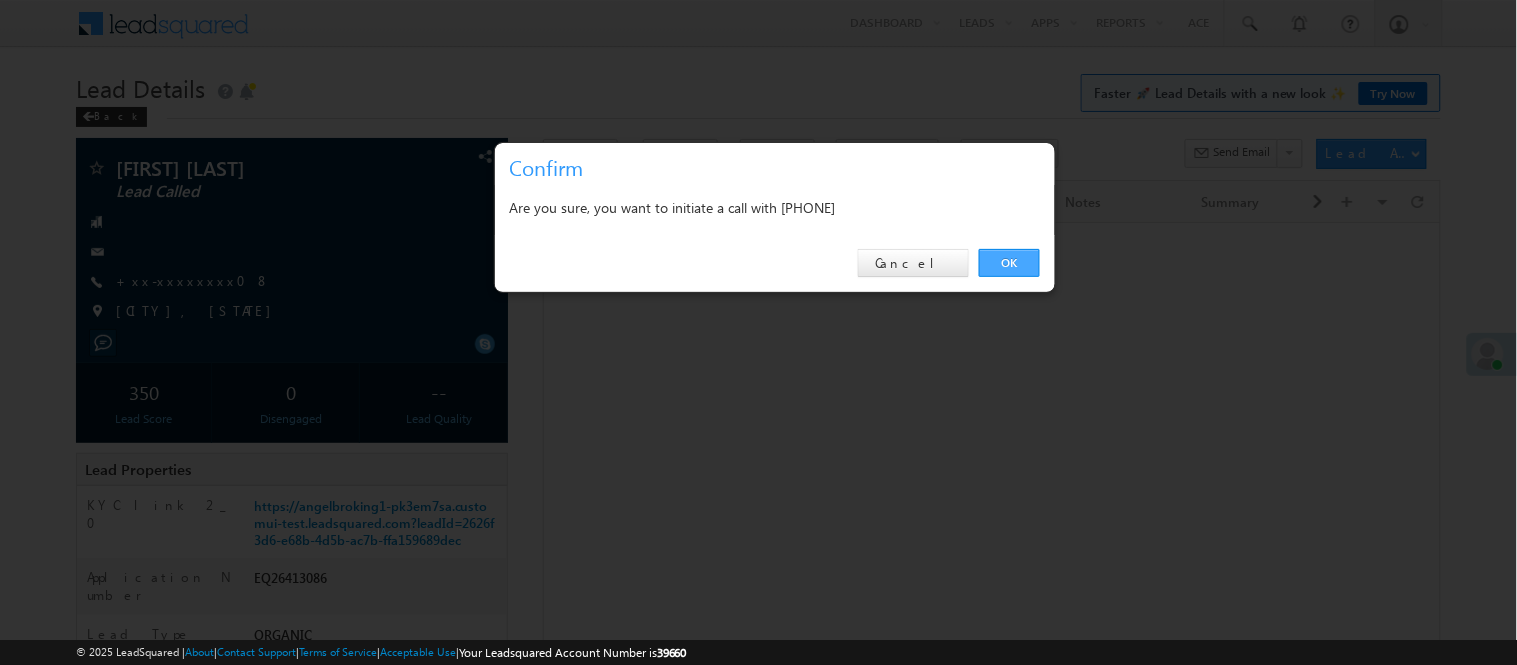 click on "OK" at bounding box center (1009, 263) 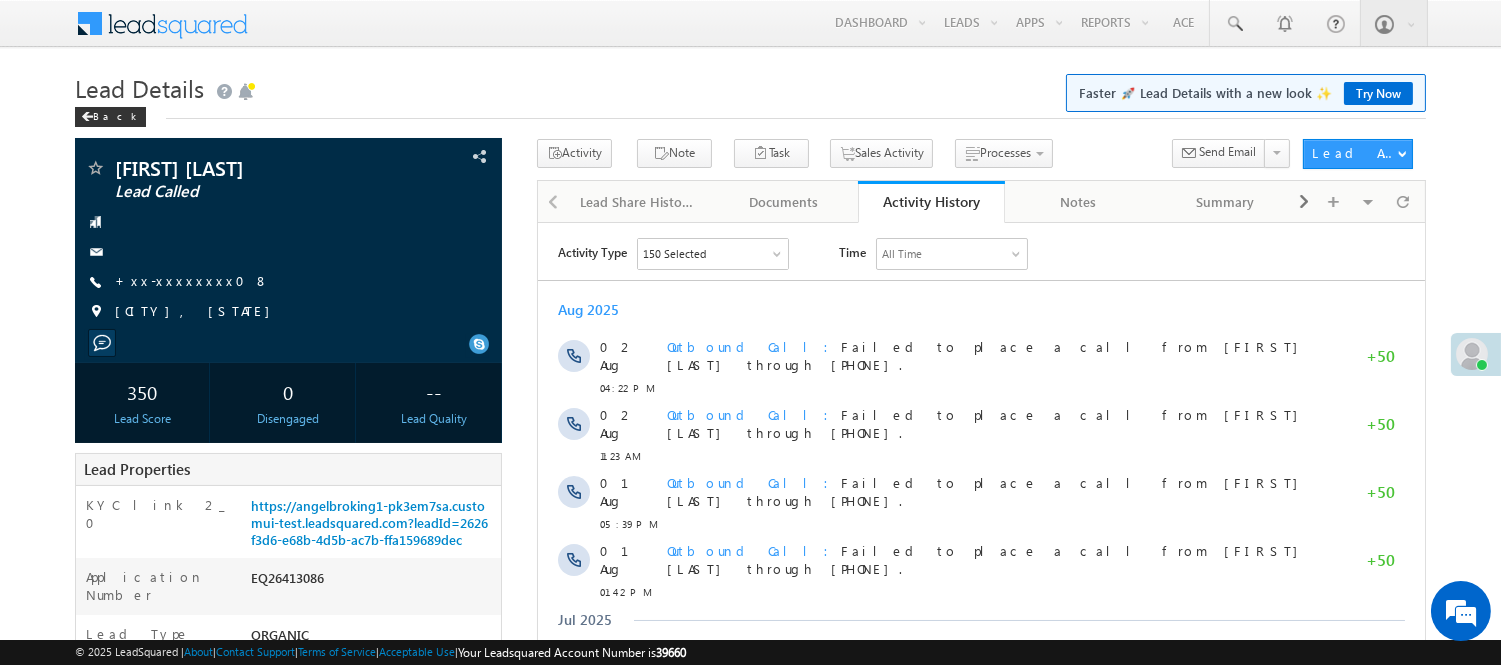 scroll, scrollTop: 0, scrollLeft: 0, axis: both 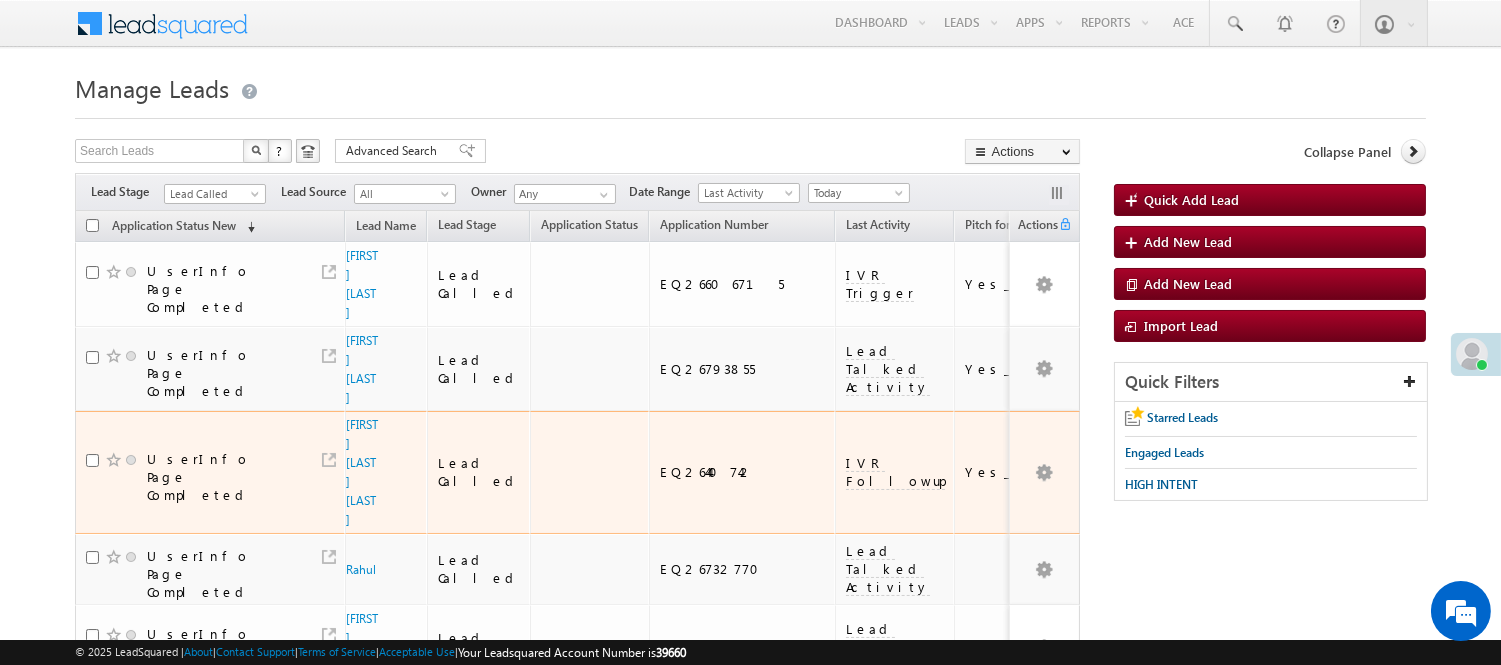 click on "Lead Called" at bounding box center [212, 194] 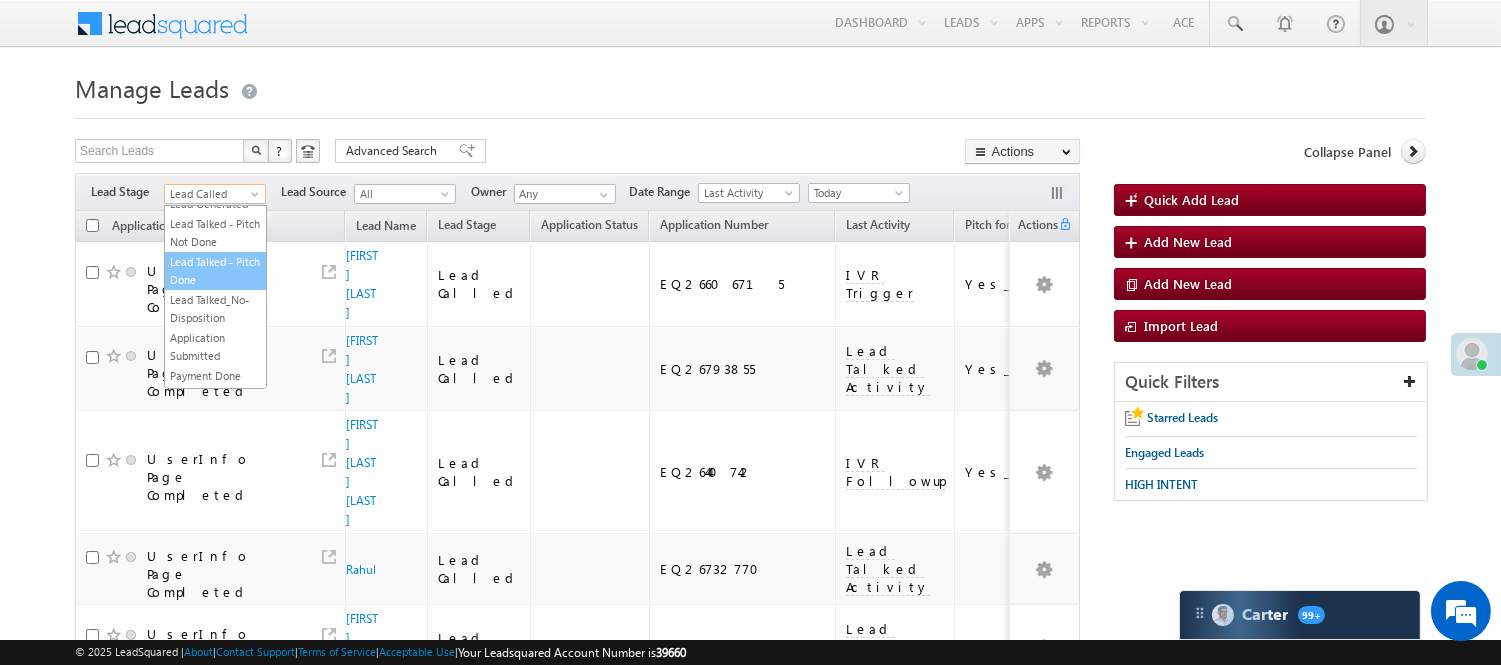 scroll, scrollTop: 0, scrollLeft: 0, axis: both 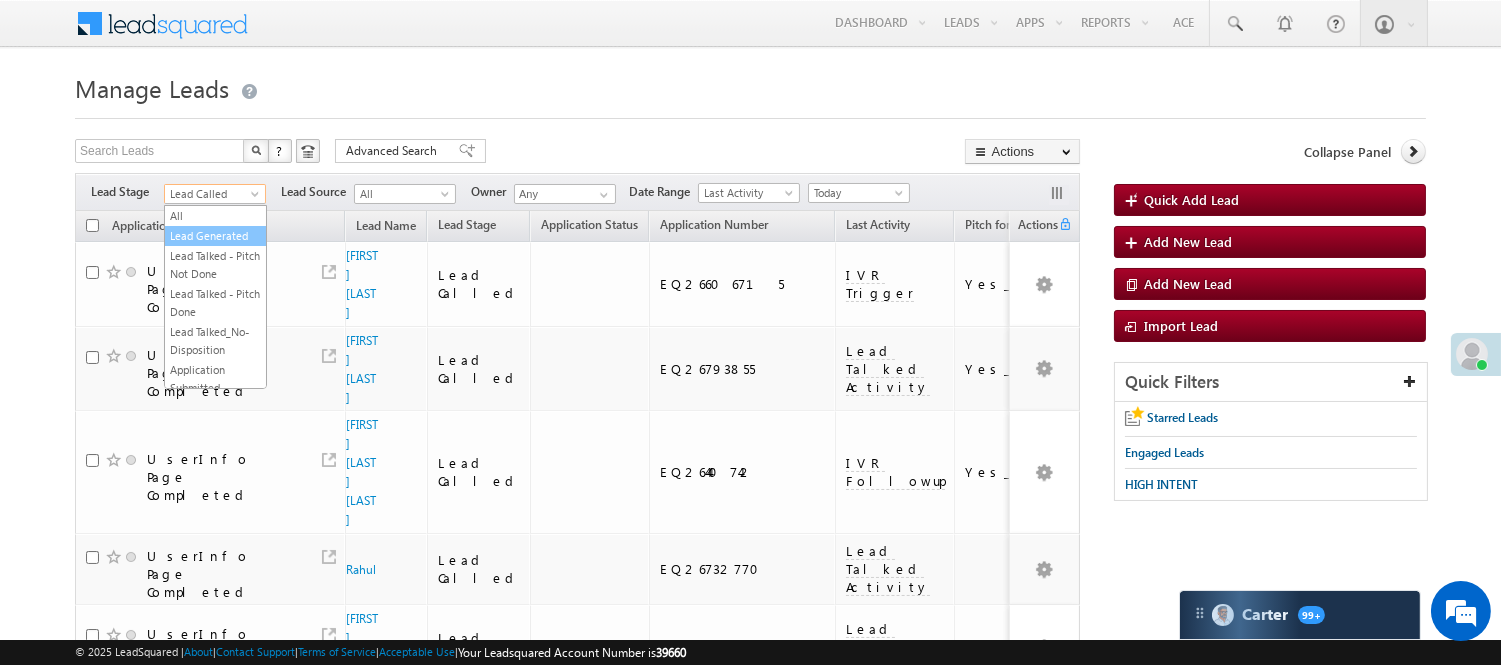 click on "Lead Generated" at bounding box center (215, 236) 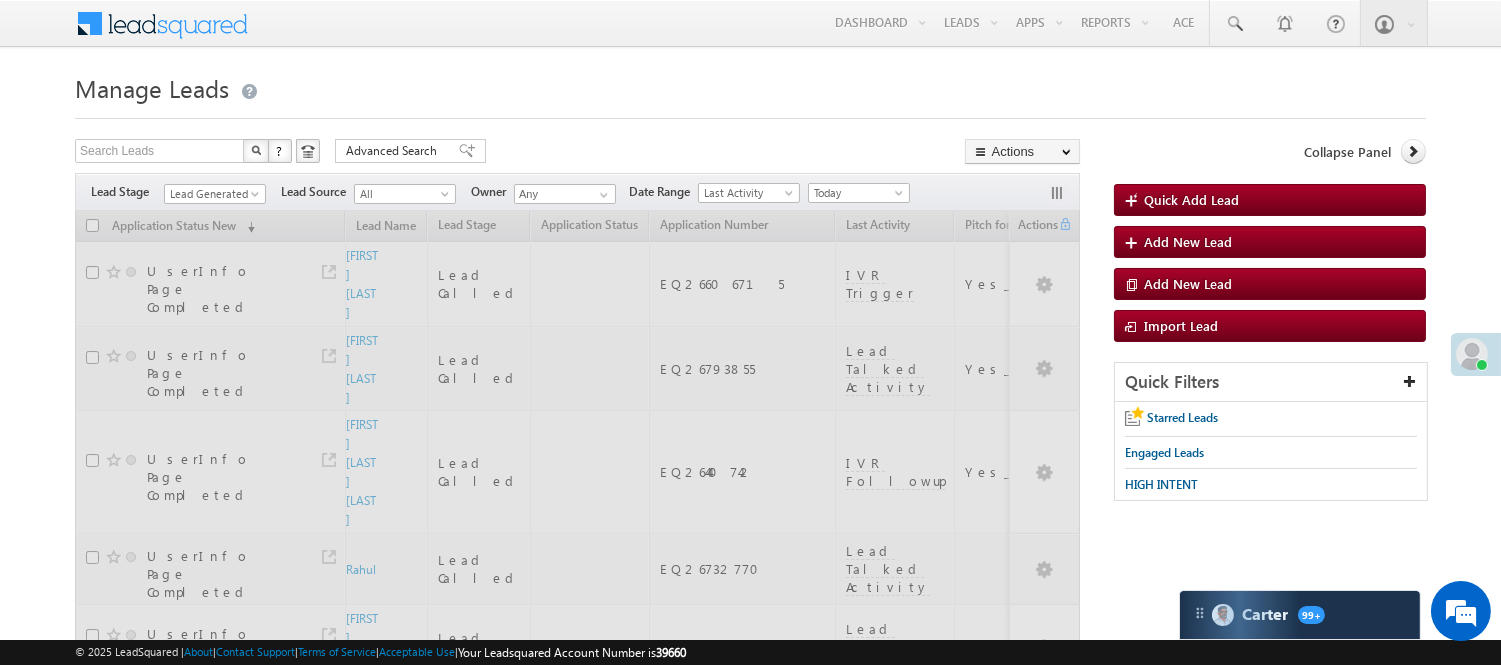 click on "Manage Leads" at bounding box center (750, 86) 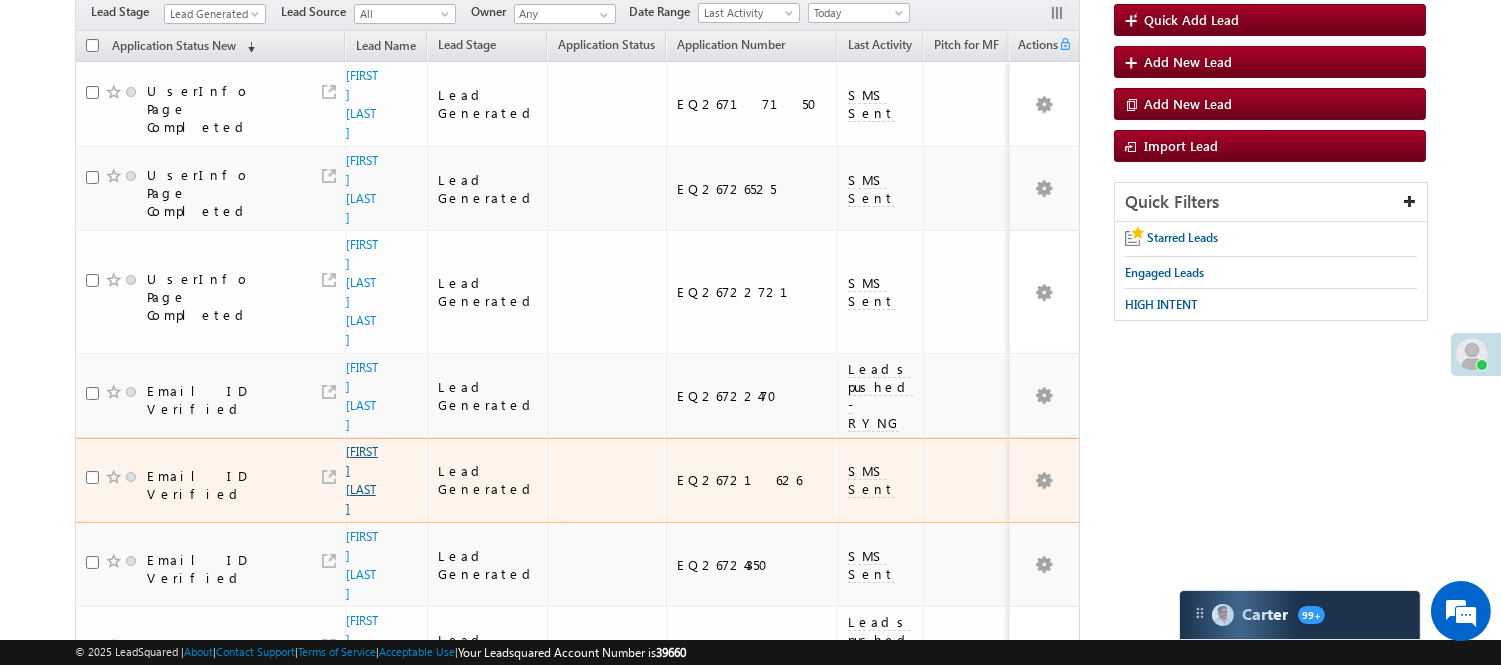 scroll, scrollTop: 216, scrollLeft: 0, axis: vertical 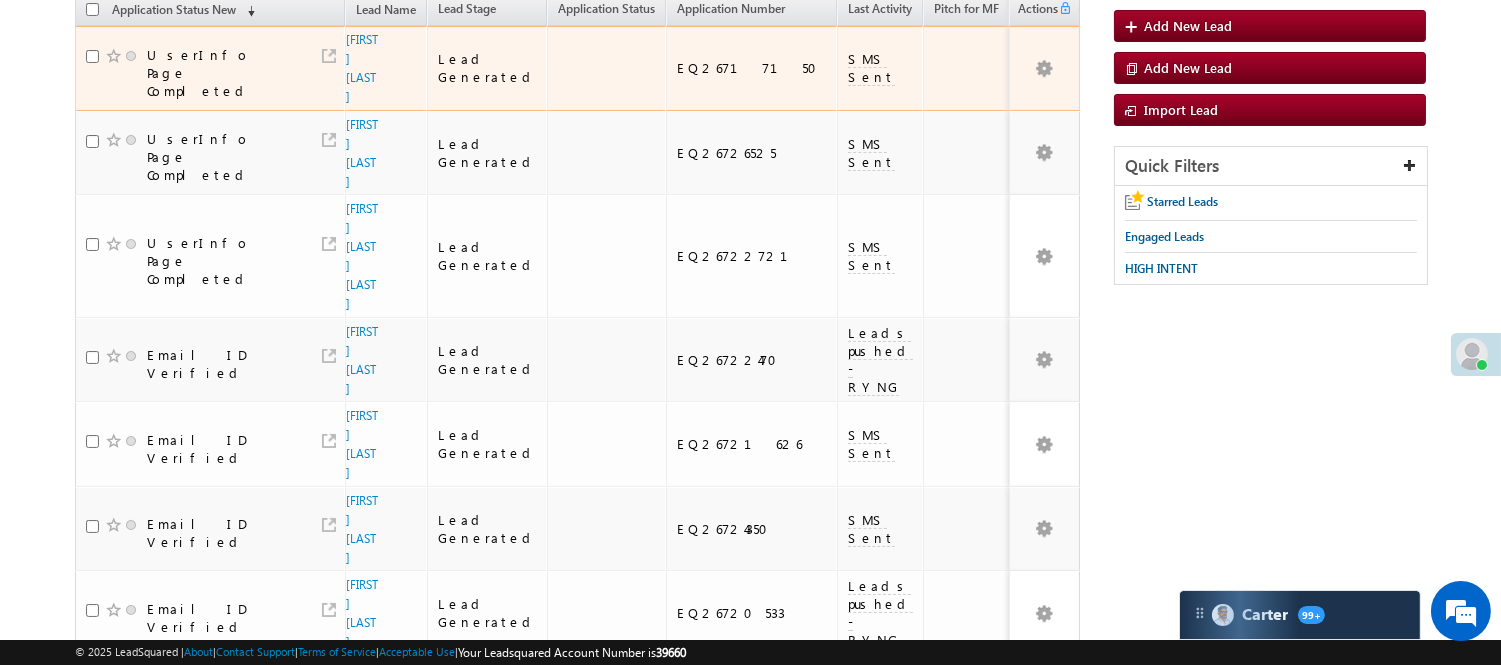 click on "[FIRST] [LAST]" at bounding box center [363, 68] 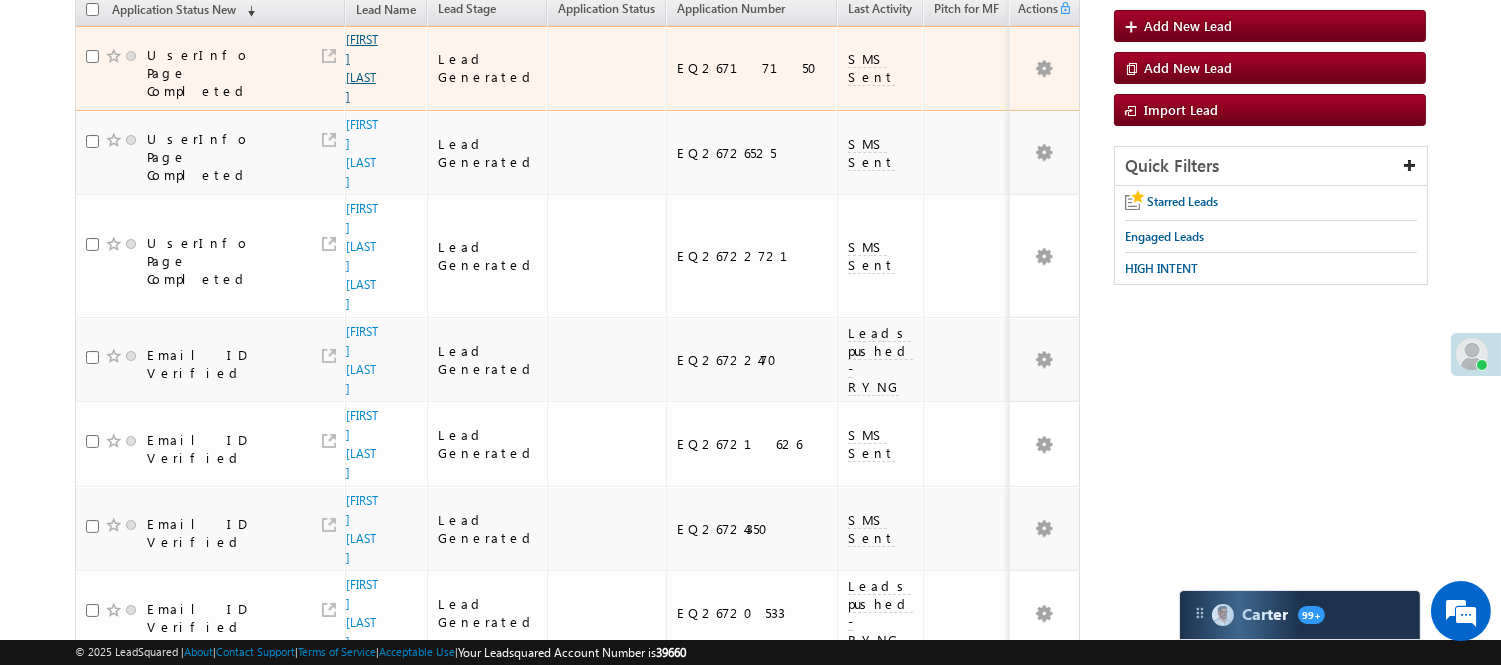click on "Rajveer Singh" at bounding box center (362, 68) 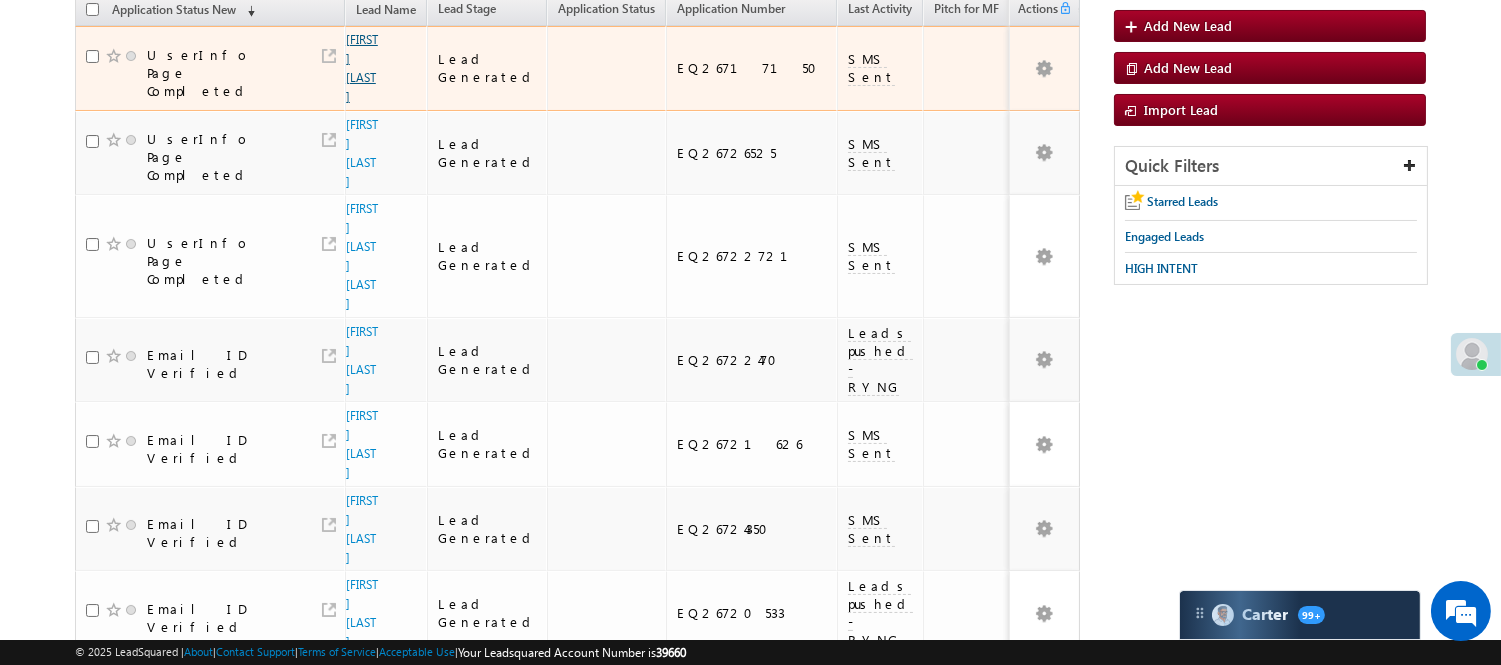 click on "Rajveer Singh" at bounding box center [362, 68] 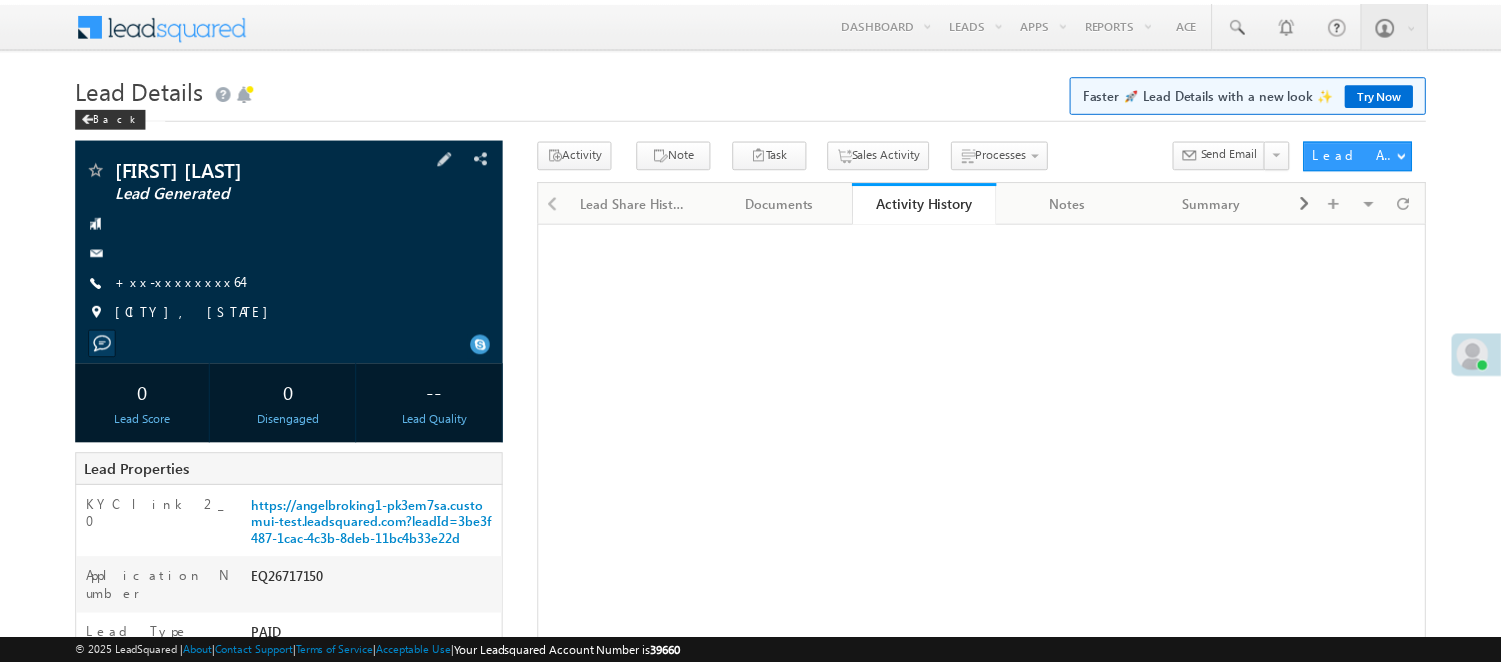 scroll, scrollTop: 0, scrollLeft: 0, axis: both 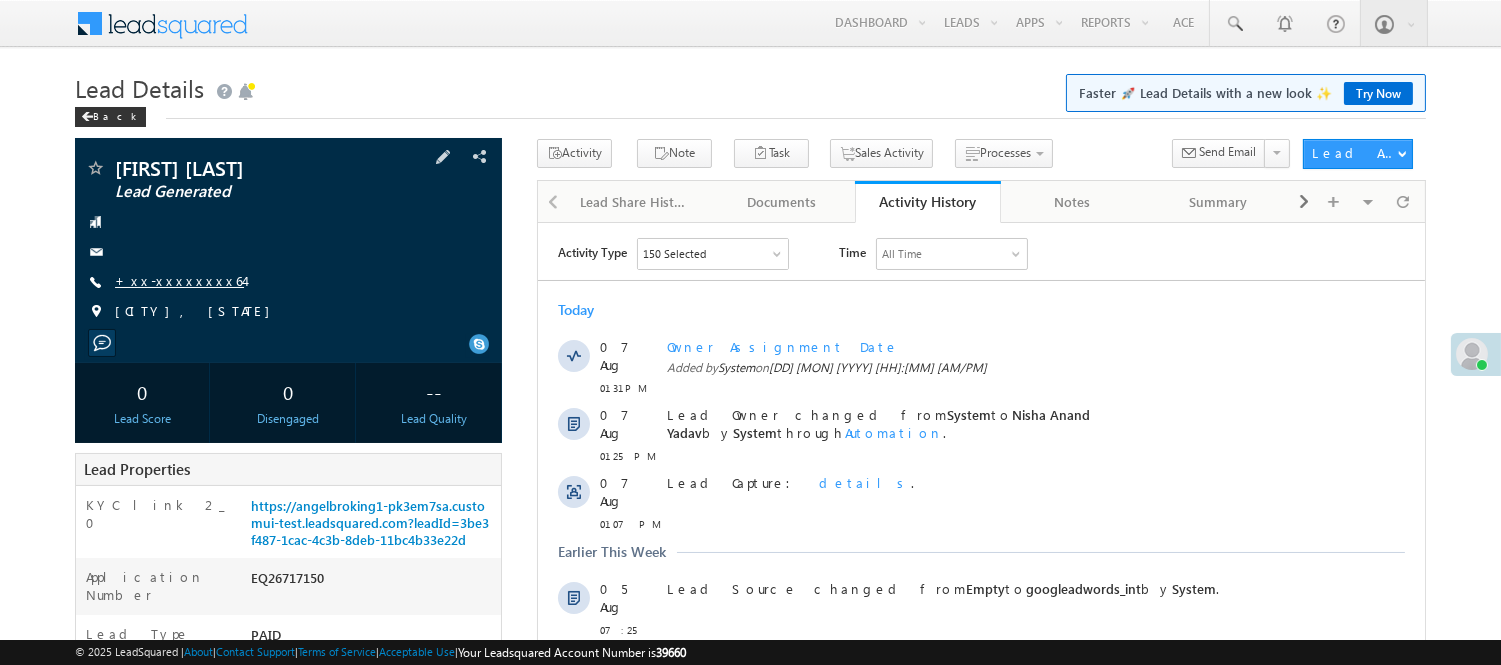 click on "+xx-xxxxxxxx64" at bounding box center [179, 280] 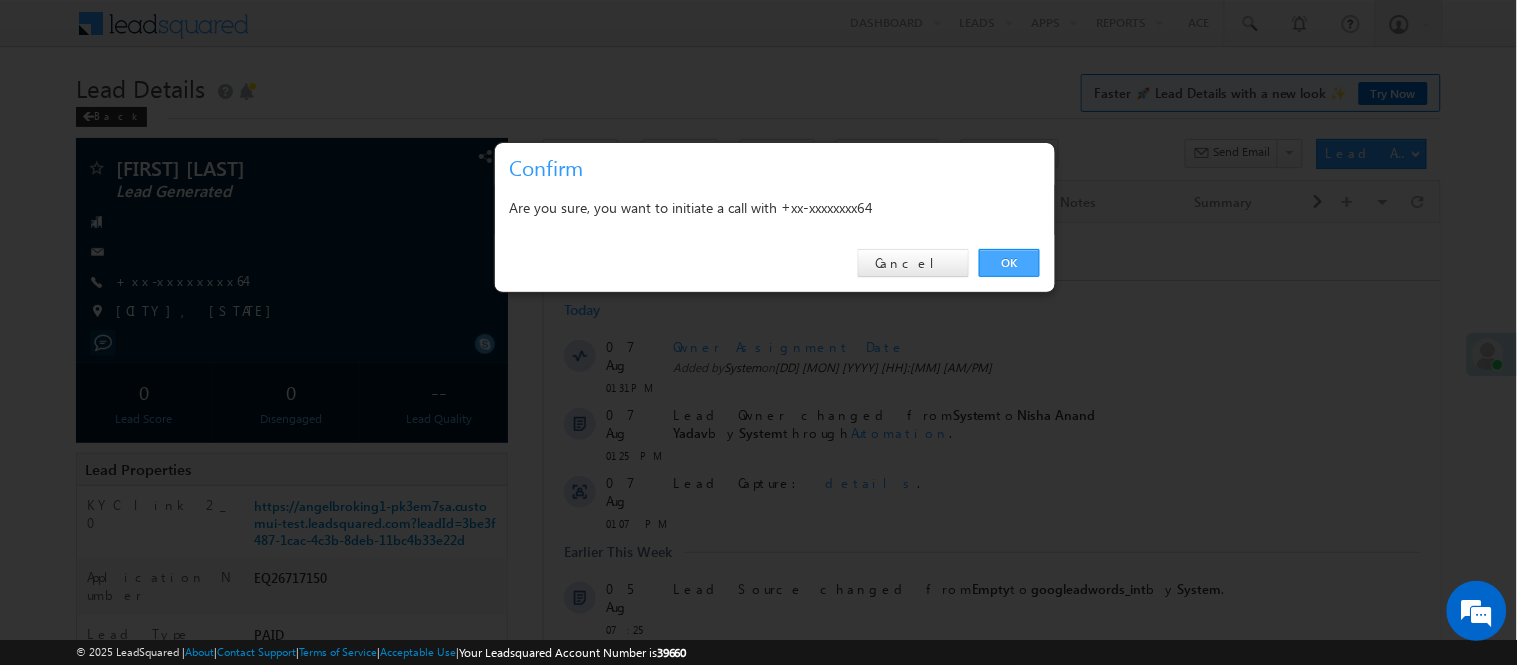 click on "OK" at bounding box center [1009, 263] 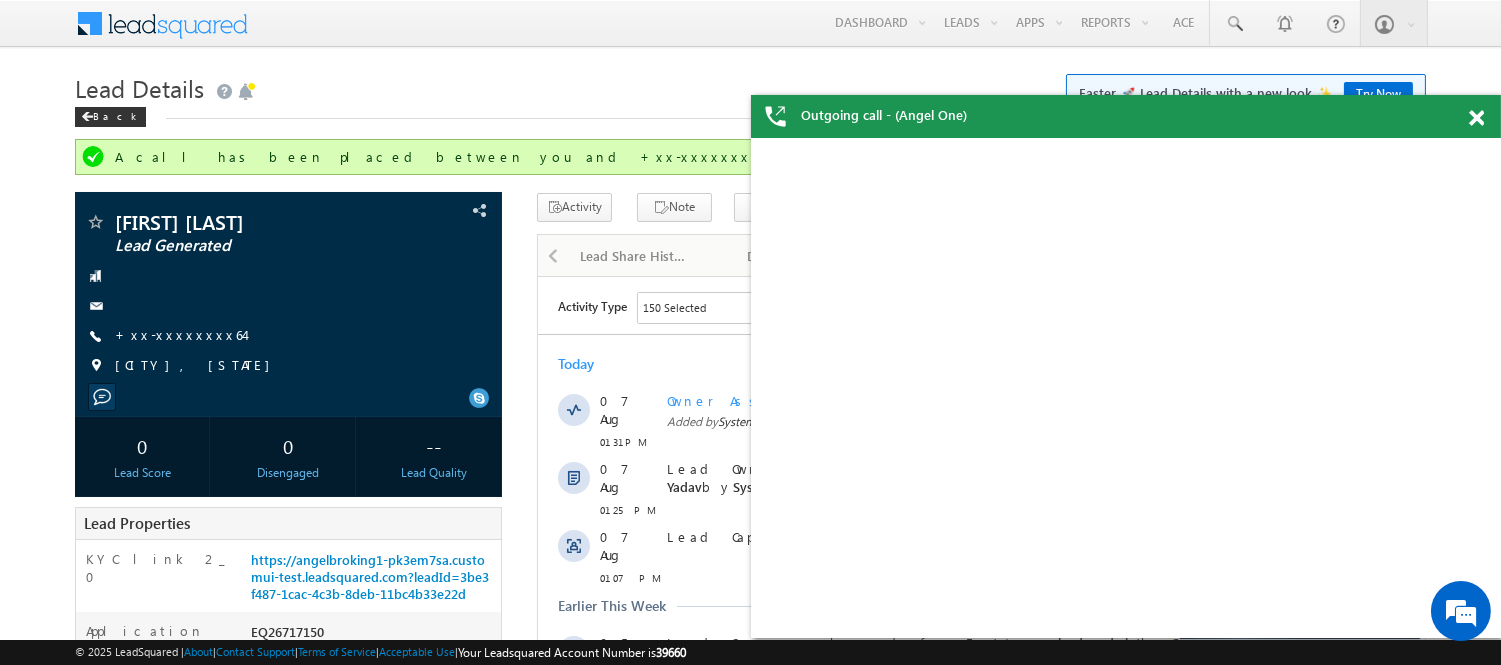 scroll, scrollTop: 0, scrollLeft: 0, axis: both 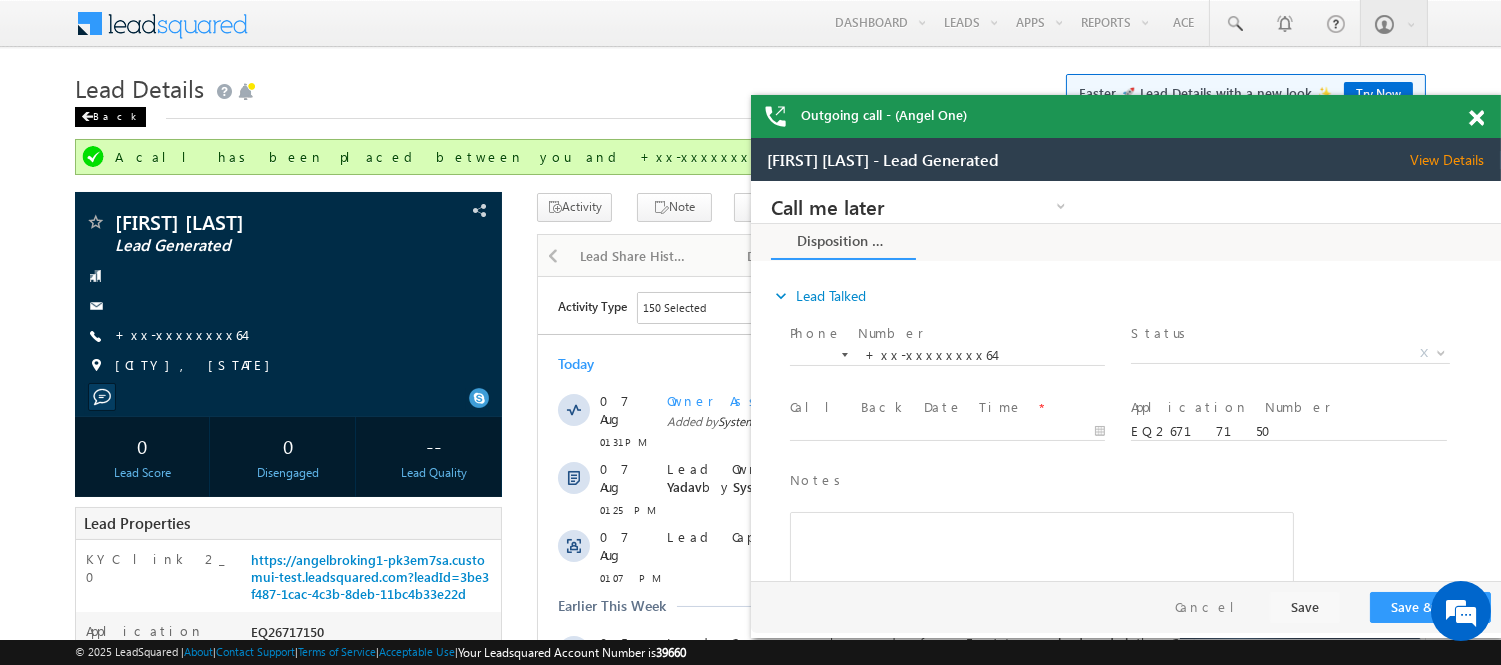 click on "Back" at bounding box center [110, 117] 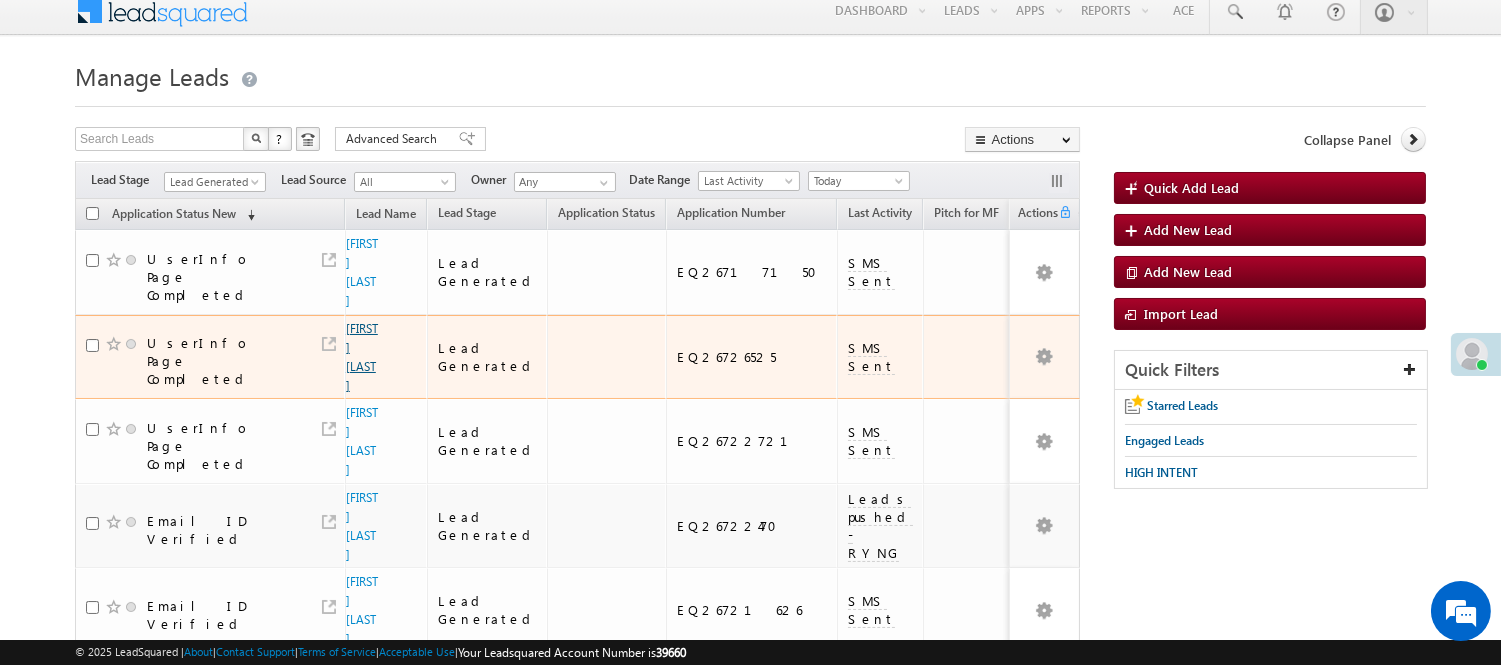 scroll, scrollTop: 216, scrollLeft: 0, axis: vertical 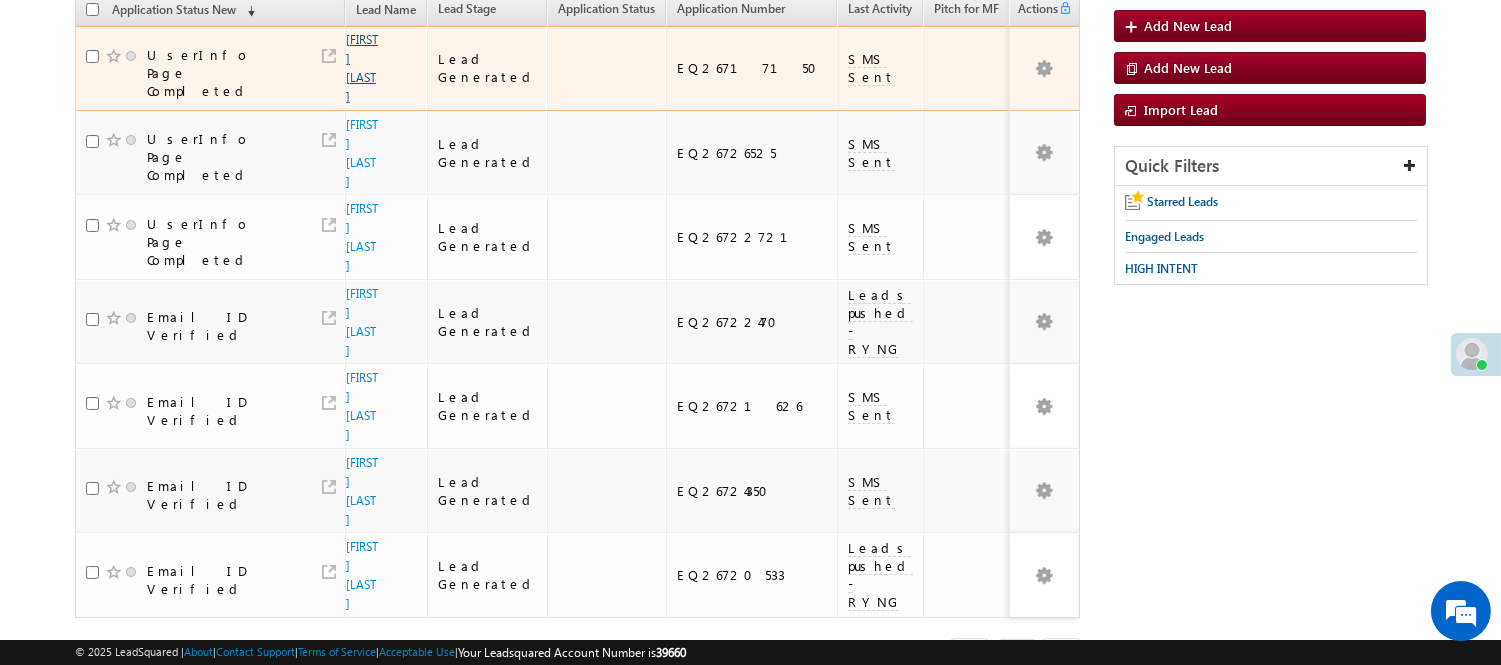 click on "[FIRST] [LAST]" at bounding box center [362, 68] 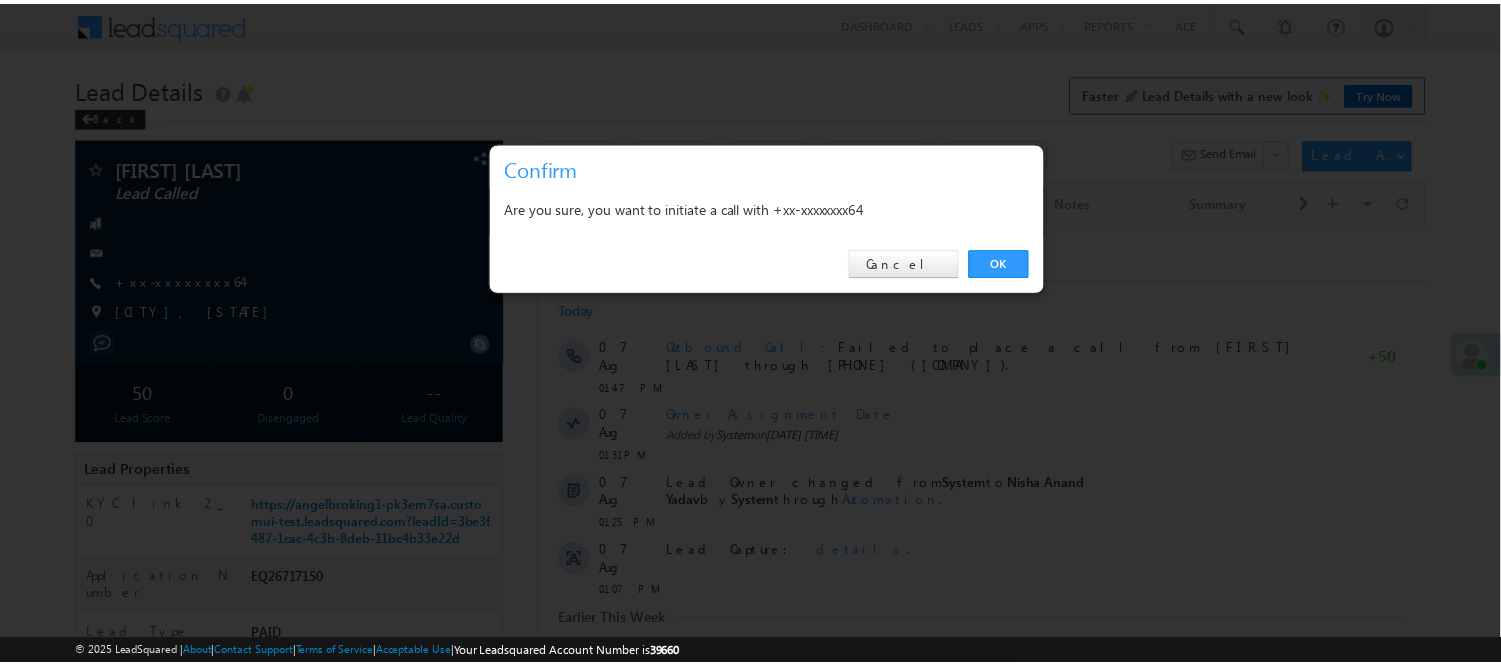 scroll, scrollTop: 0, scrollLeft: 0, axis: both 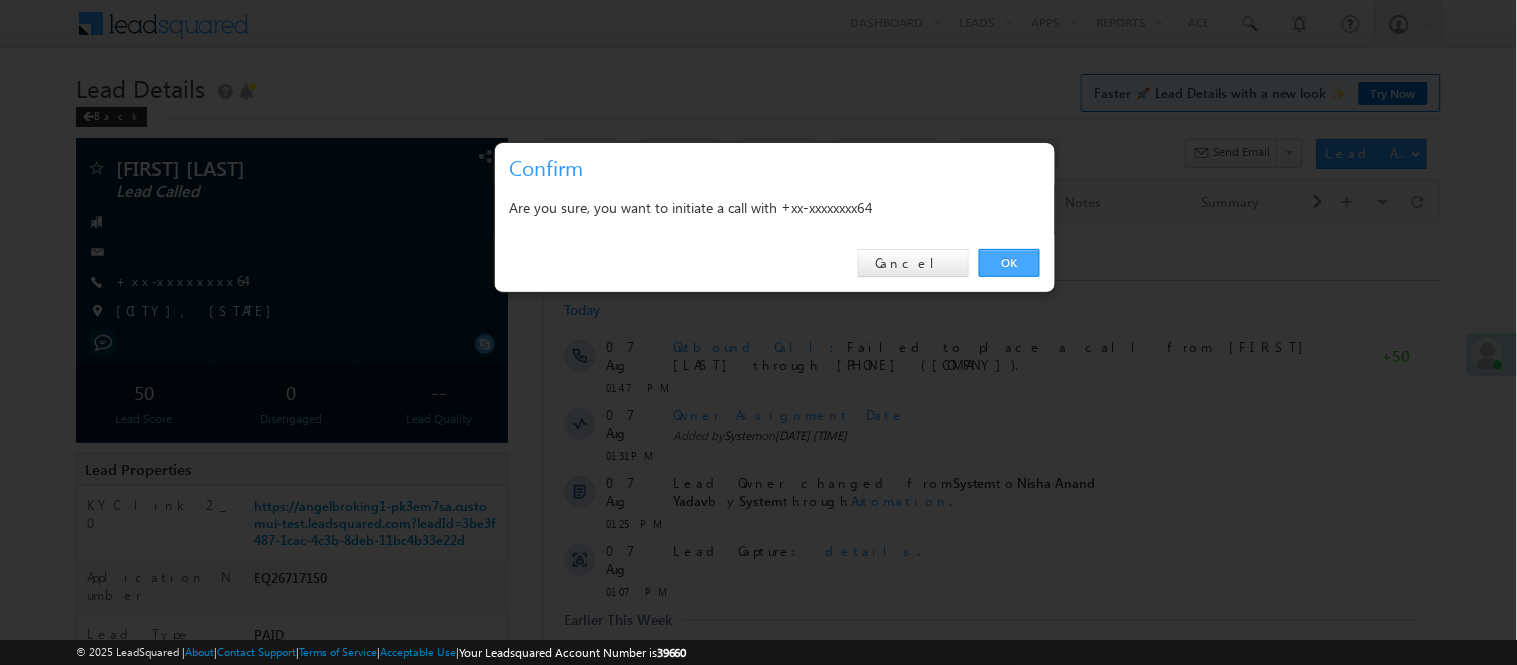 click on "OK" at bounding box center (1009, 263) 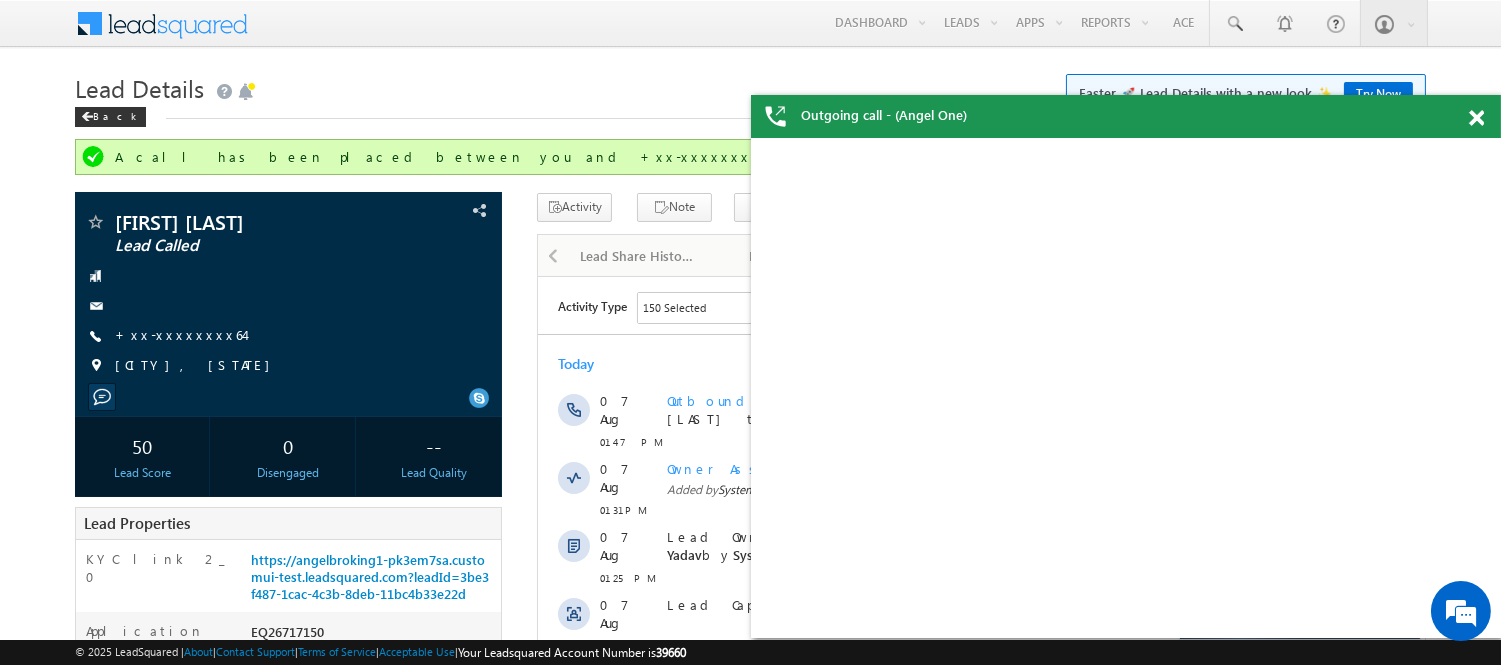 scroll, scrollTop: 0, scrollLeft: 0, axis: both 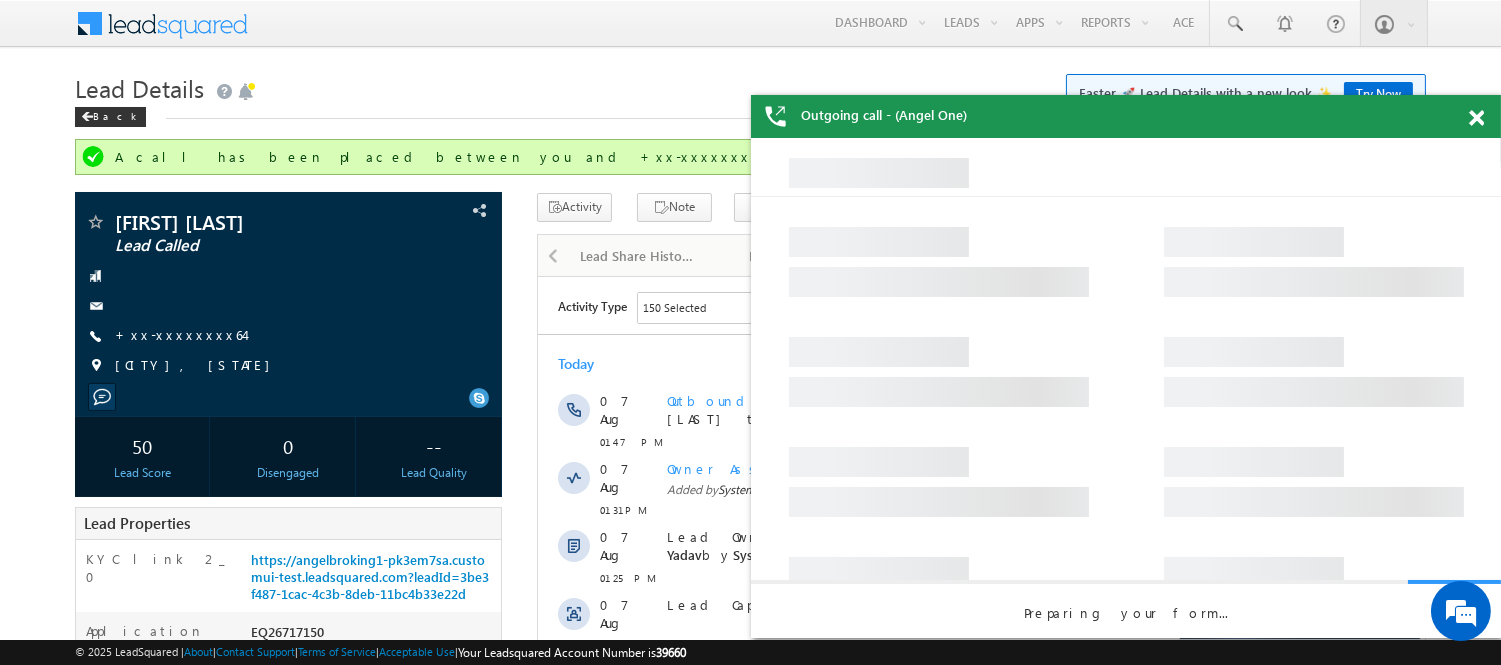 click on "Outgoing call -  (Angel One)" at bounding box center (1126, 116) 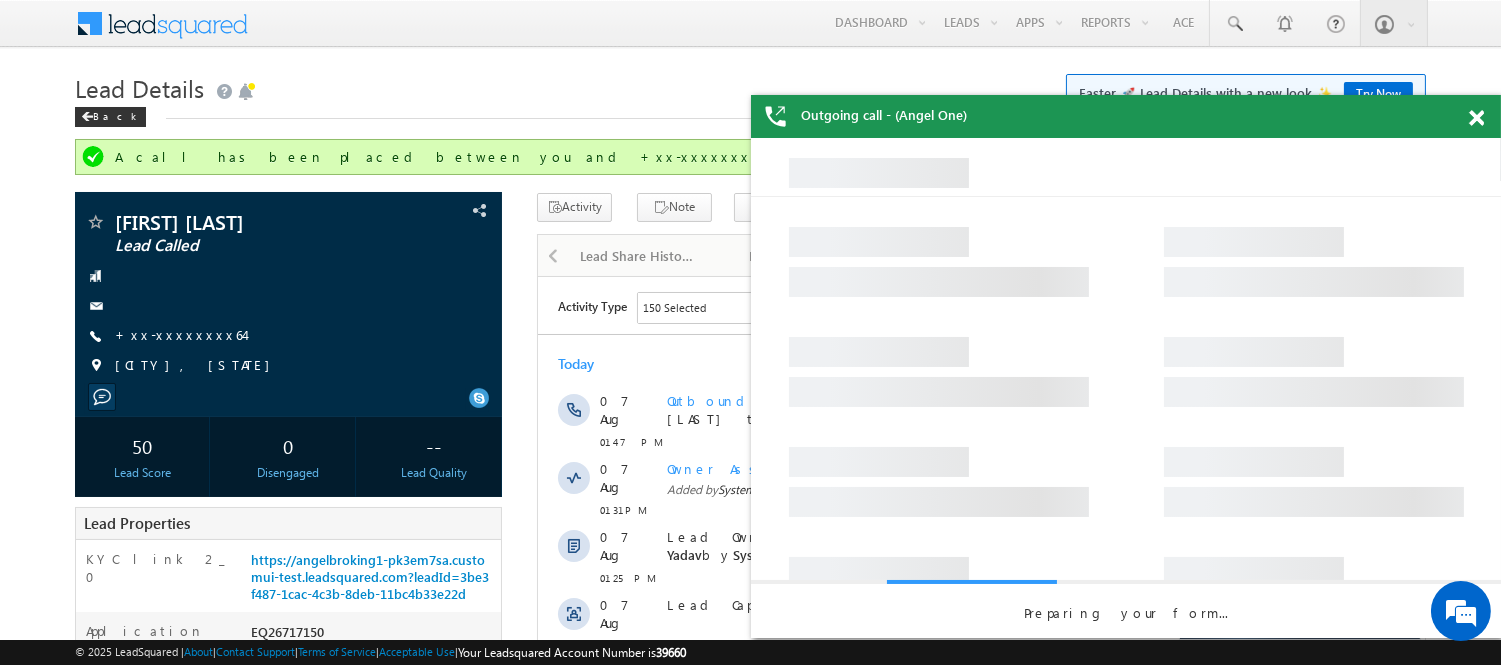 click on "Outgoing call -  (Angel One)" at bounding box center (1126, 116) 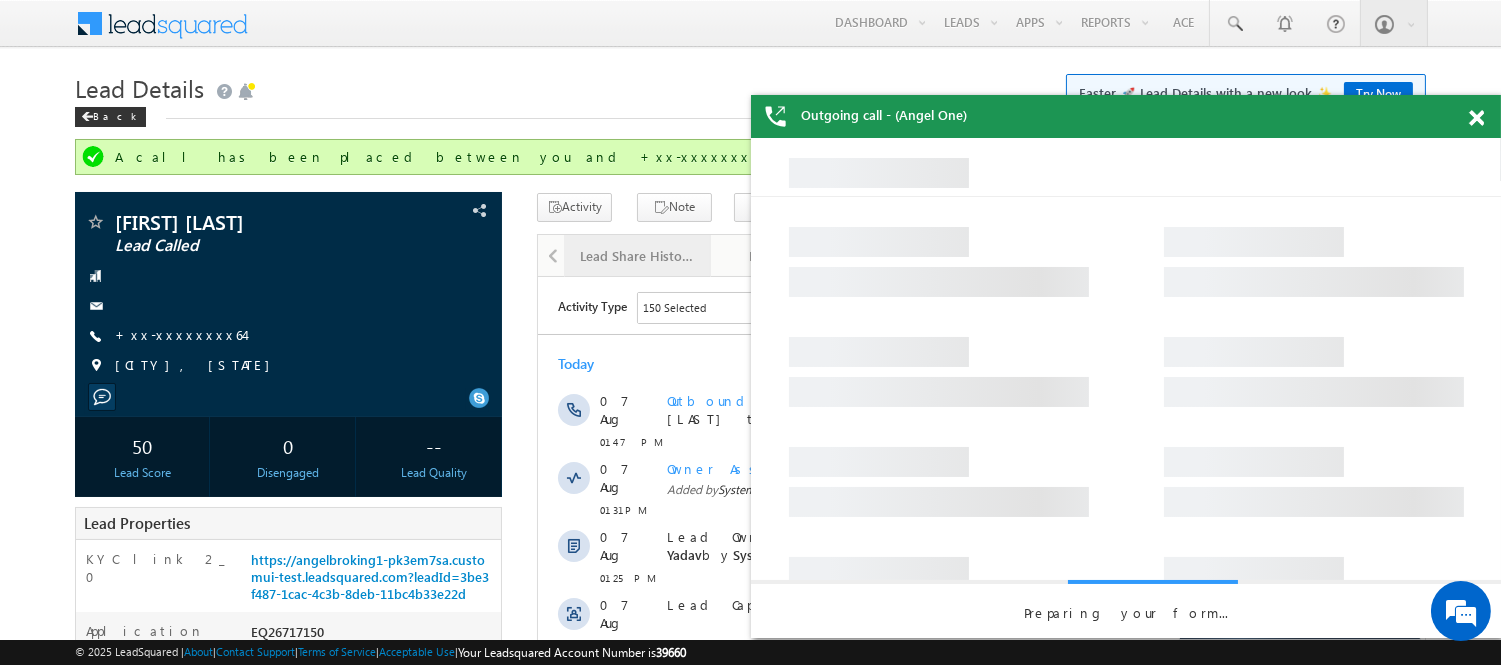 click at bounding box center (1476, 118) 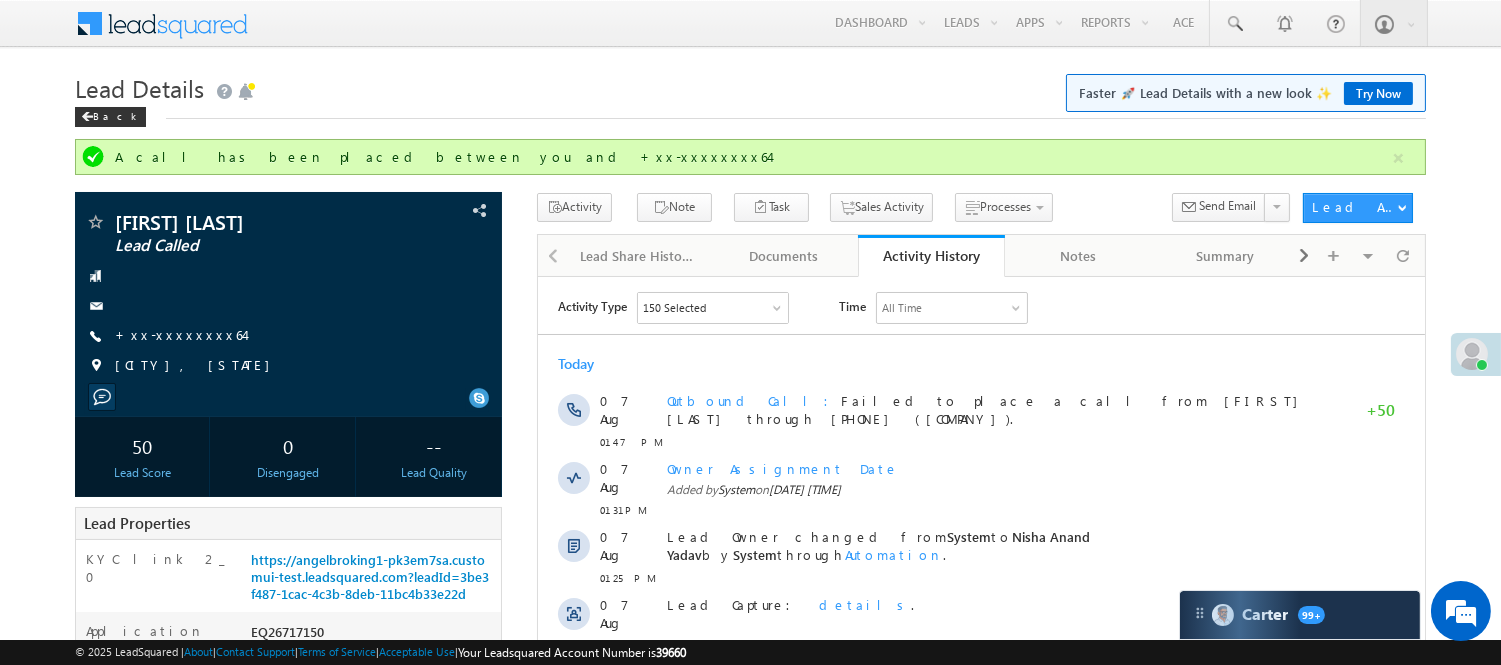 scroll, scrollTop: 0, scrollLeft: 0, axis: both 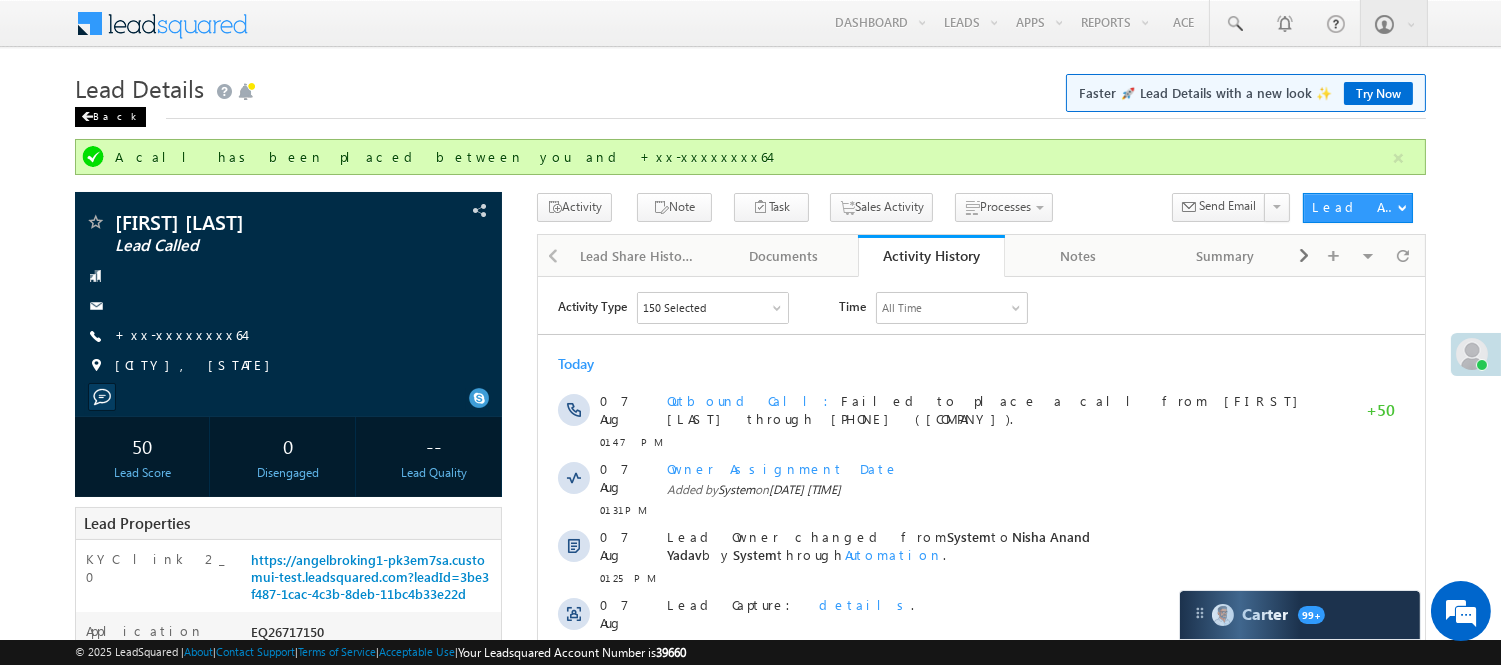 click on "Back" at bounding box center [110, 117] 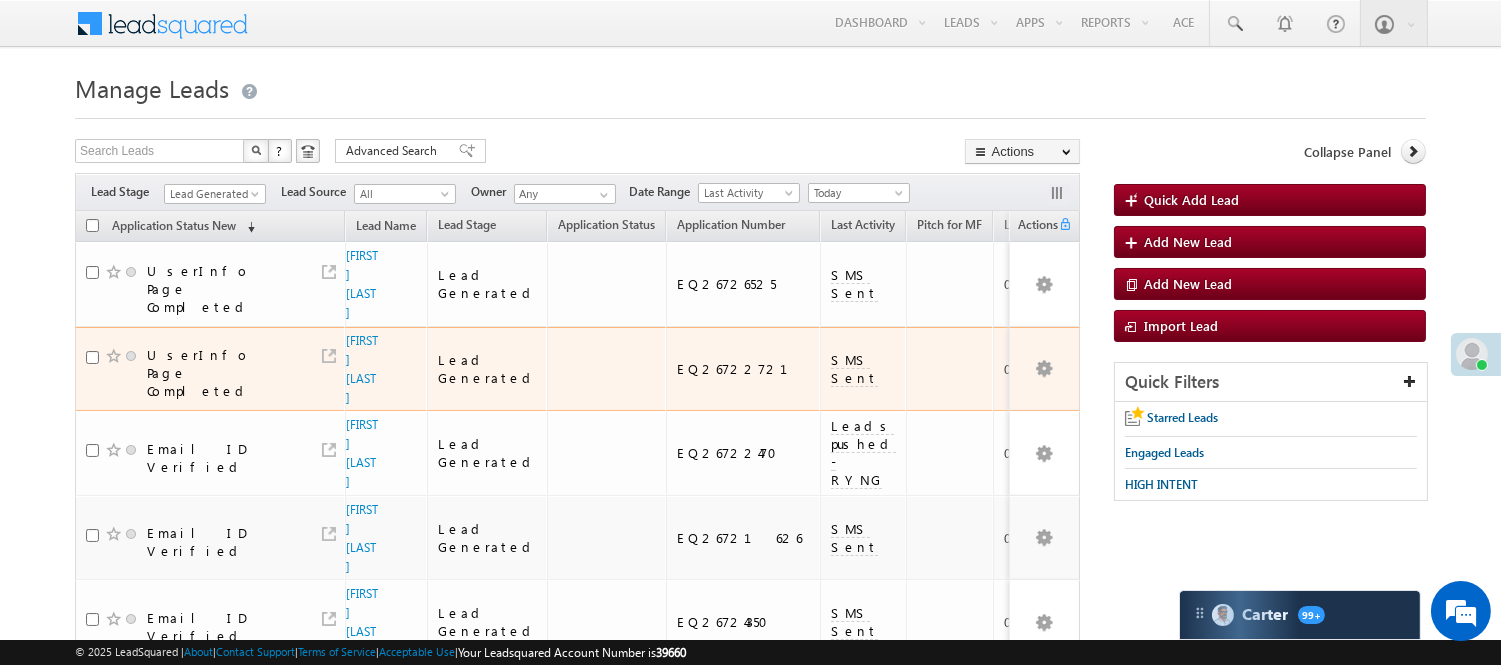 scroll, scrollTop: 151, scrollLeft: 0, axis: vertical 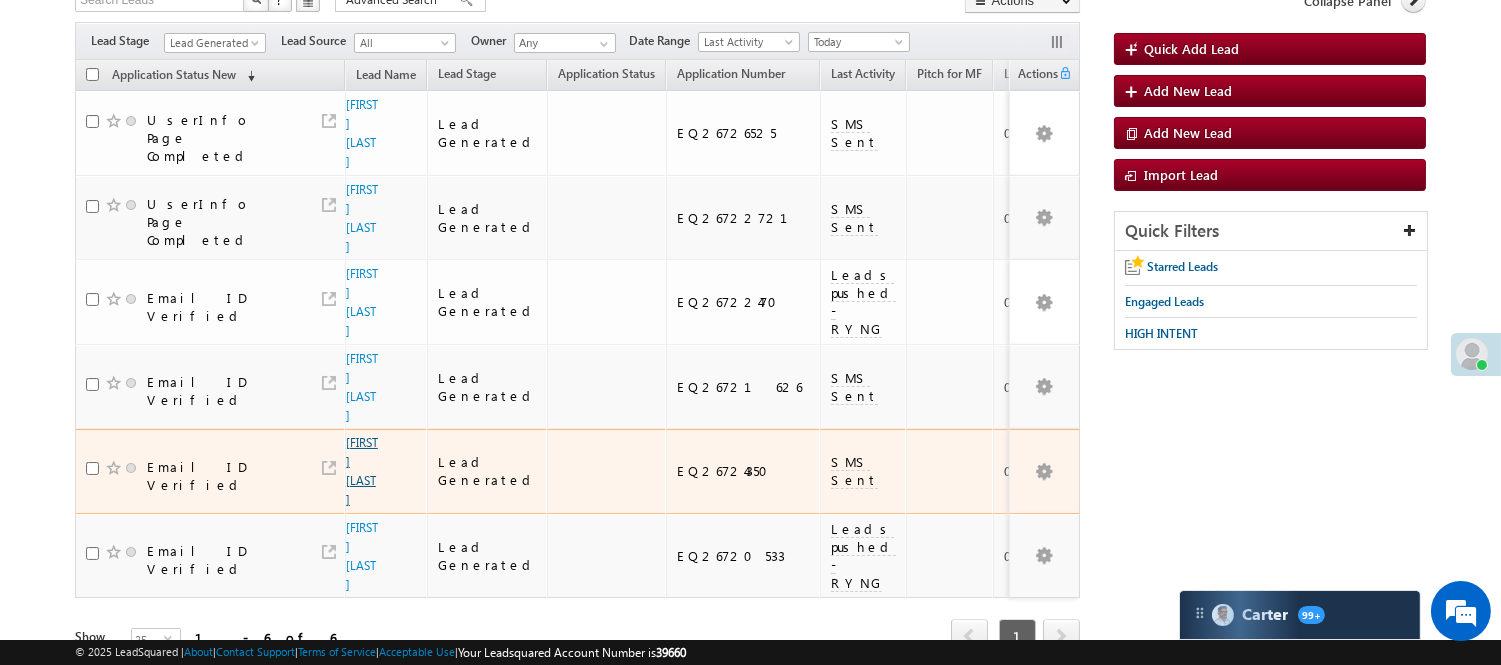 click on "Manmohan singh" at bounding box center (362, 471) 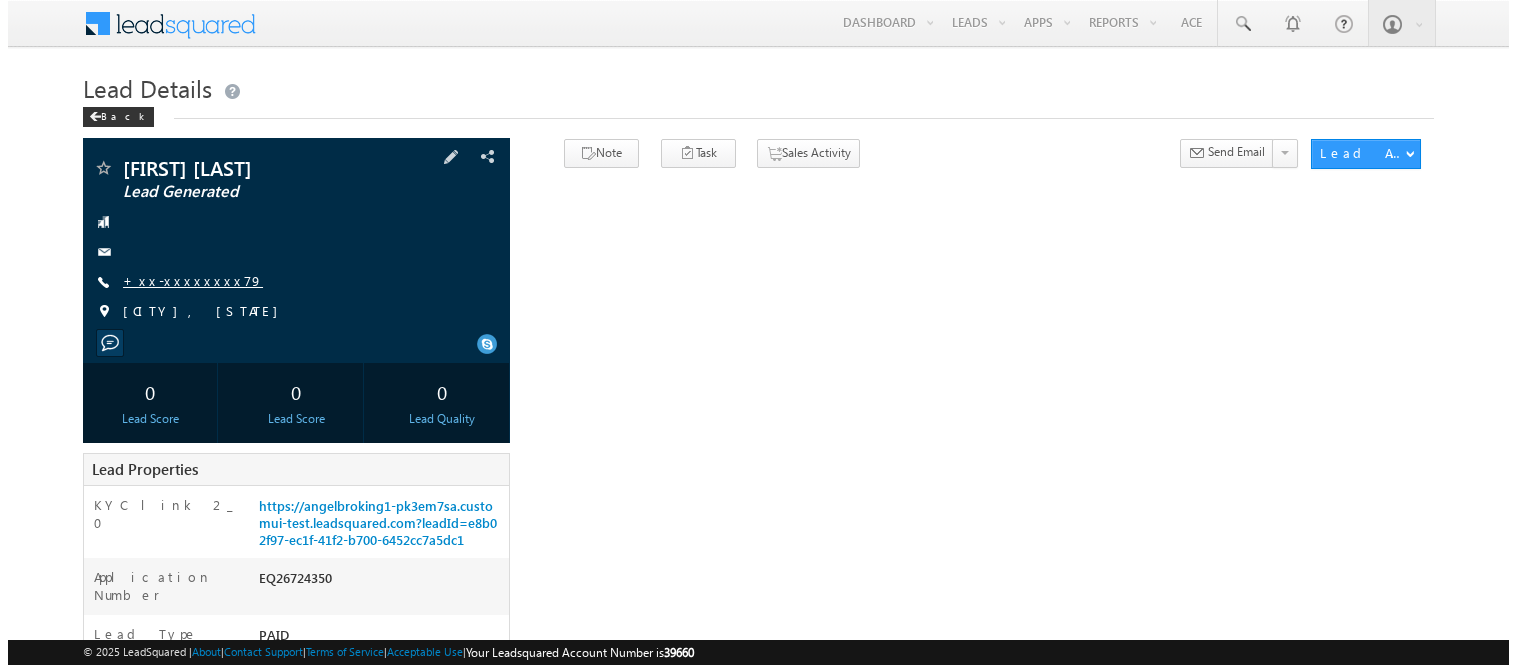 scroll, scrollTop: 0, scrollLeft: 0, axis: both 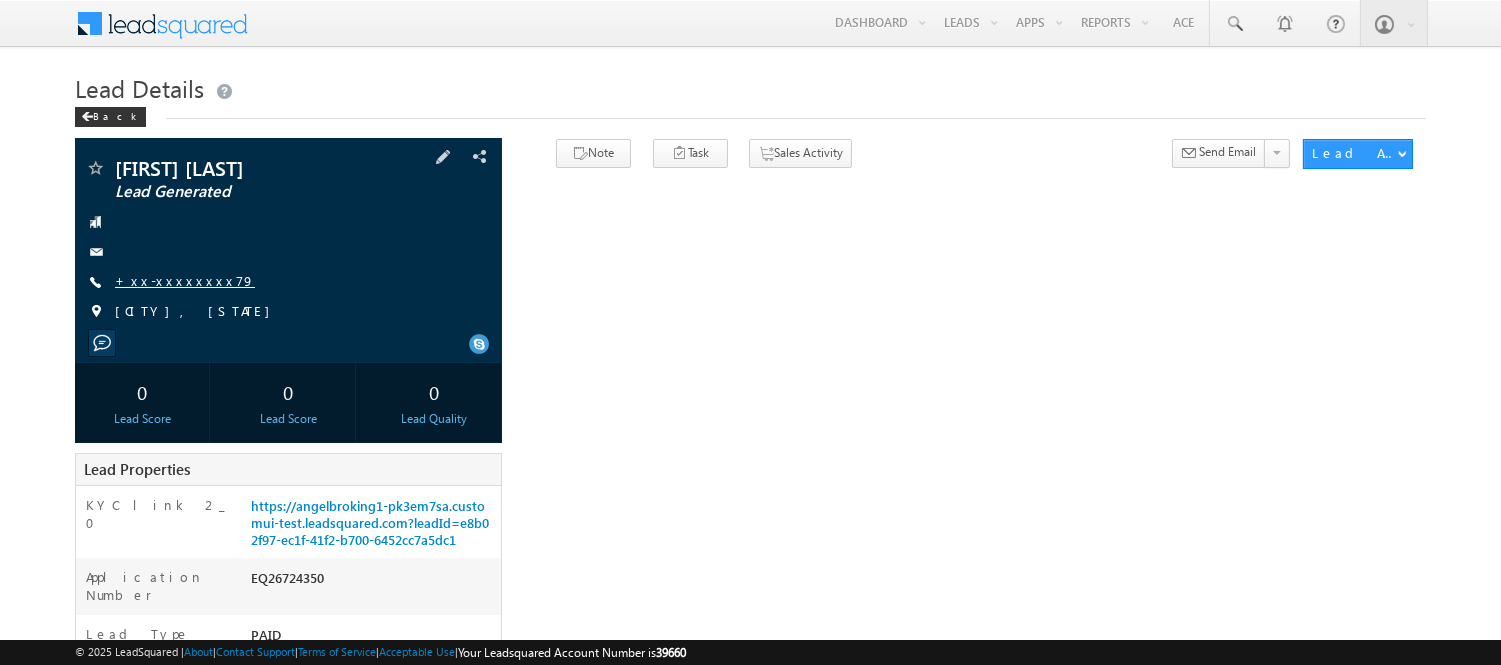 click on "+xx-xxxxxxxx79" at bounding box center [185, 280] 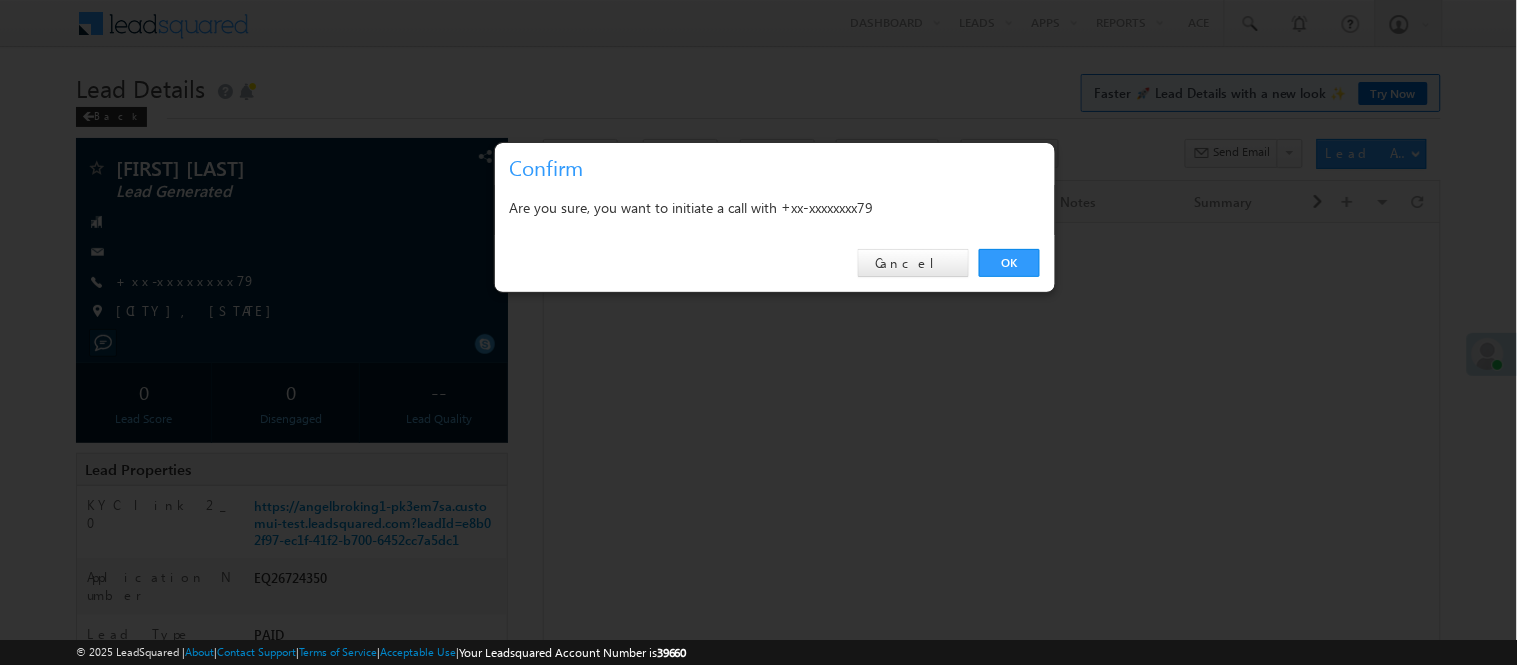 click on "OK Cancel" at bounding box center (775, 263) 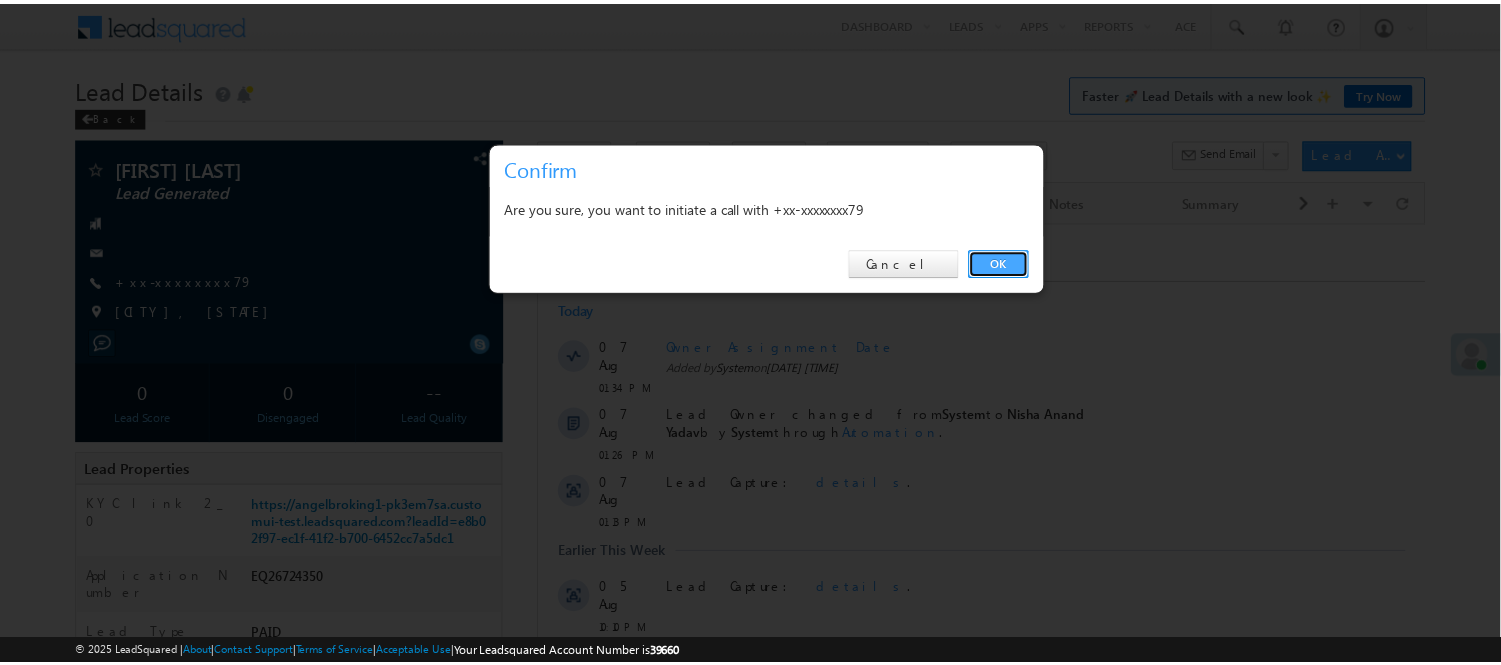 scroll, scrollTop: 0, scrollLeft: 0, axis: both 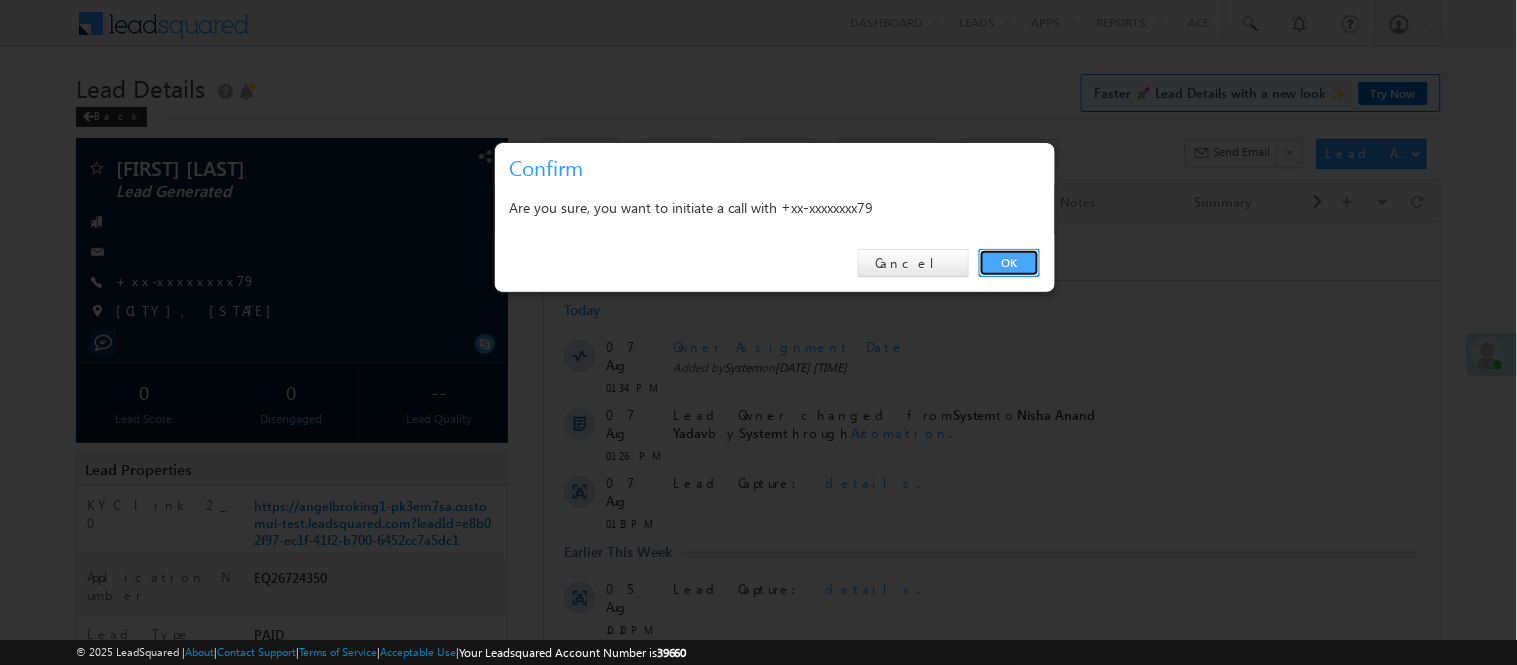 click on "OK" at bounding box center (1009, 263) 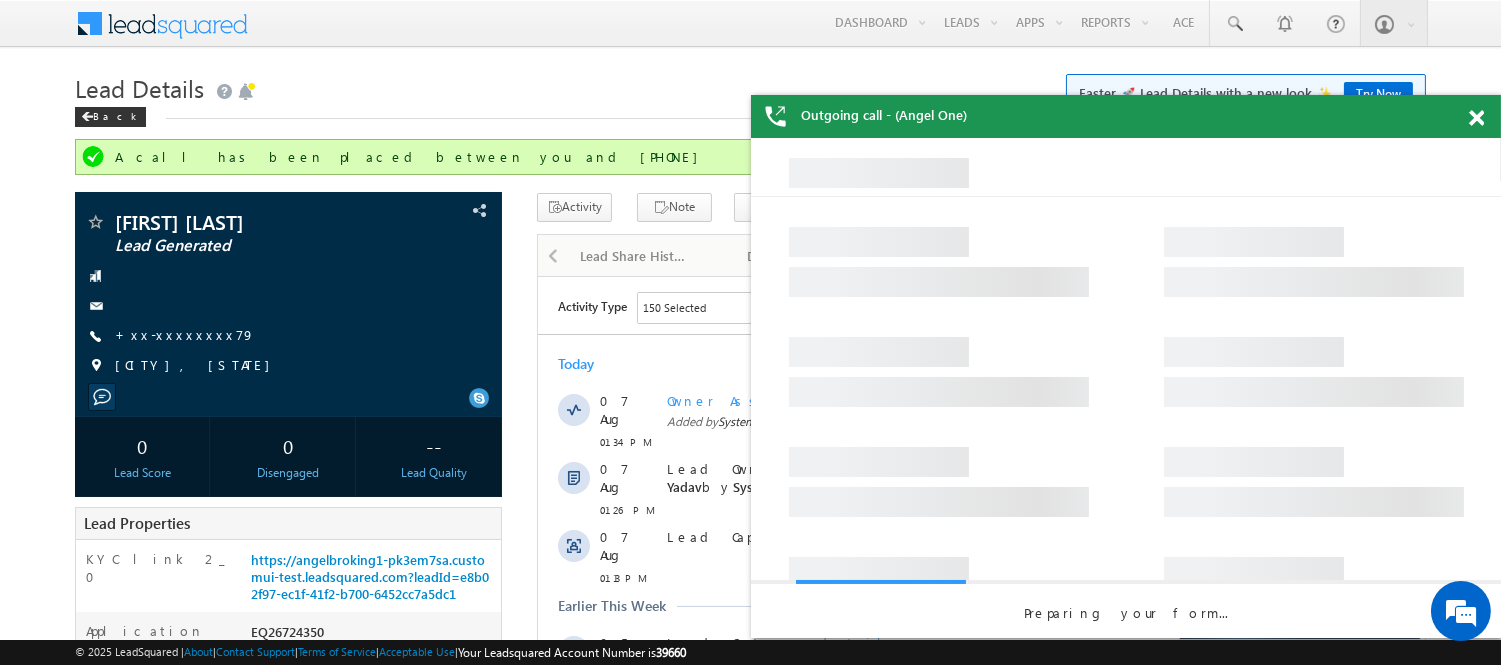 scroll, scrollTop: 0, scrollLeft: 0, axis: both 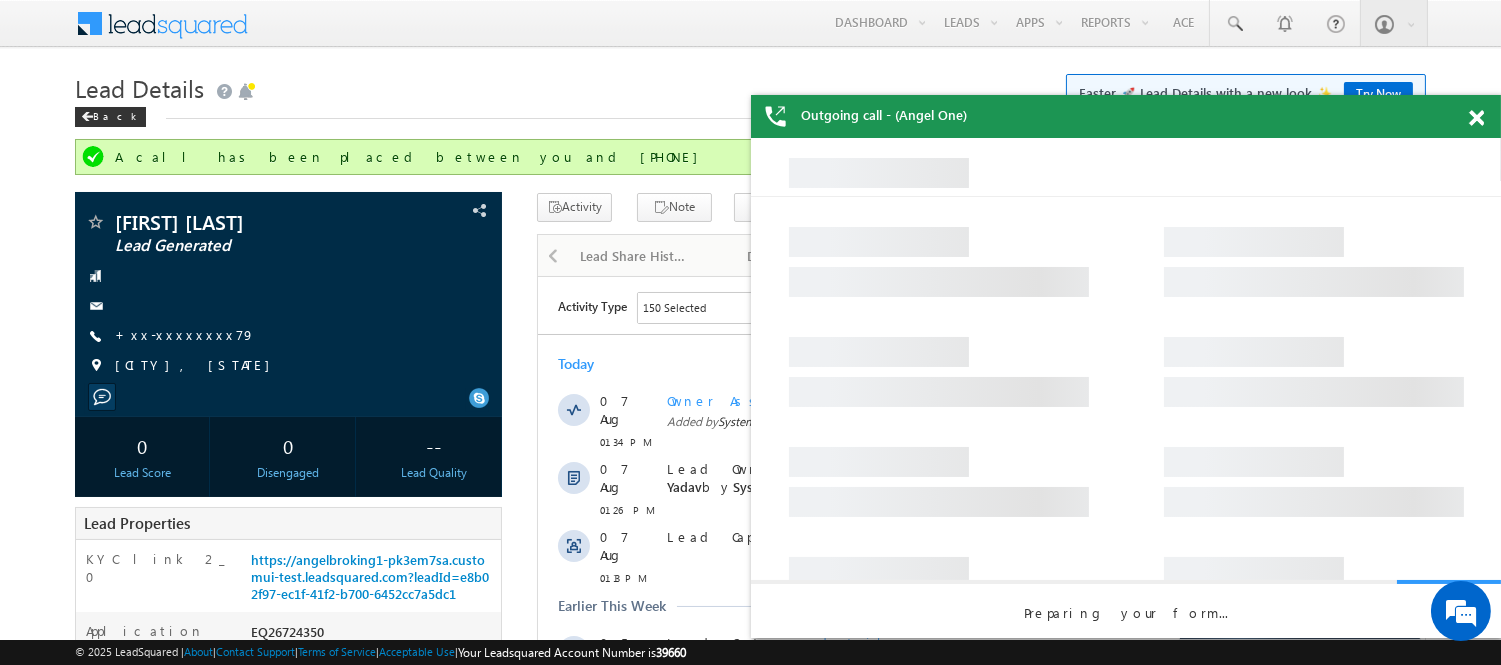 click at bounding box center [1476, 118] 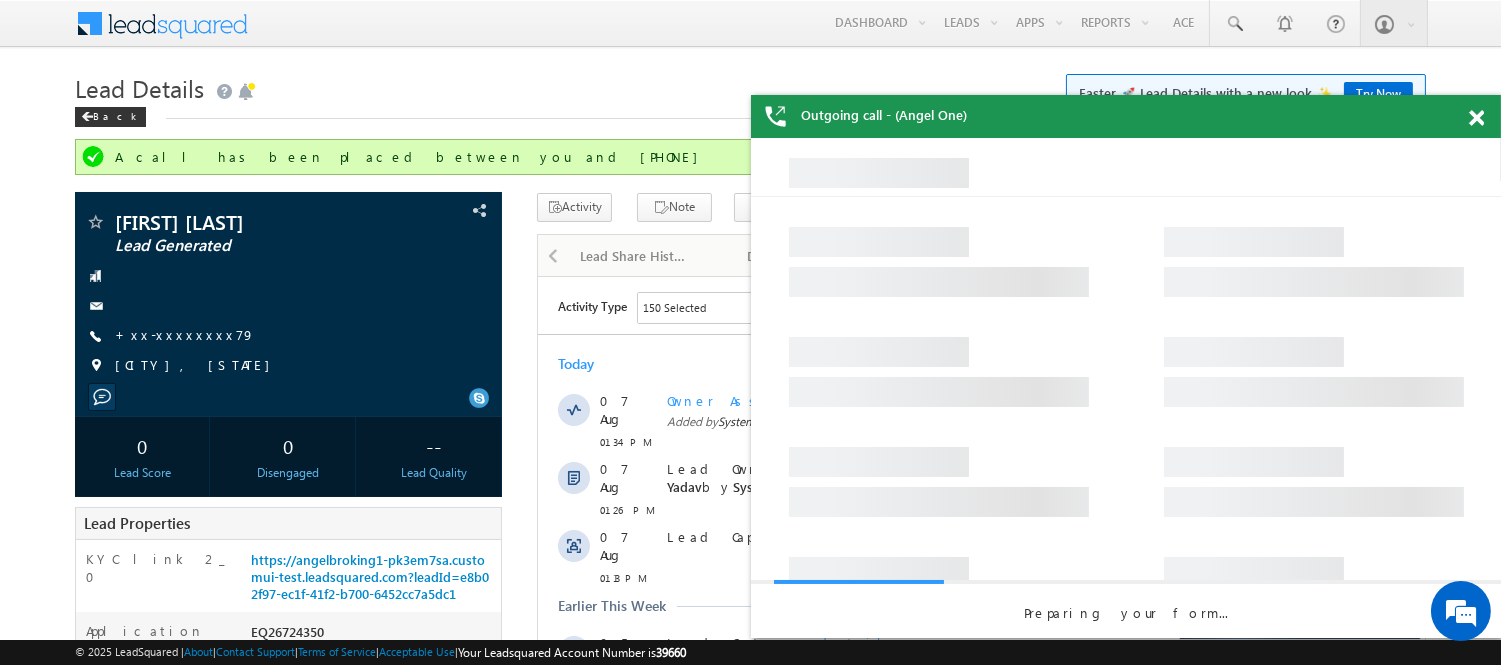 click on "Outgoing call -  (Angel One)" at bounding box center (1126, 116) 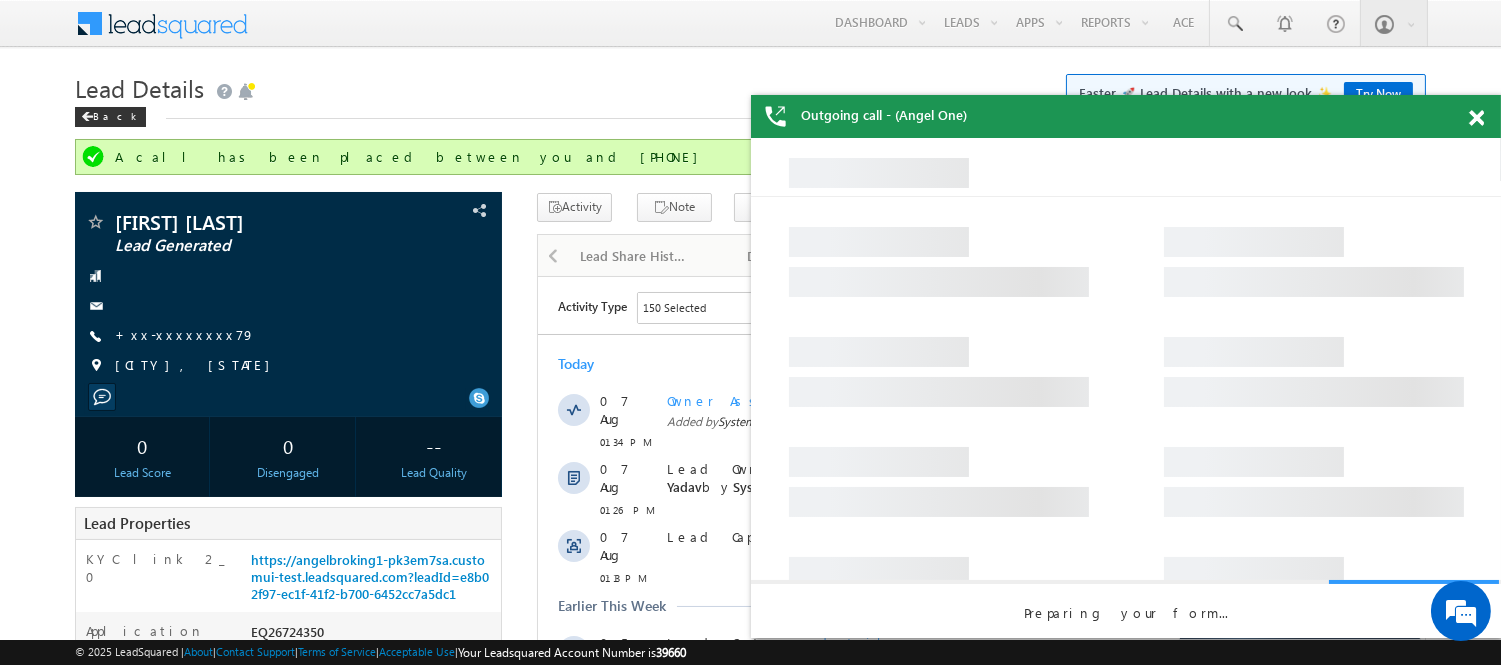 click at bounding box center [1476, 118] 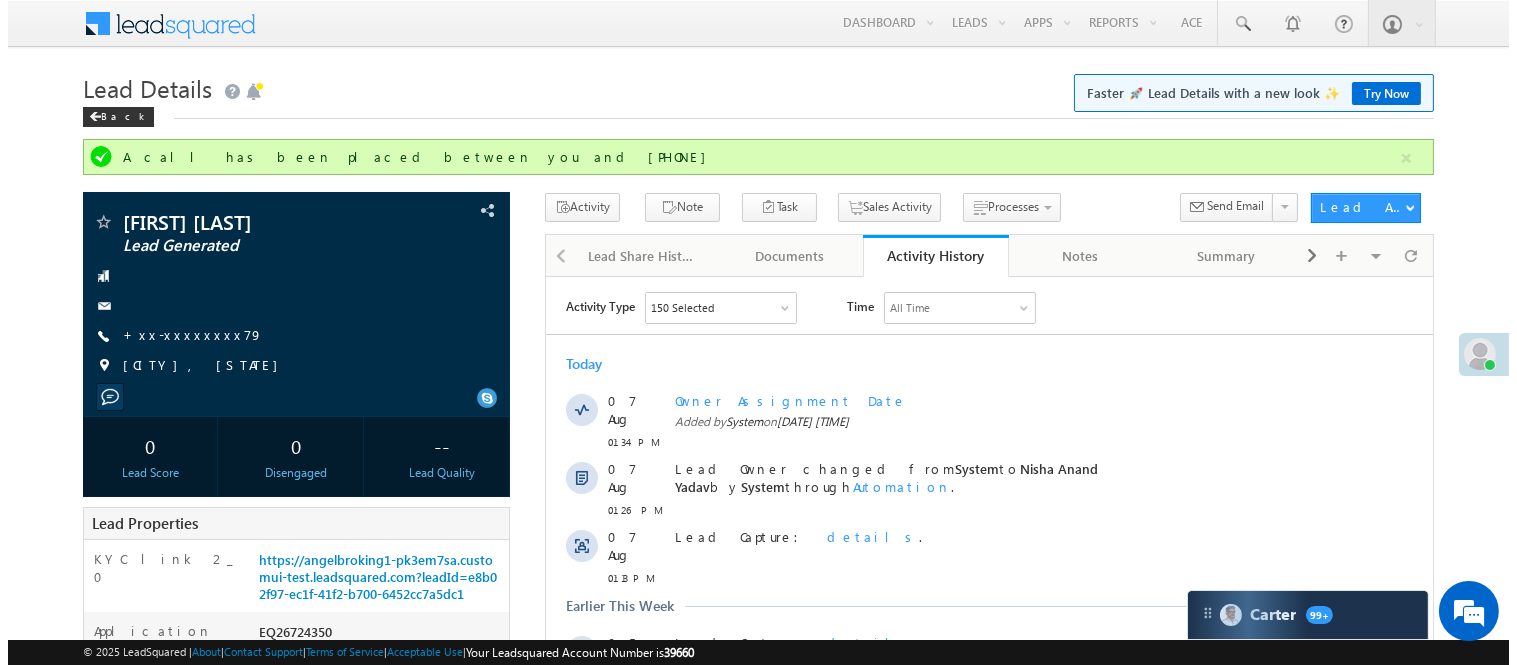 scroll, scrollTop: 0, scrollLeft: 0, axis: both 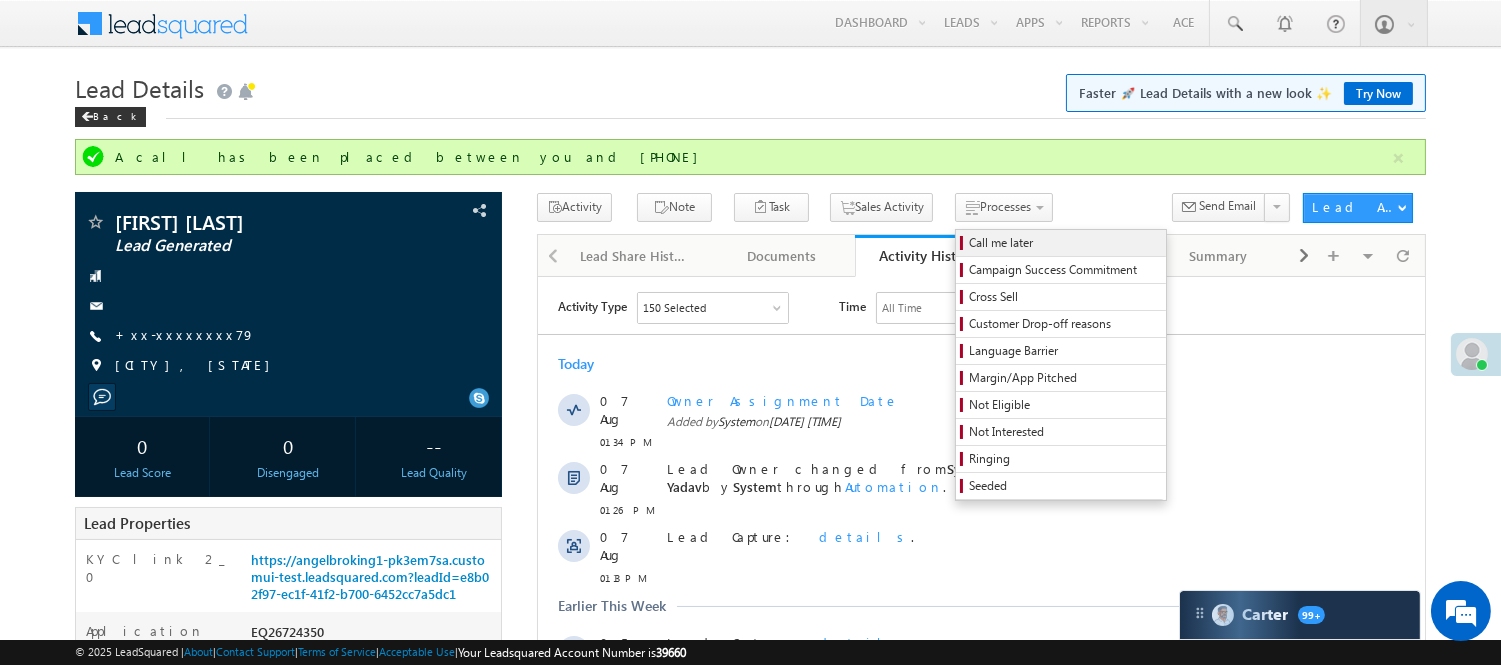 click on "Call me later" at bounding box center [1064, 243] 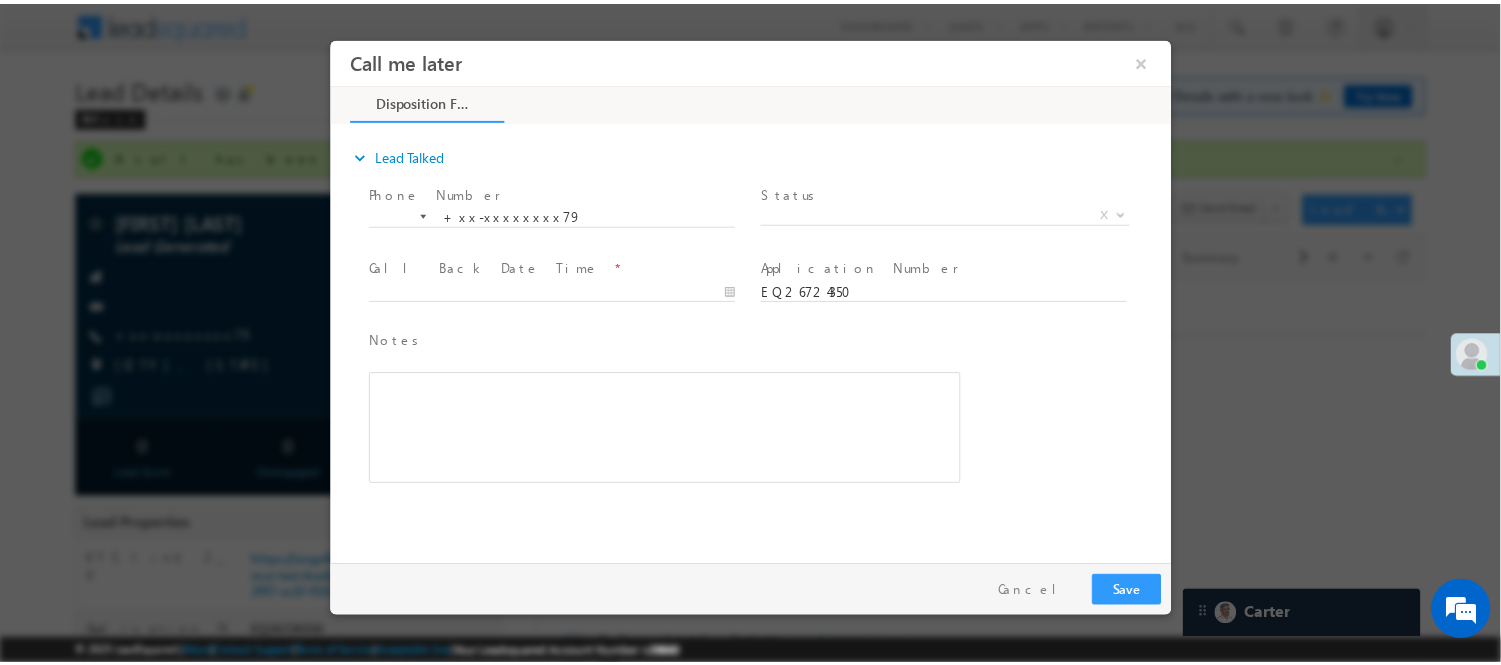 scroll, scrollTop: 0, scrollLeft: 0, axis: both 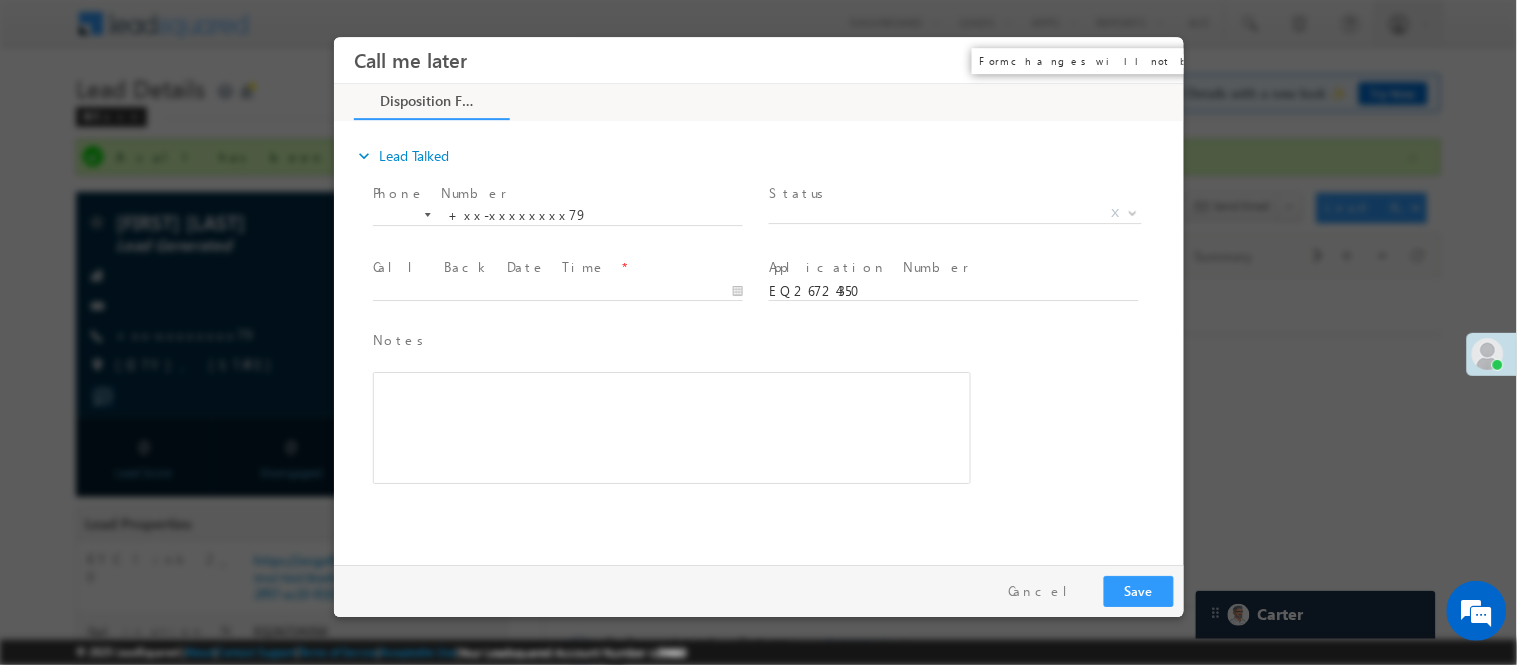 click on "×" at bounding box center (1153, 59) 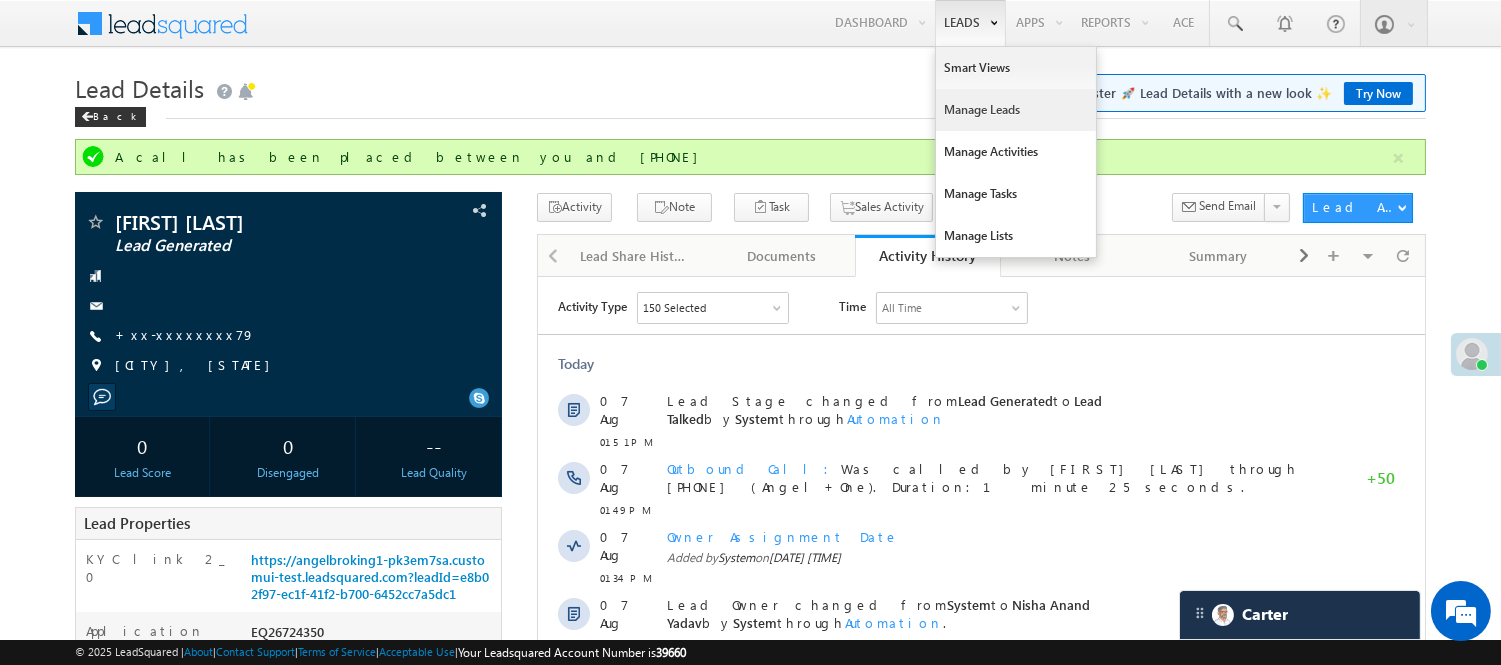 click on "Manage Leads" at bounding box center (1016, 110) 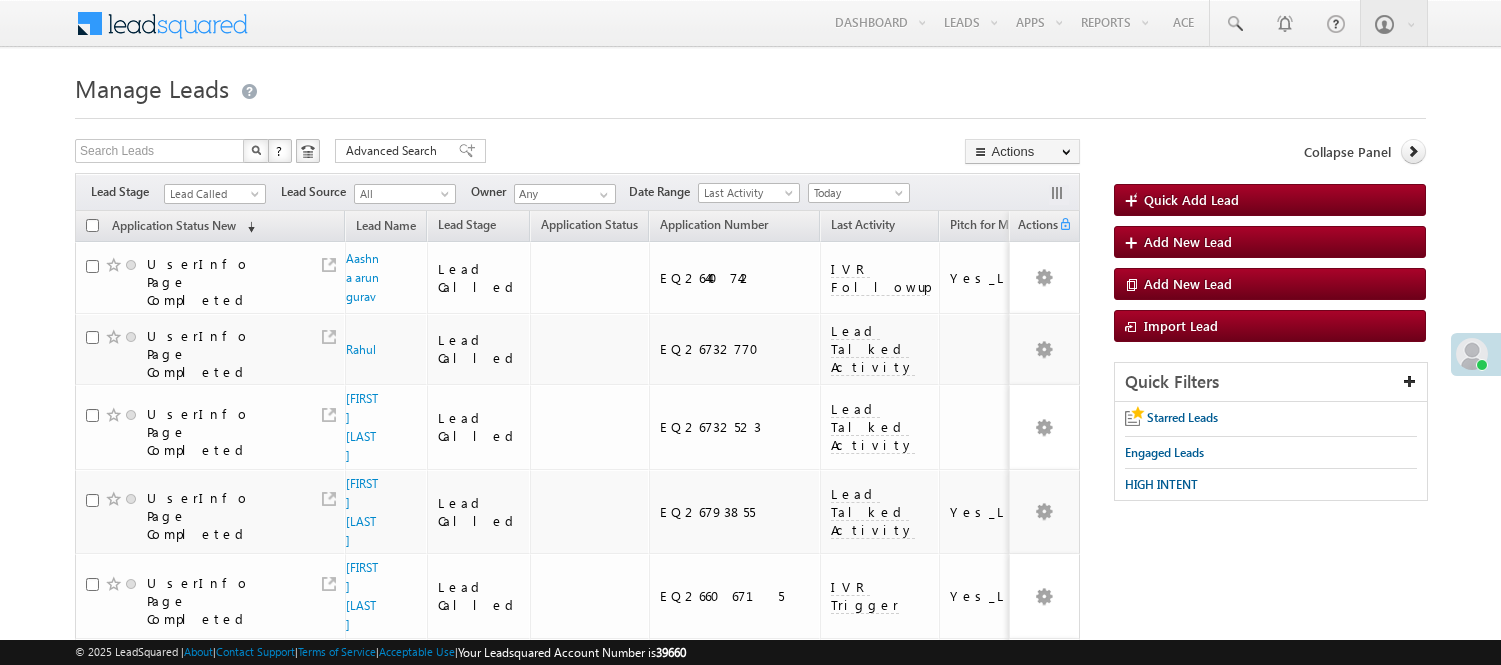 click on "Lead Called" at bounding box center [215, 194] 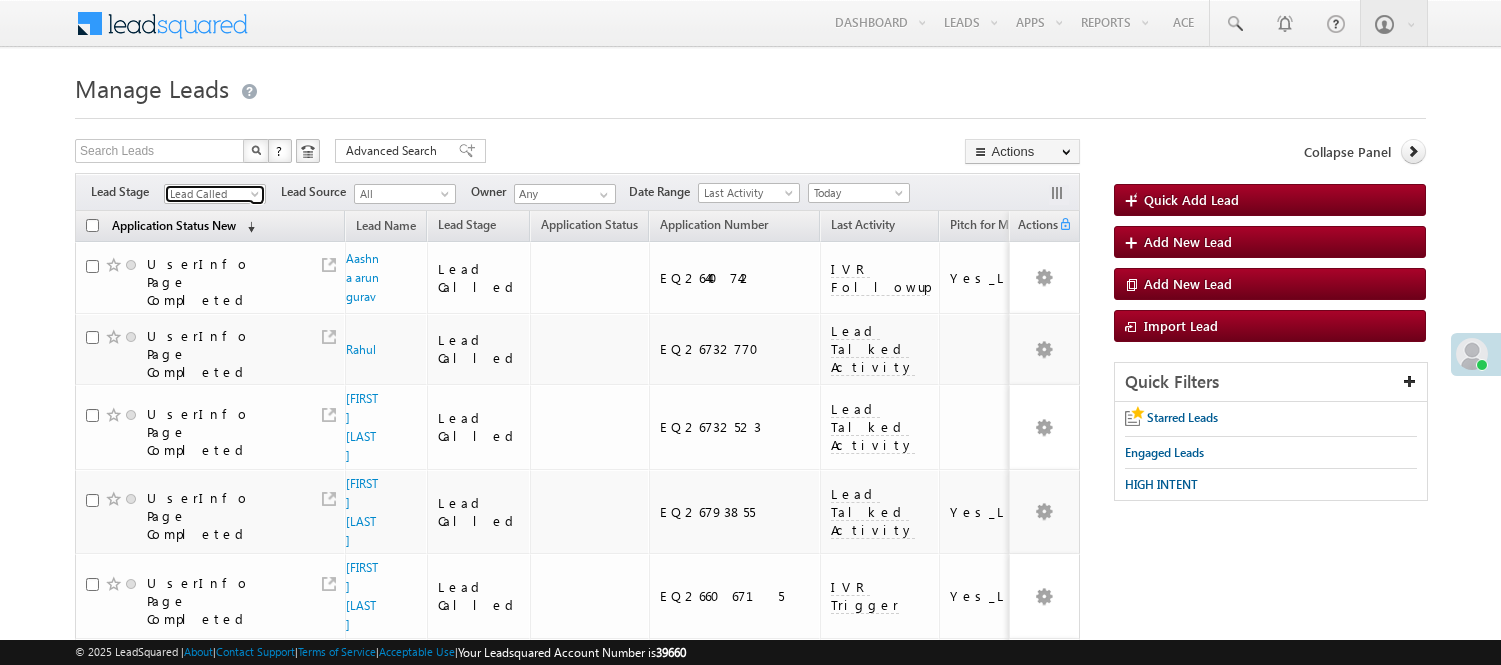 scroll, scrollTop: 0, scrollLeft: 0, axis: both 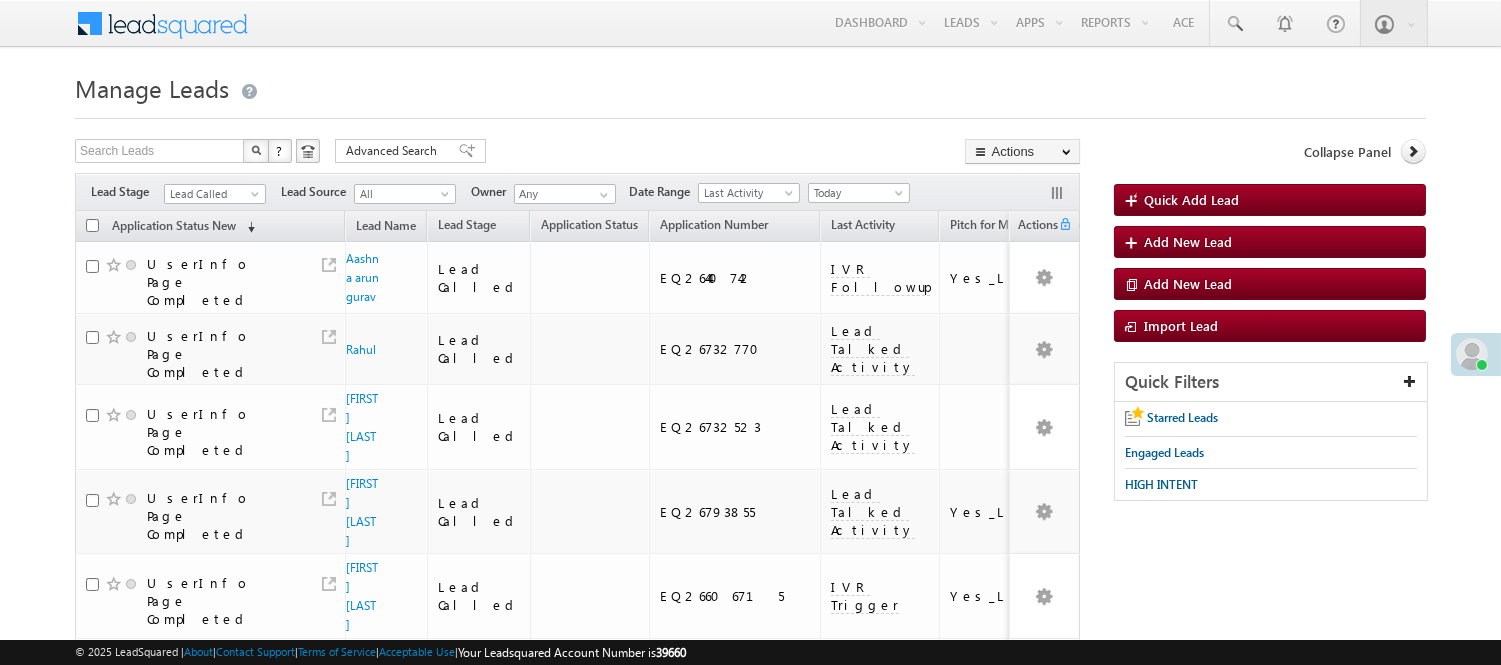 click on "Lead Called" at bounding box center [212, 194] 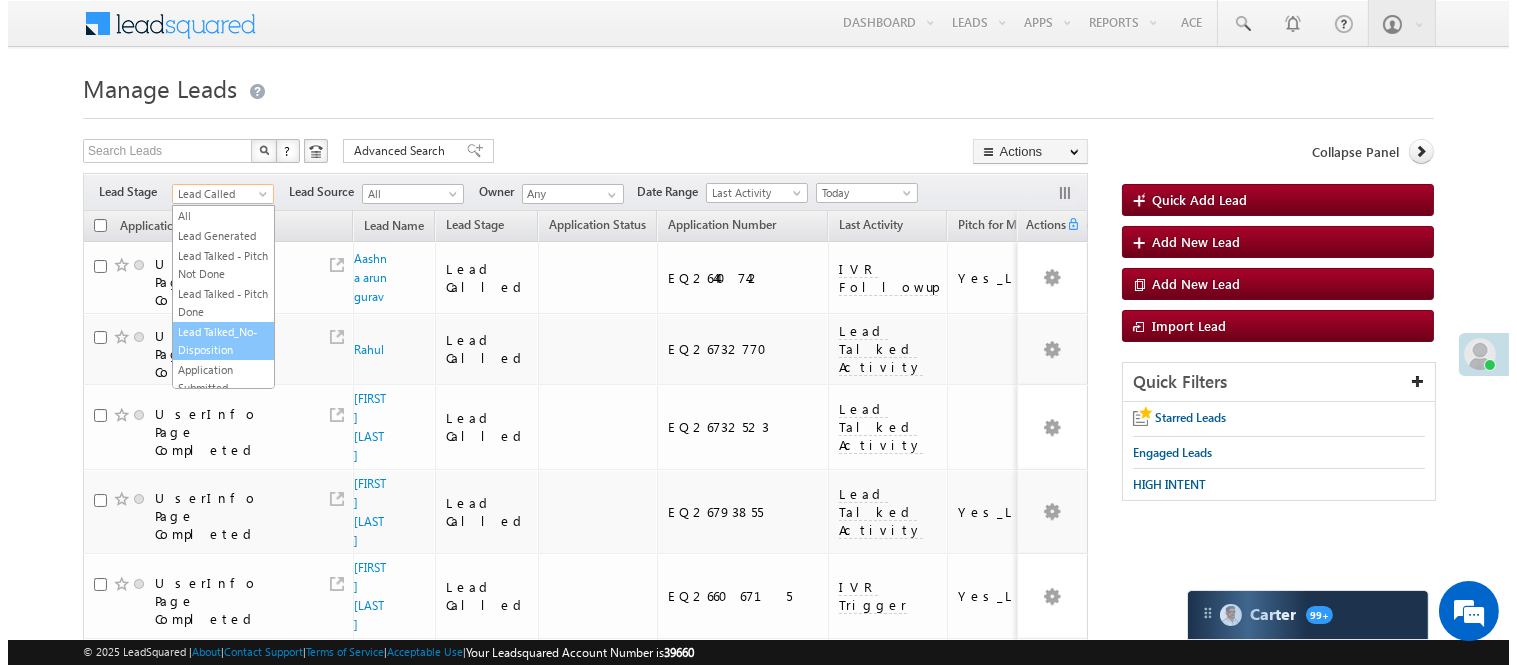 scroll, scrollTop: 0, scrollLeft: 0, axis: both 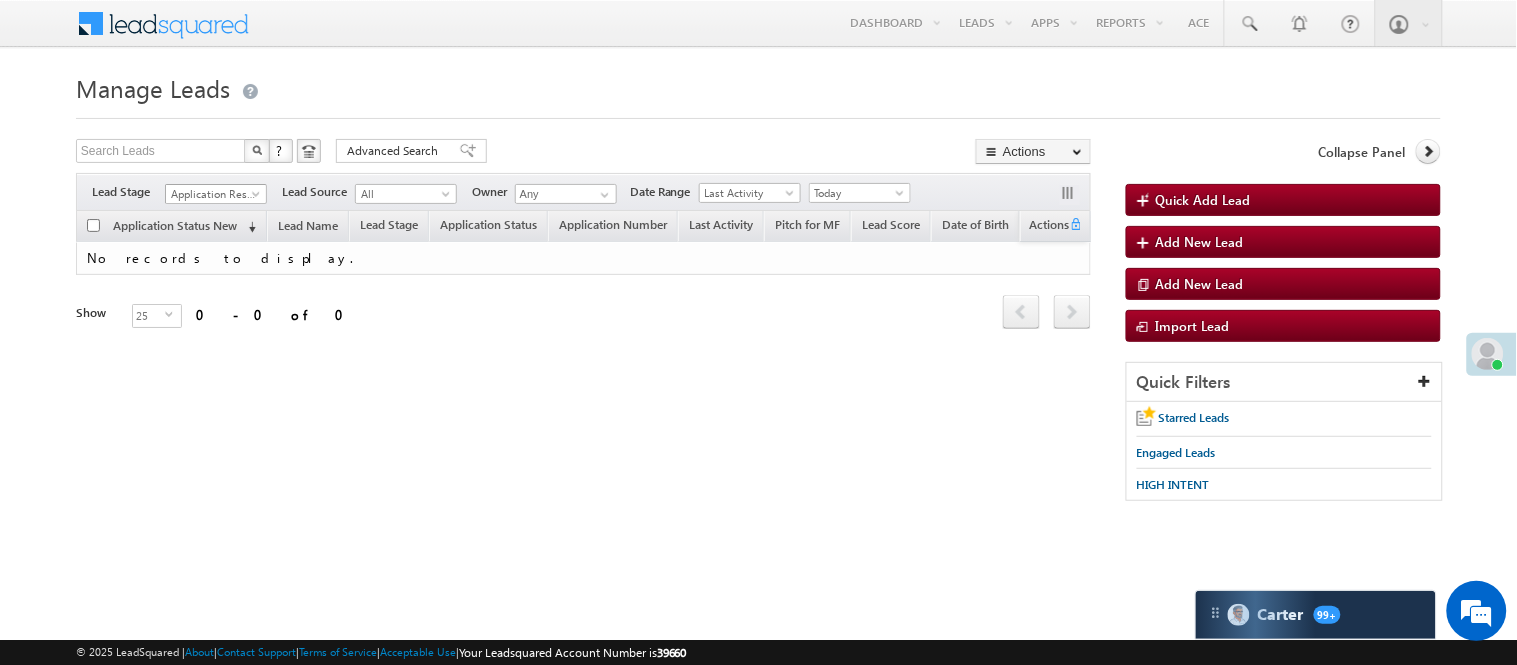 click on "Application Resubmitted" at bounding box center (213, 194) 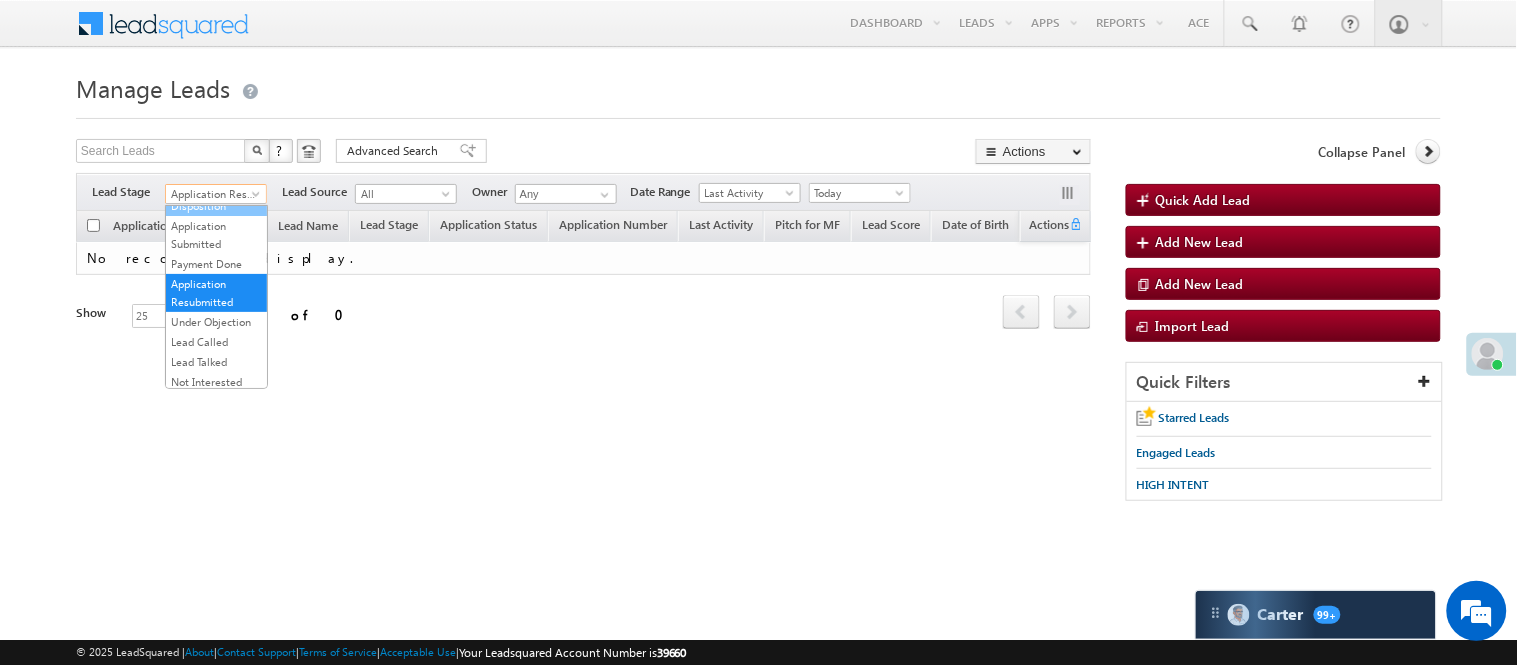 scroll, scrollTop: 0, scrollLeft: 0, axis: both 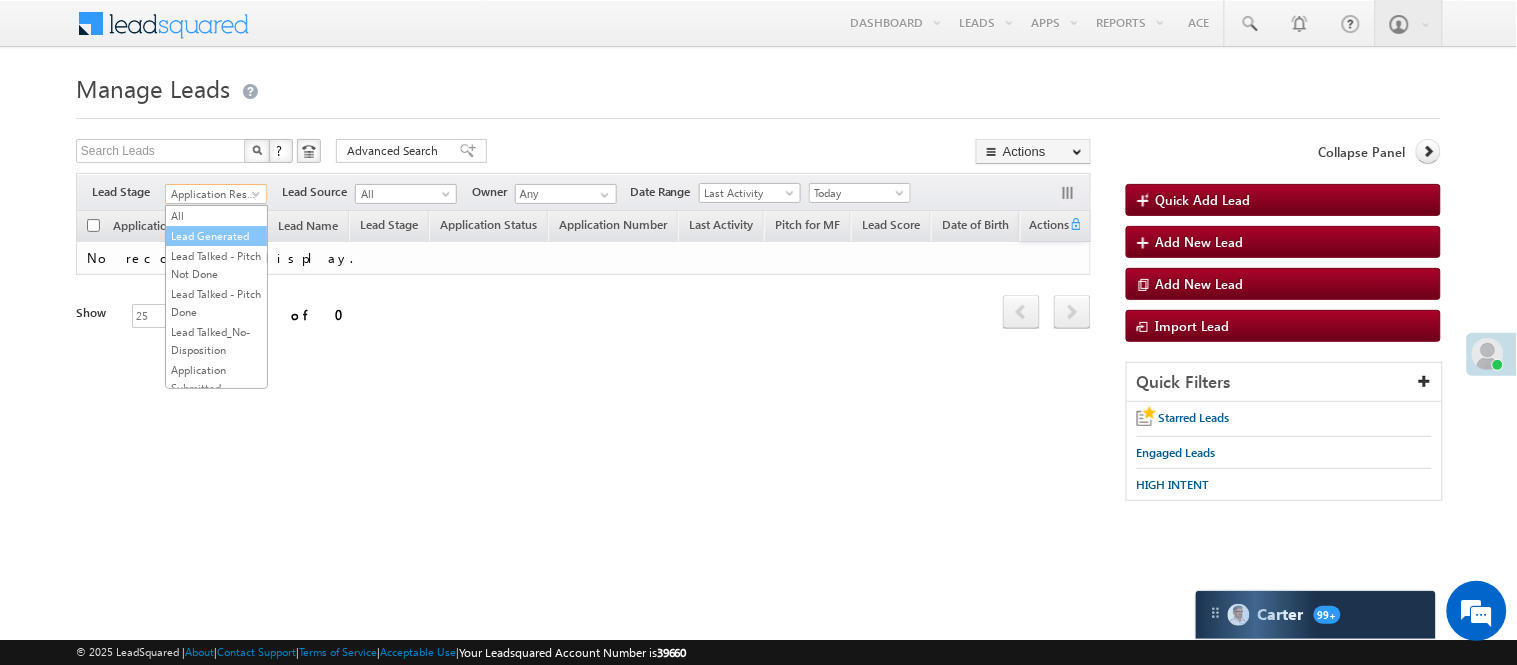 click on "Lead Generated" at bounding box center (216, 236) 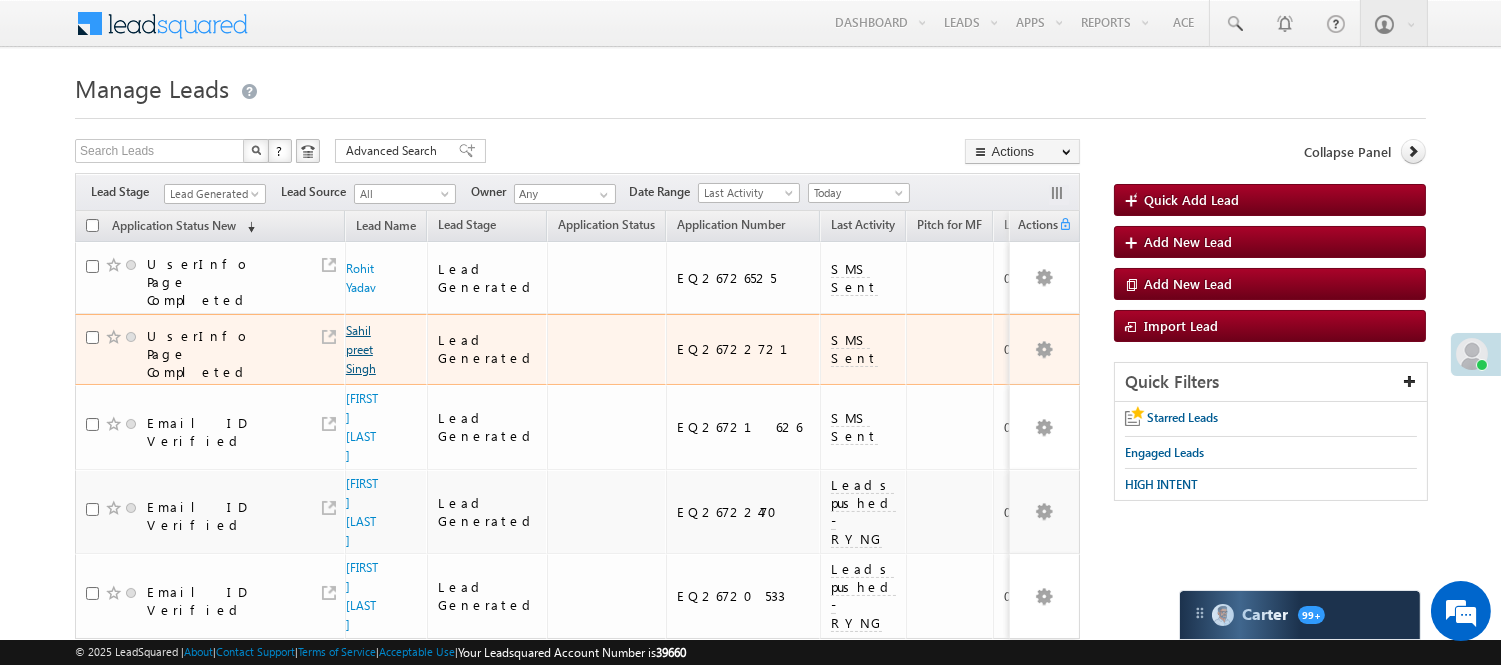 click on "Sahil preet Singh" at bounding box center [361, 349] 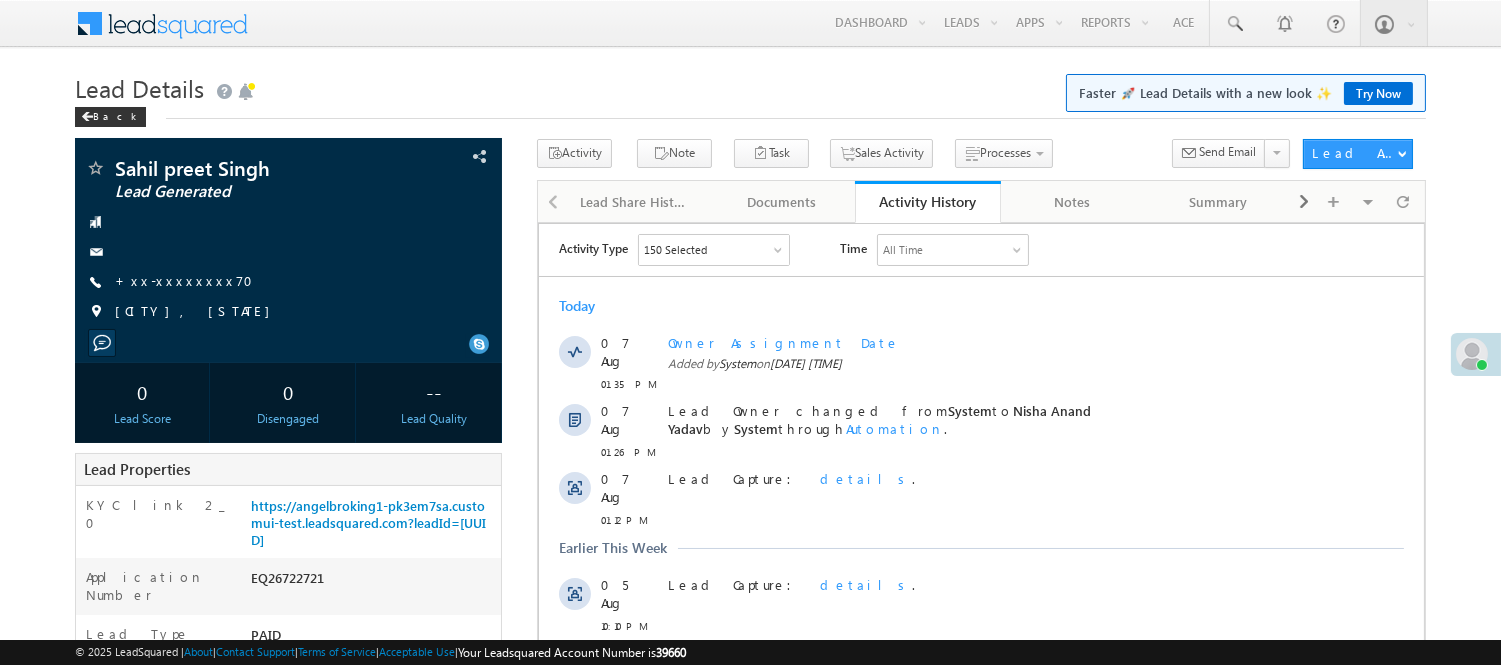 scroll, scrollTop: 0, scrollLeft: 0, axis: both 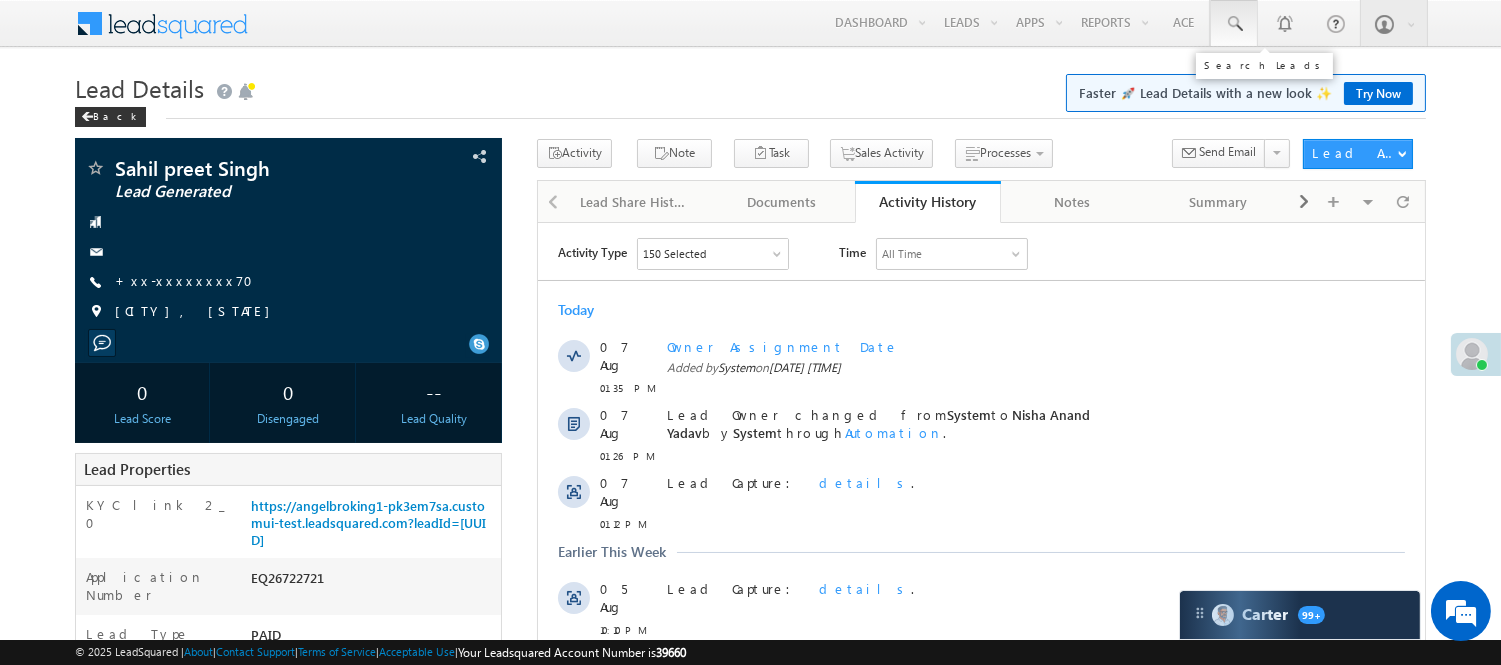 click at bounding box center [1234, 24] 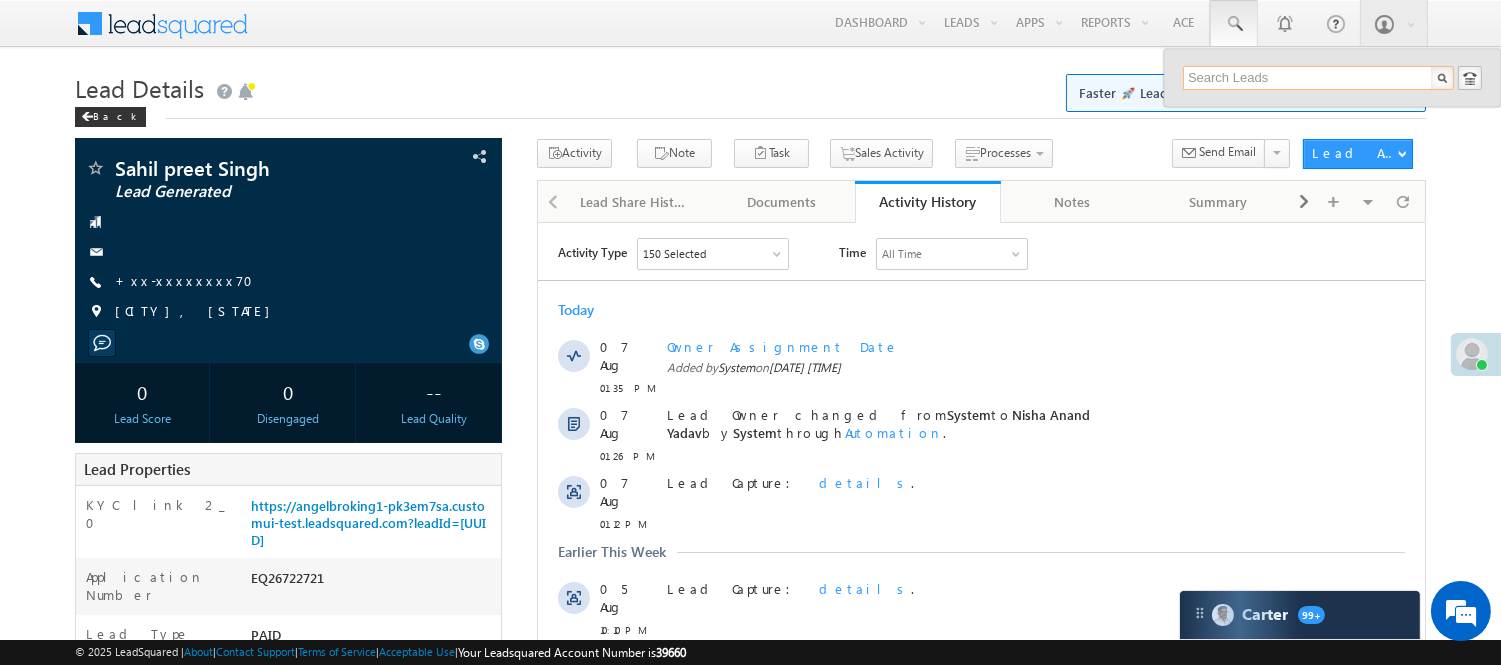 click at bounding box center [1318, 78] 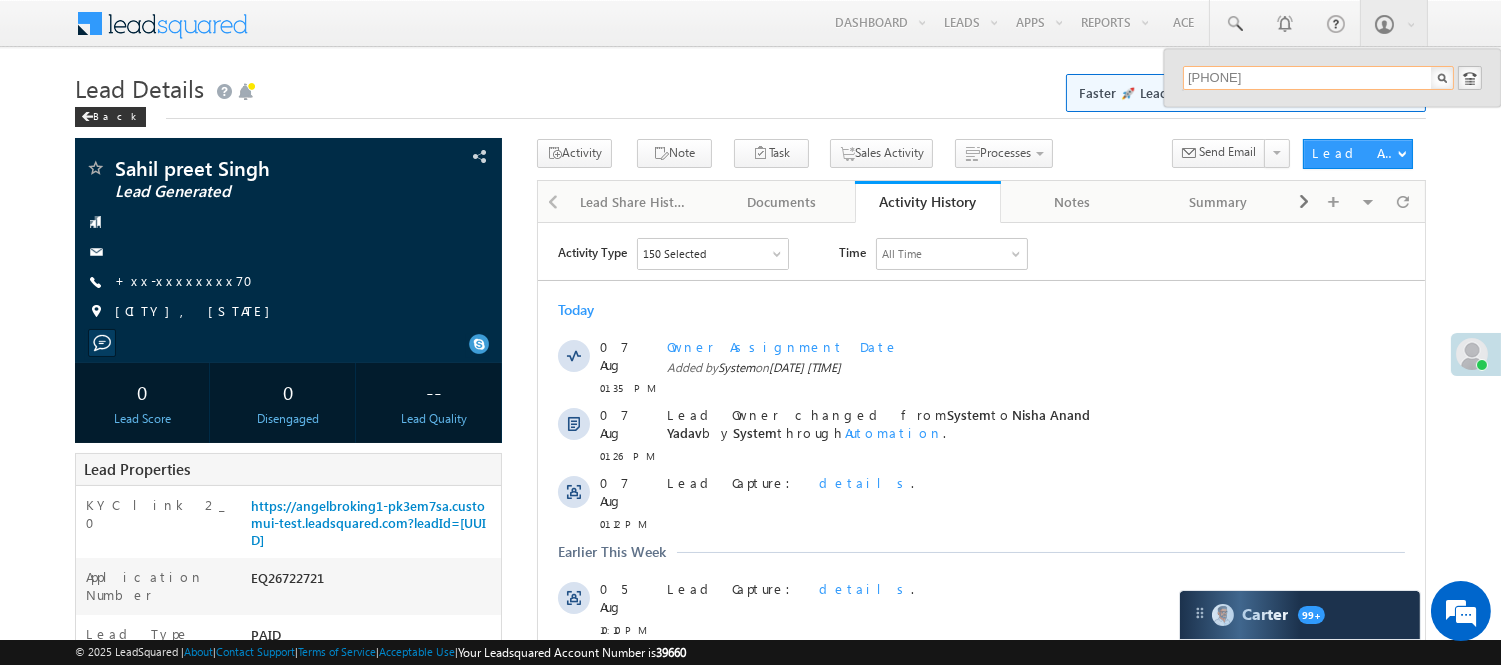type on "919004919264" 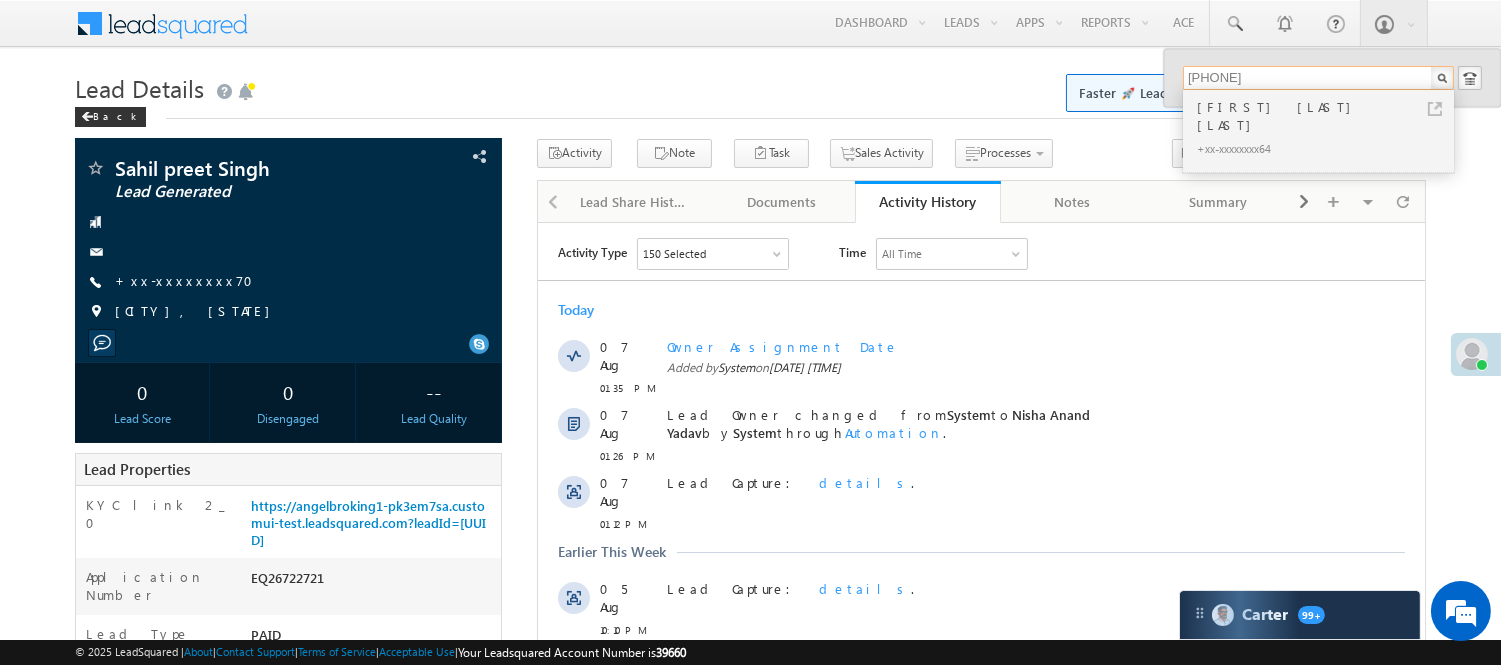 click on "919004919264" at bounding box center [1318, 78] 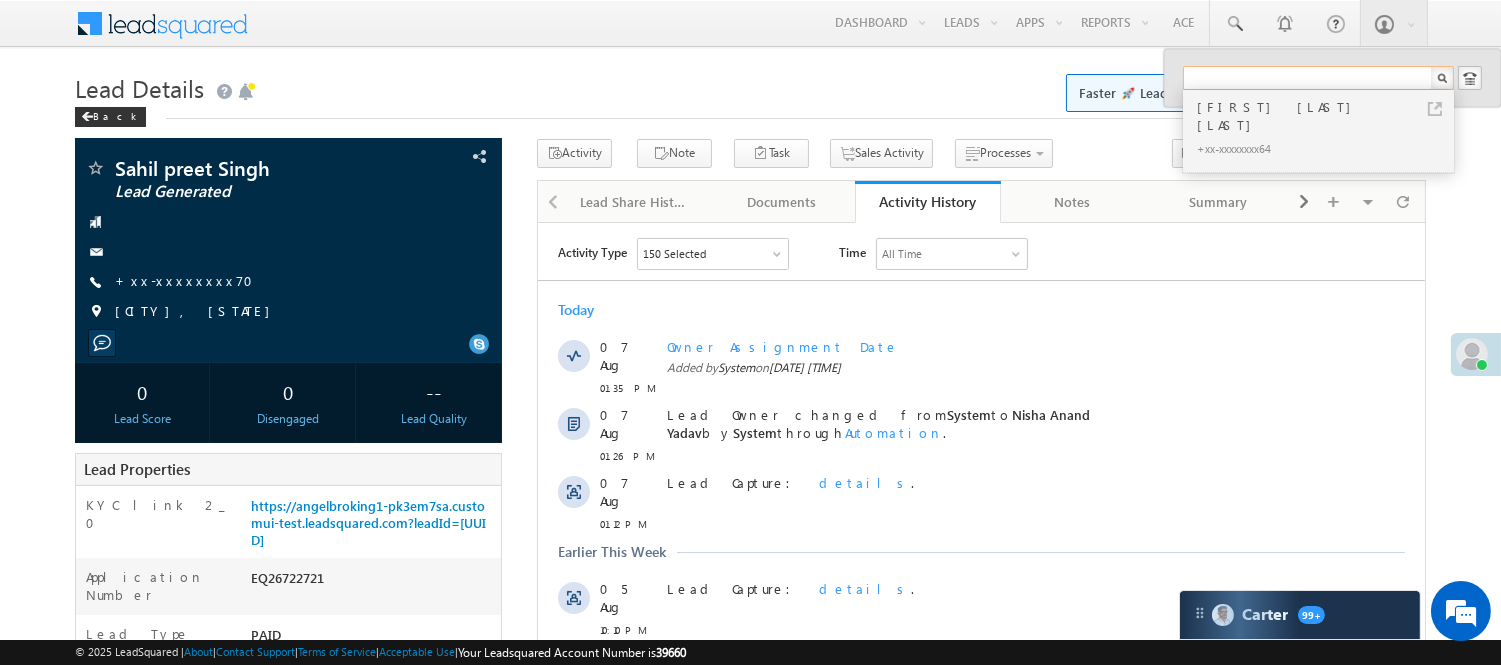 click at bounding box center [1318, 78] 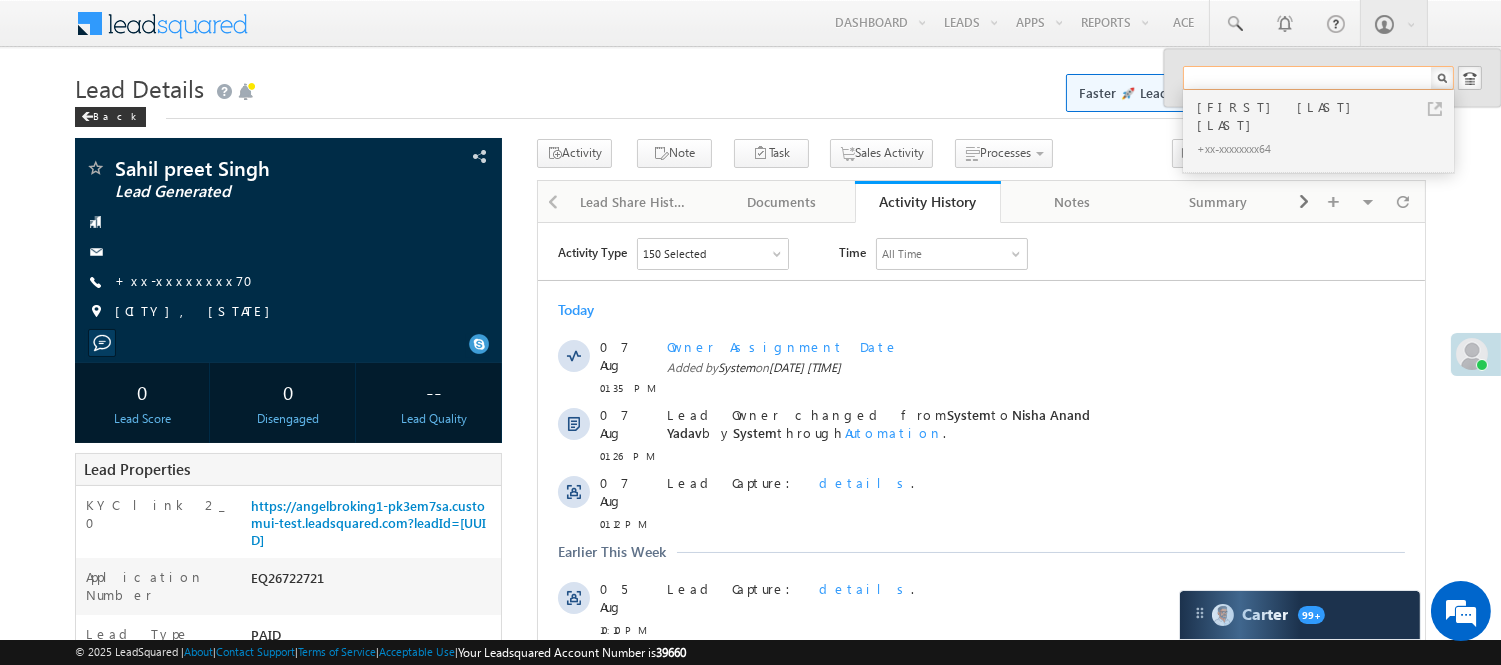 click at bounding box center (1318, 78) 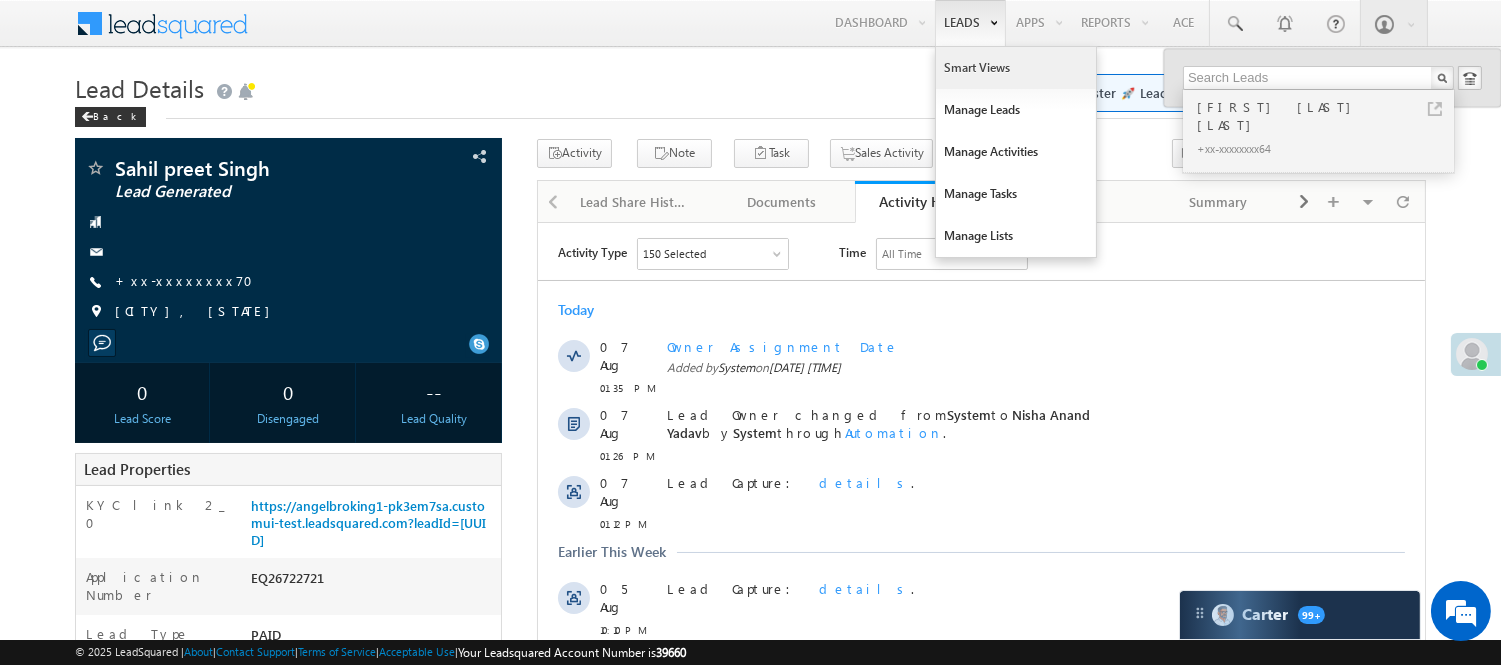 click on "Smart Views" at bounding box center [1016, 68] 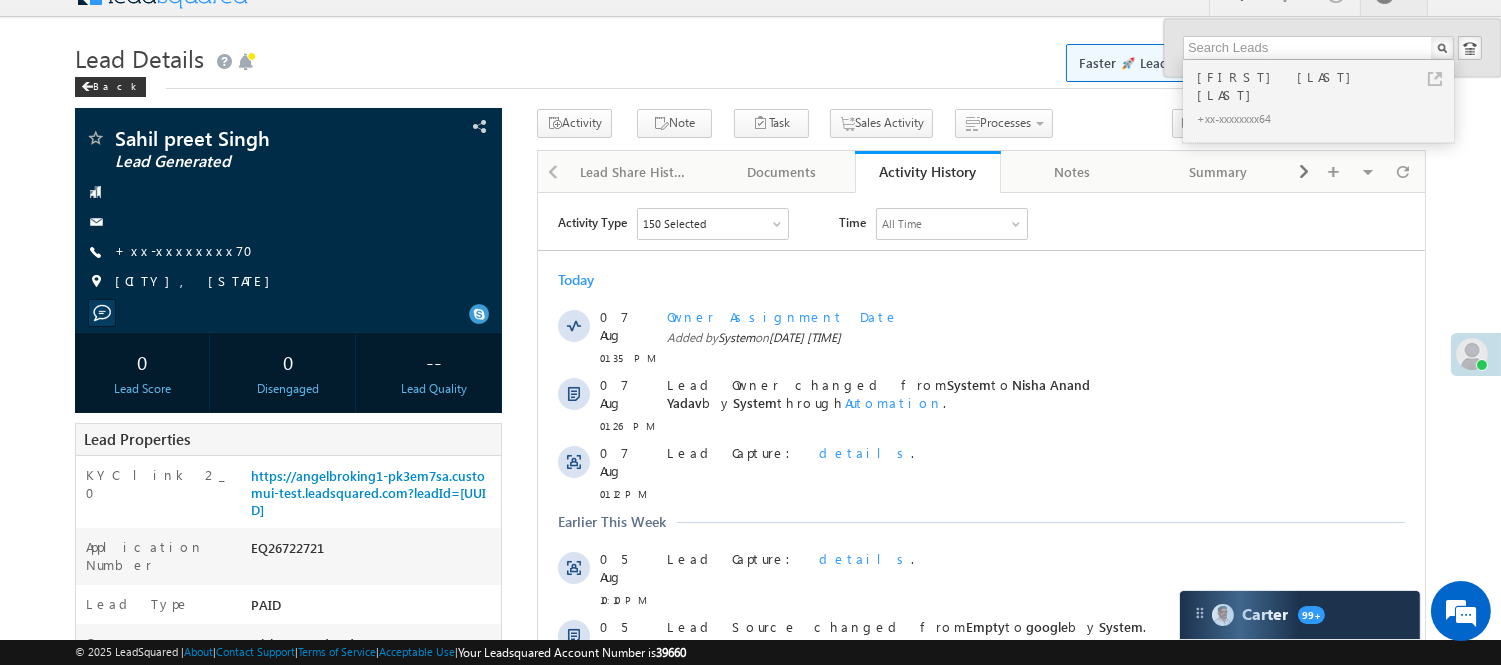 scroll, scrollTop: 444, scrollLeft: 0, axis: vertical 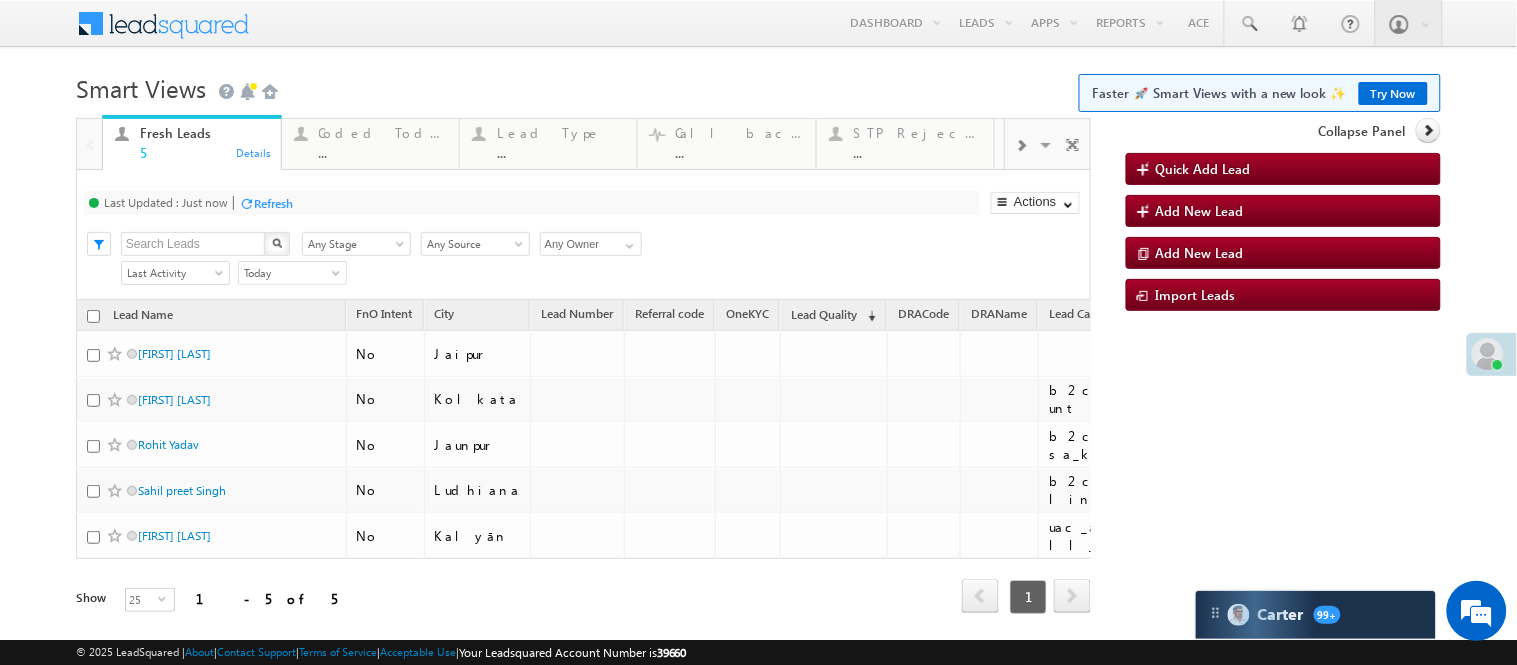 click at bounding box center [1021, 146] 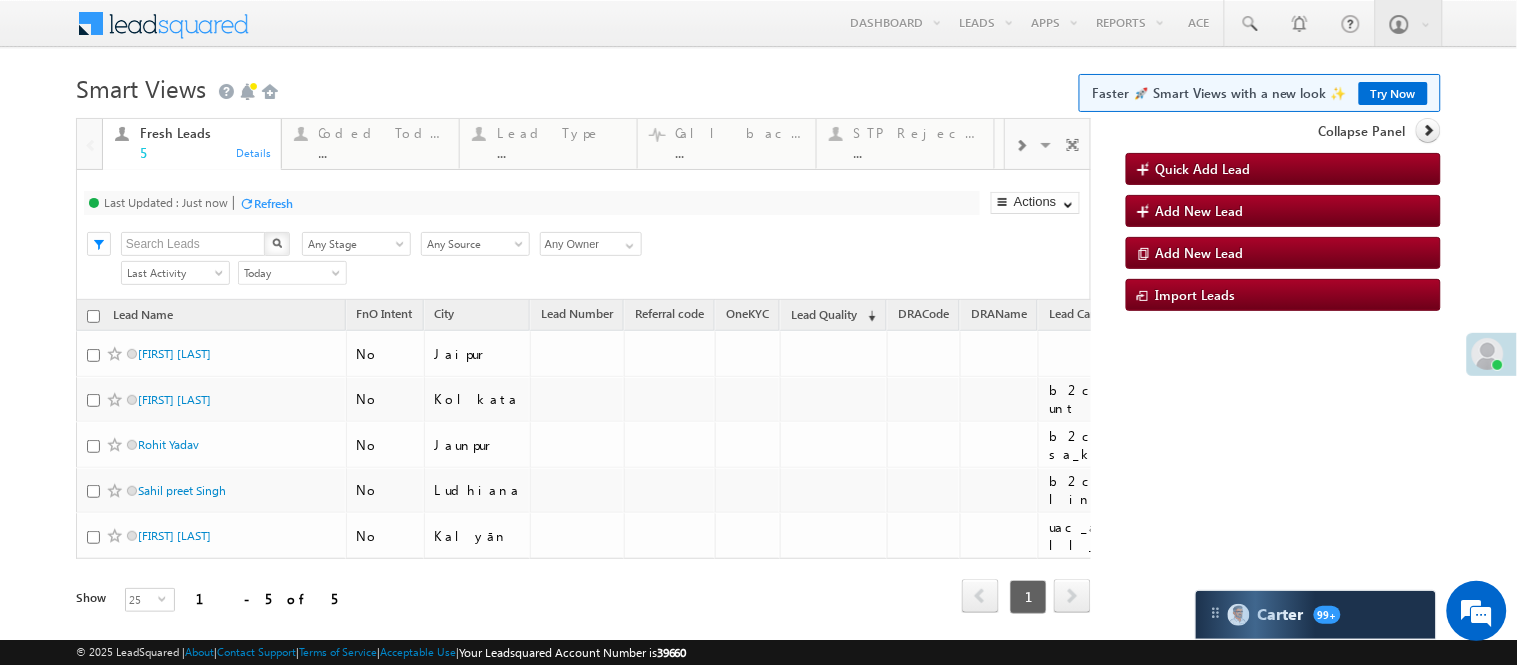 click at bounding box center [1021, 146] 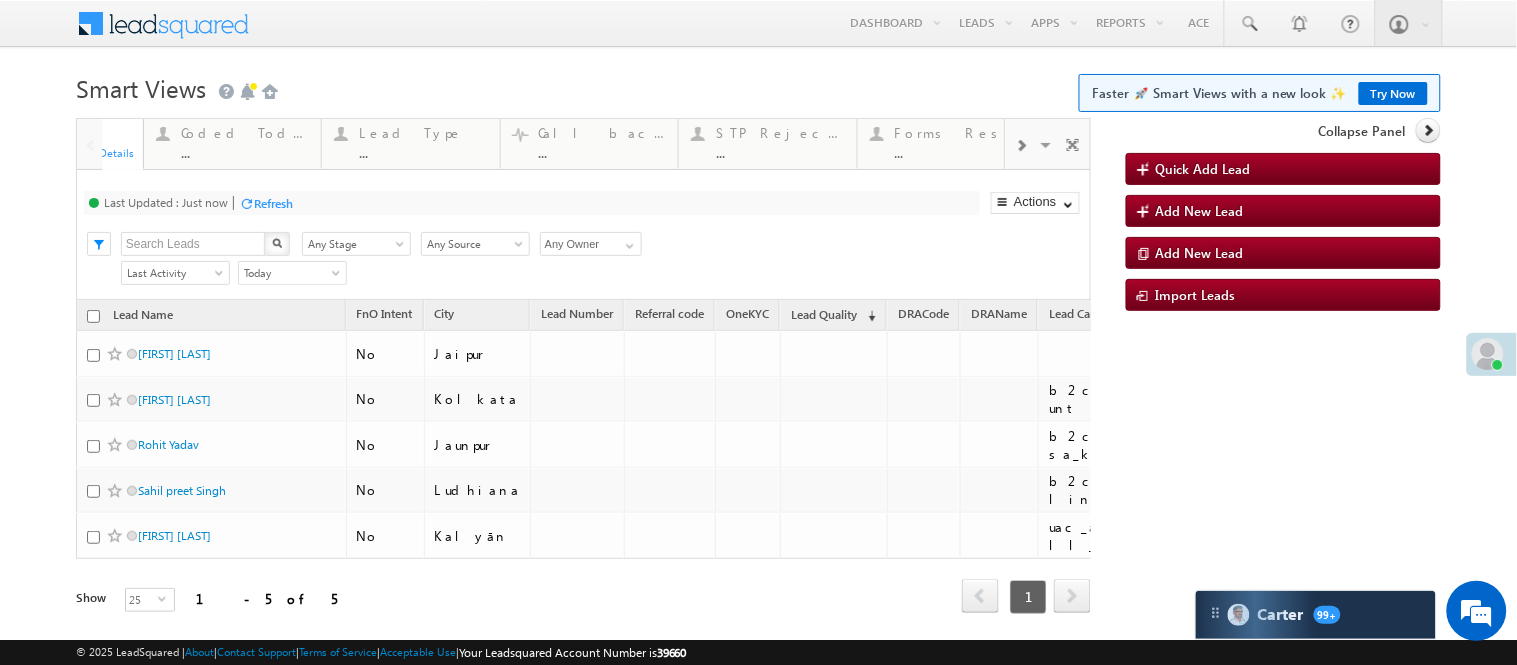 click at bounding box center (1021, 146) 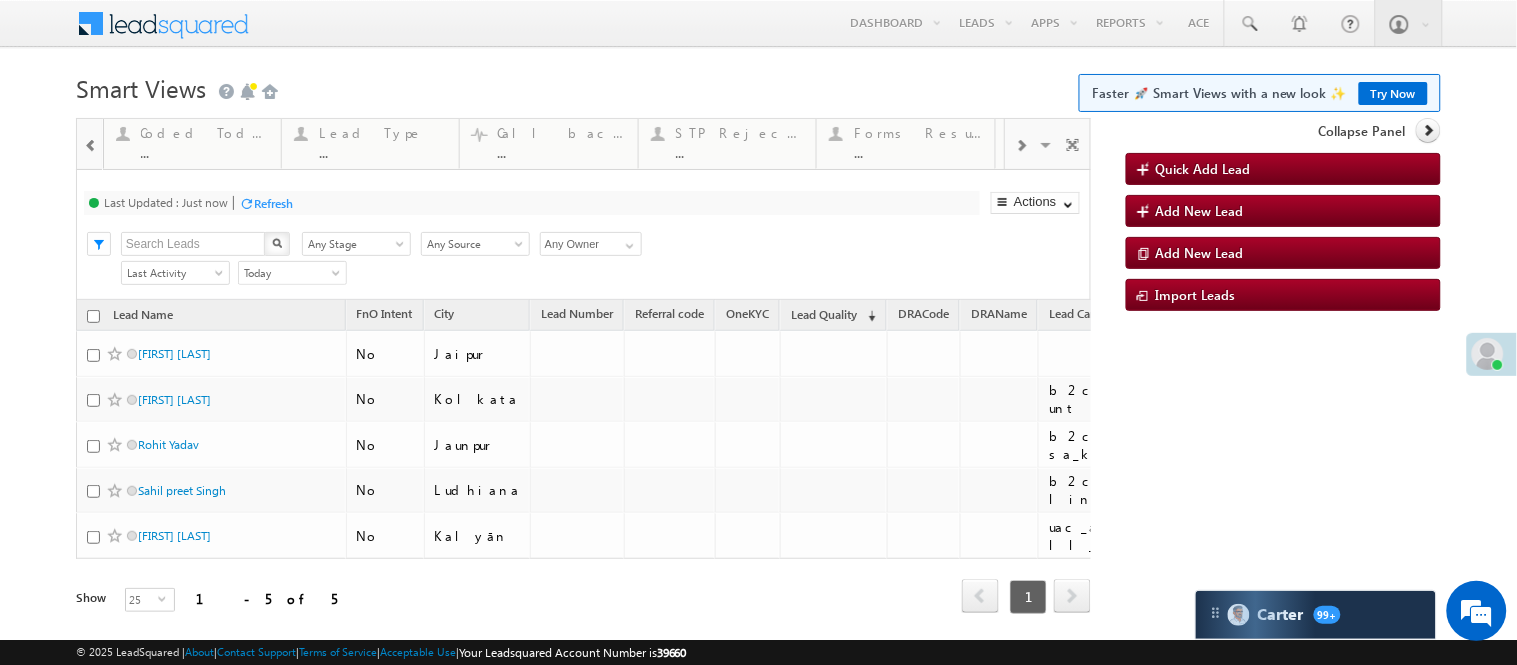 click at bounding box center (1021, 146) 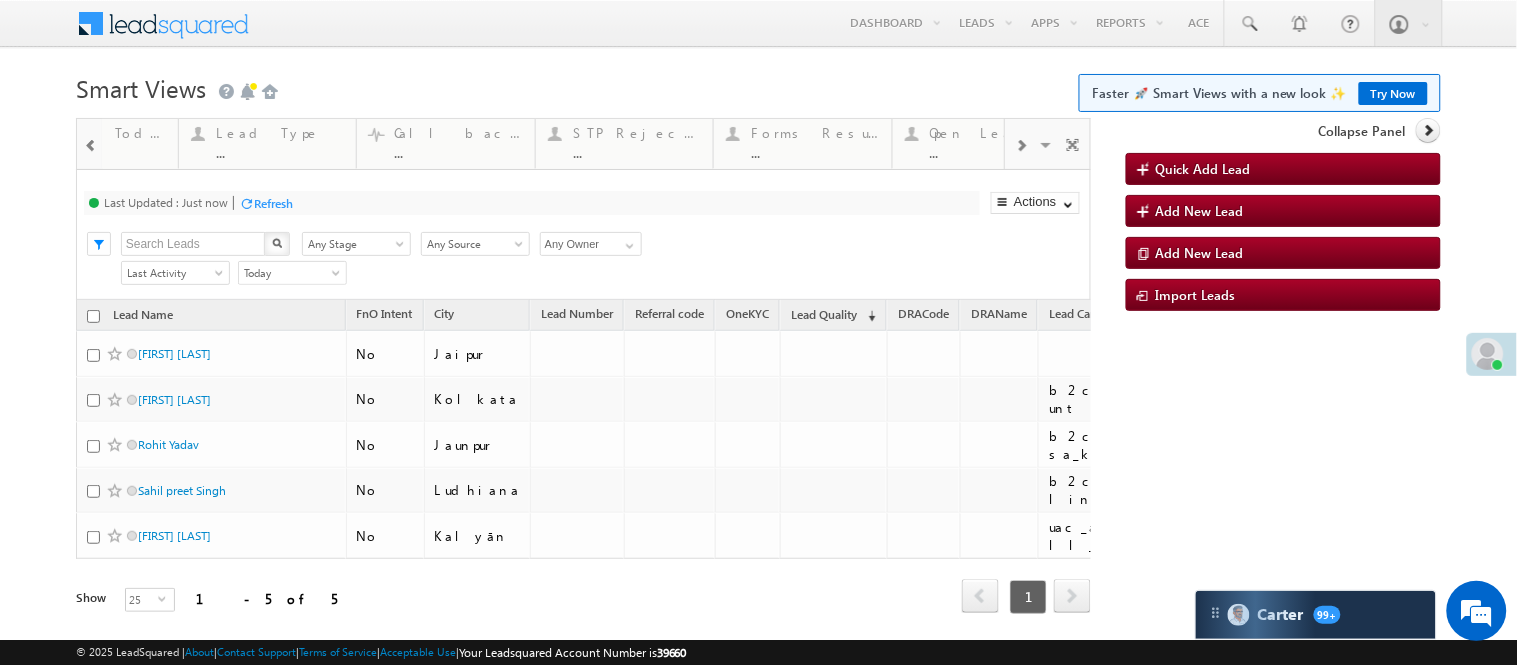 click at bounding box center (1021, 146) 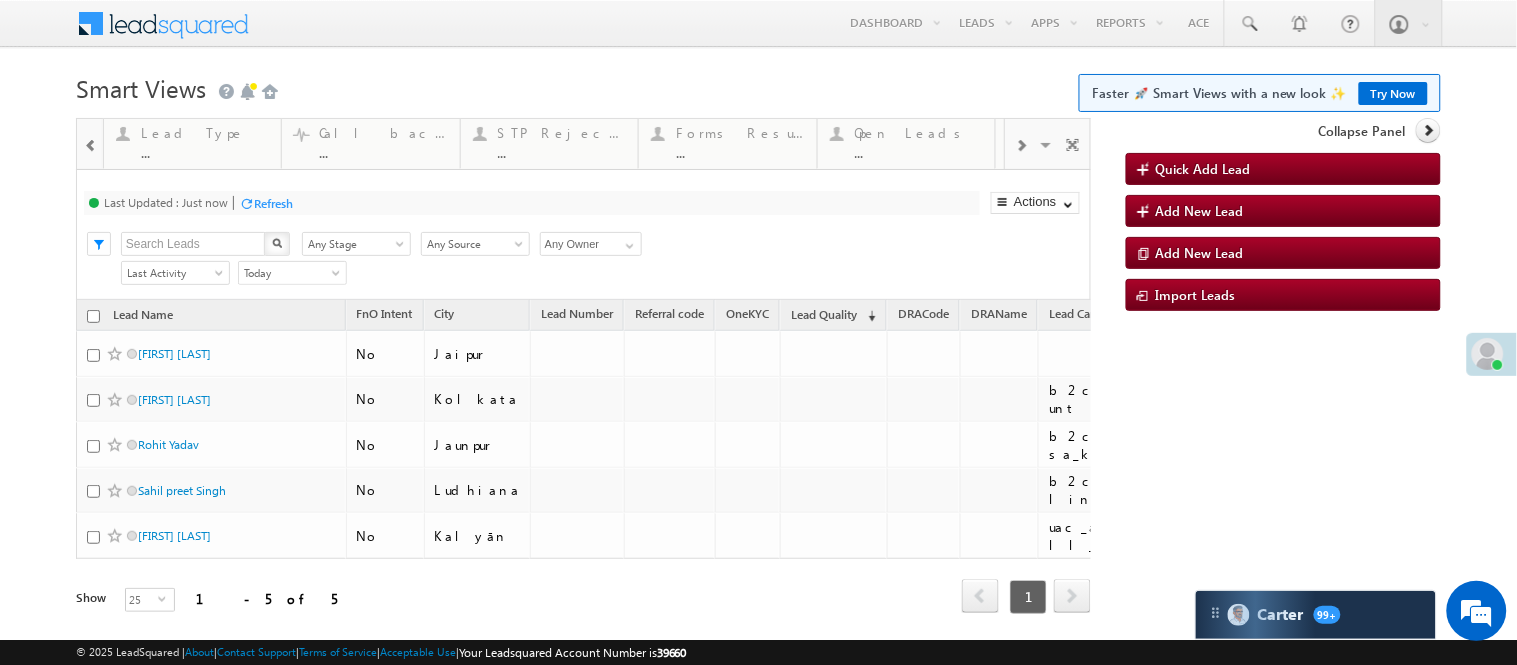click at bounding box center (1021, 146) 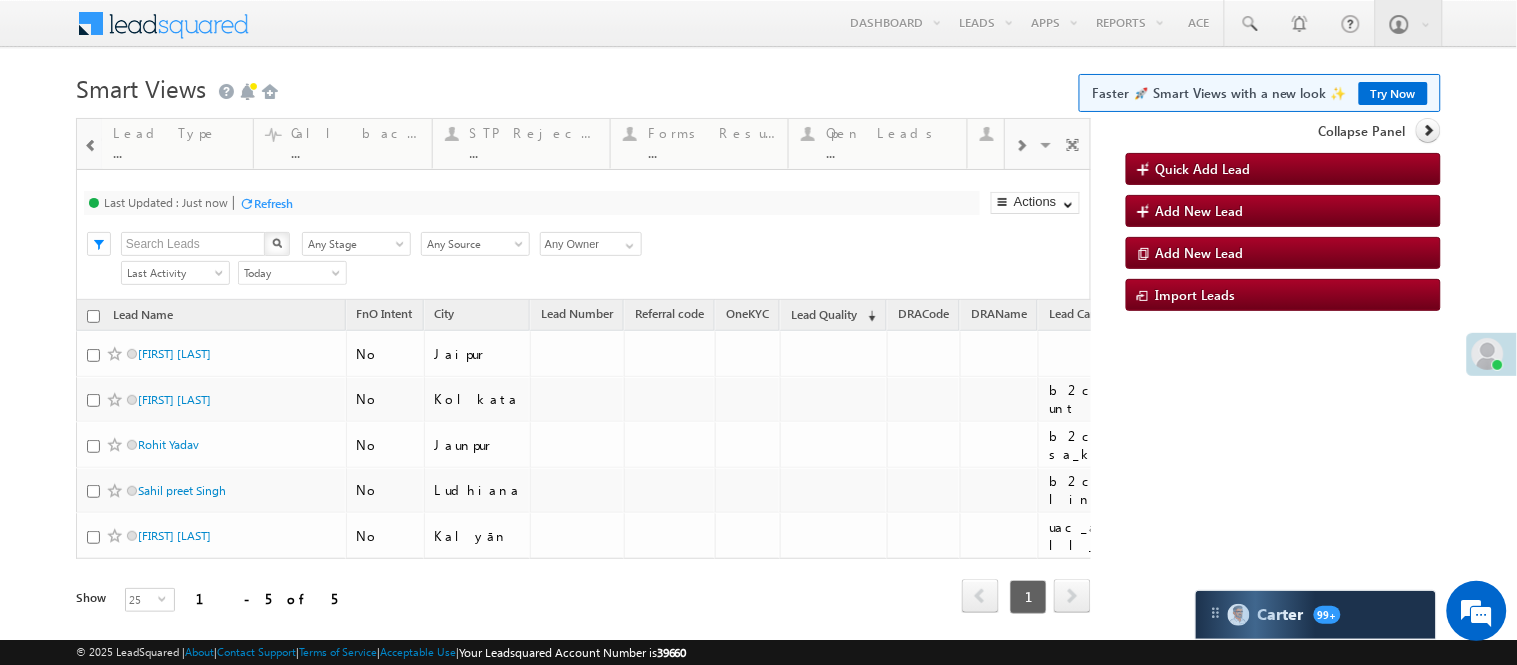 click at bounding box center (1021, 146) 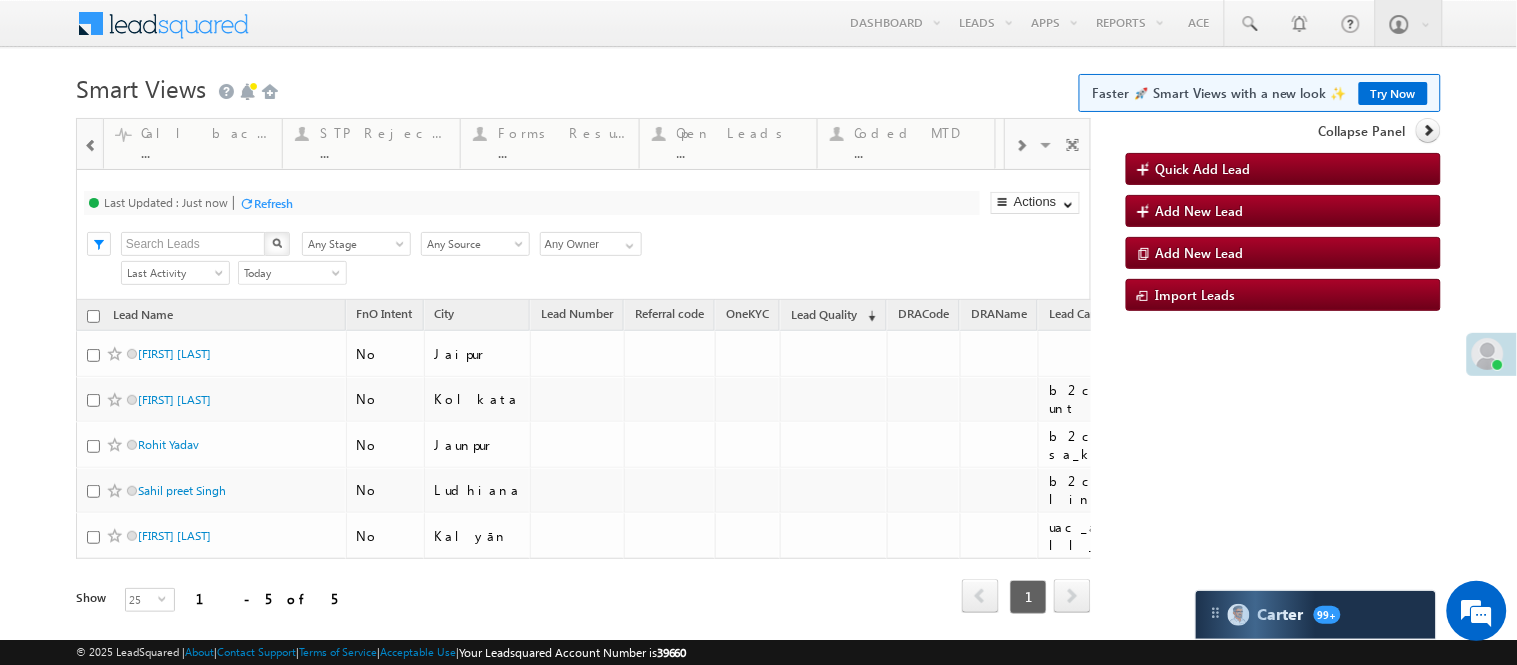 click at bounding box center (1021, 146) 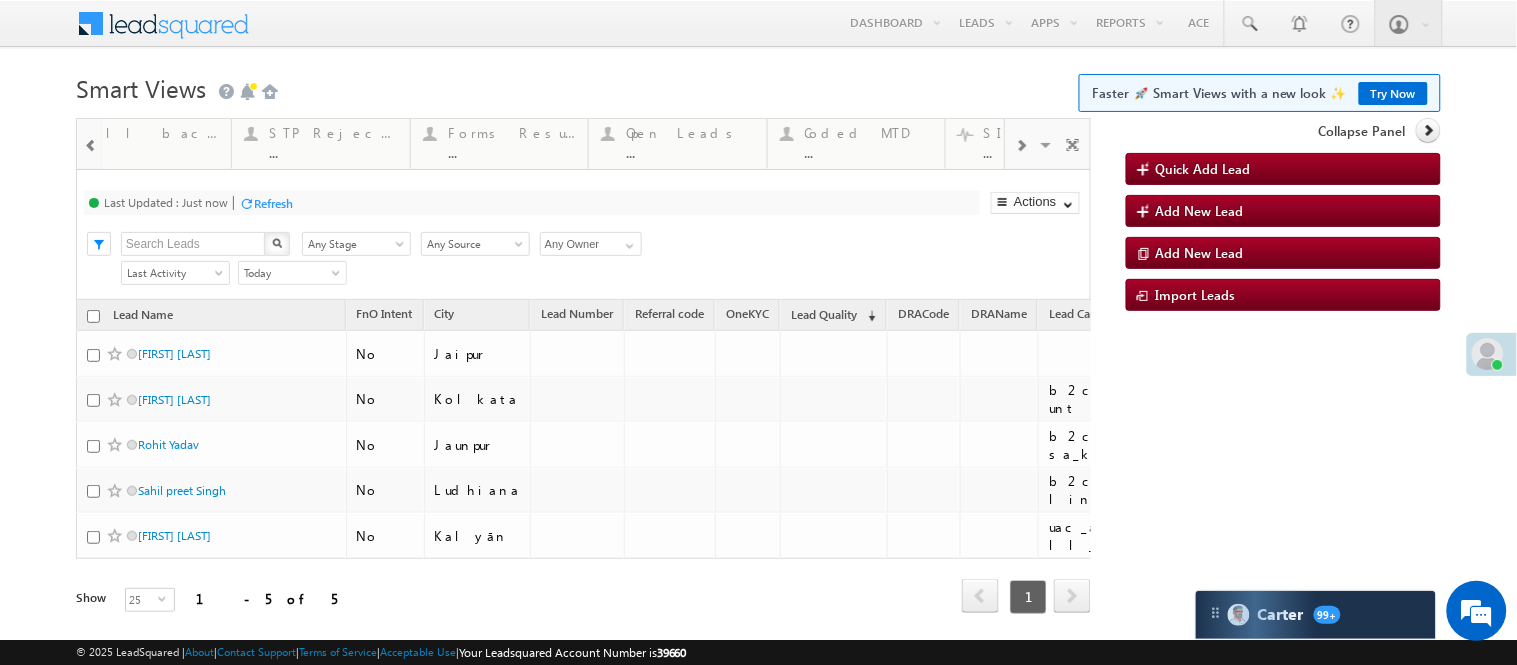 click at bounding box center (1021, 146) 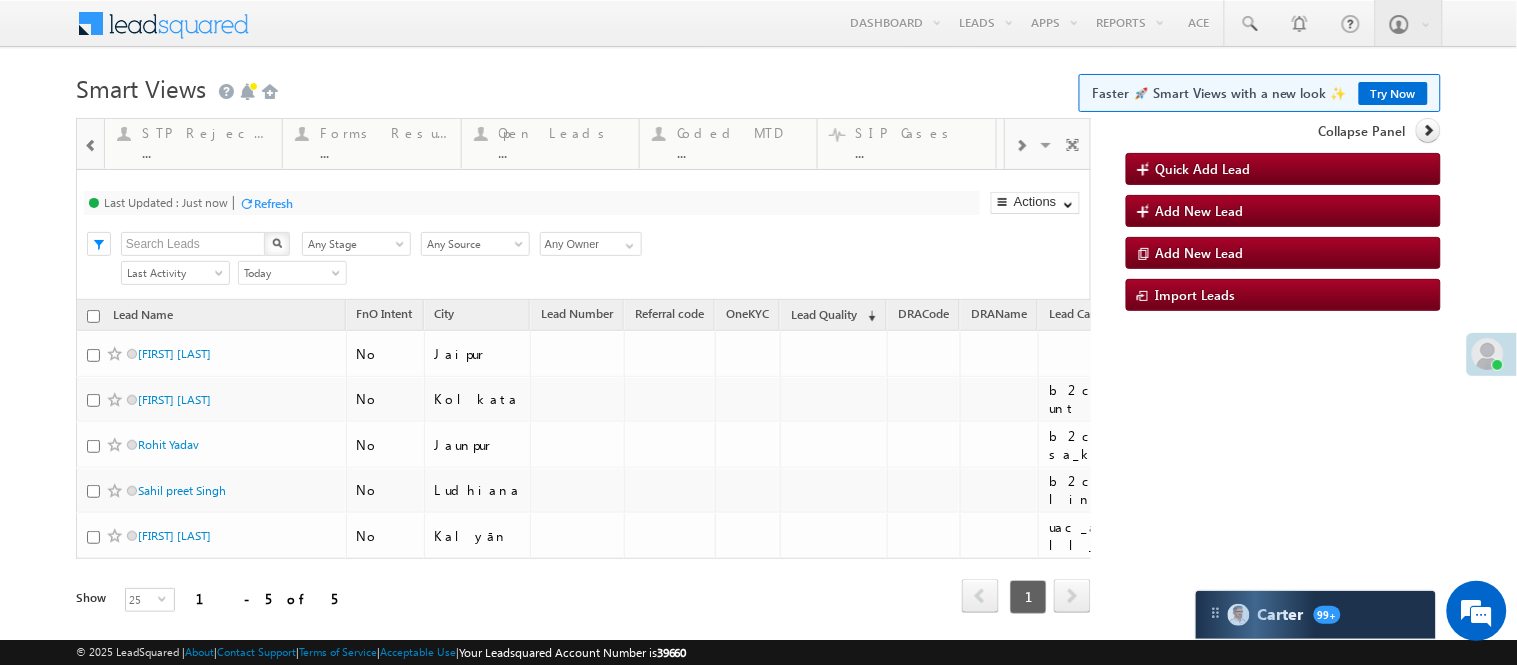 click at bounding box center (1021, 146) 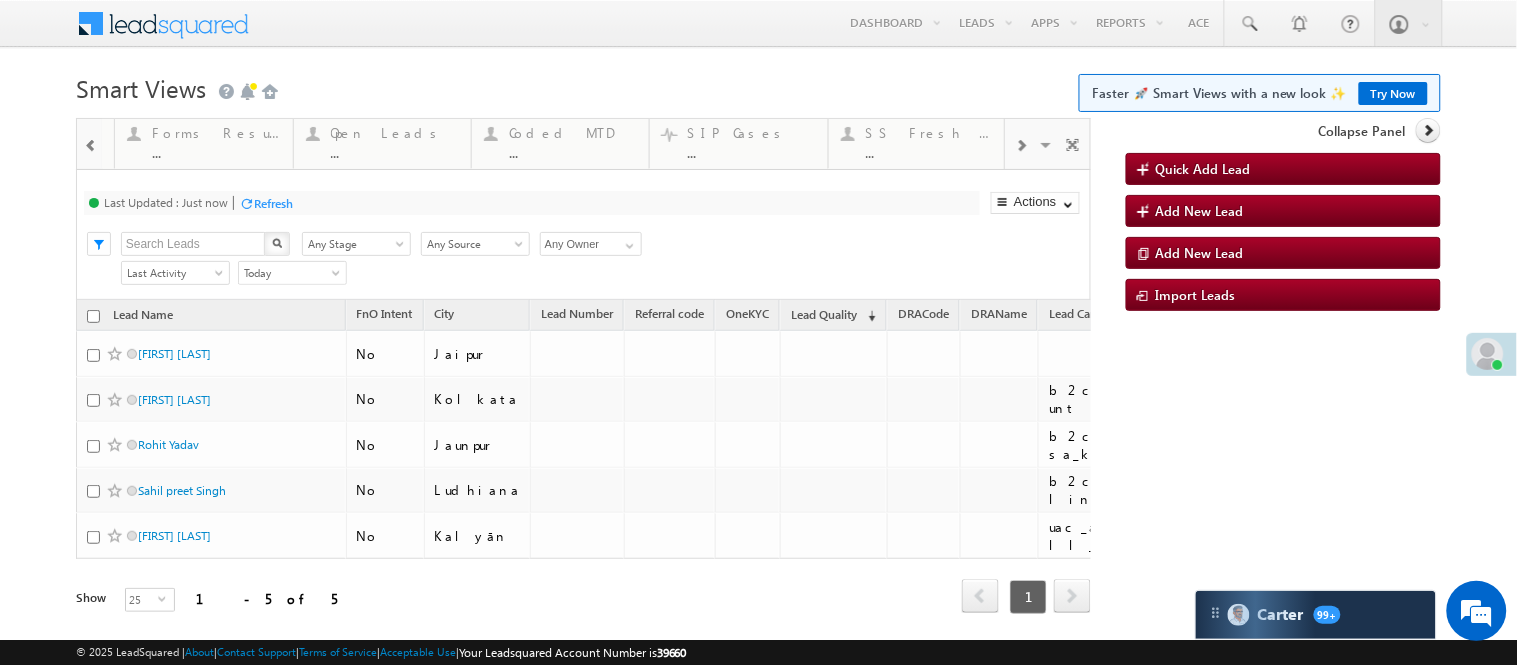 click at bounding box center [1021, 146] 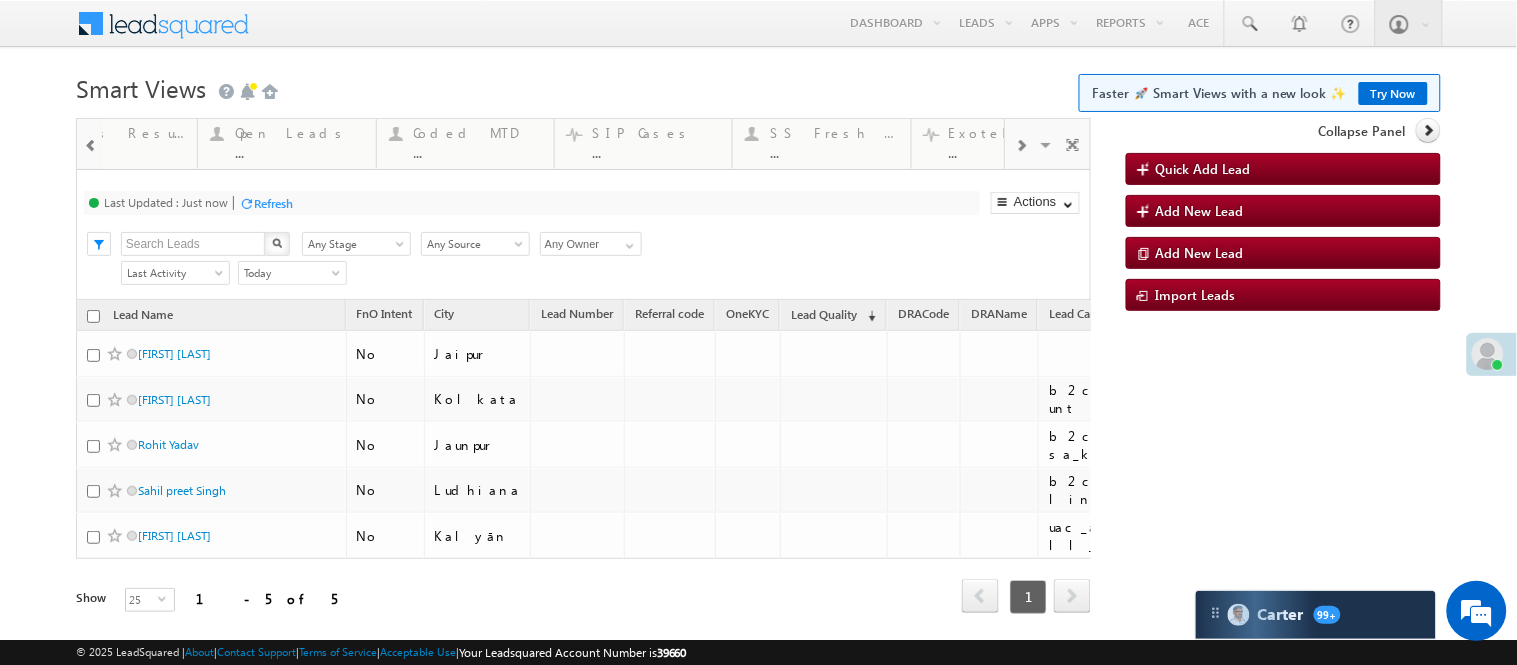 click at bounding box center [1021, 146] 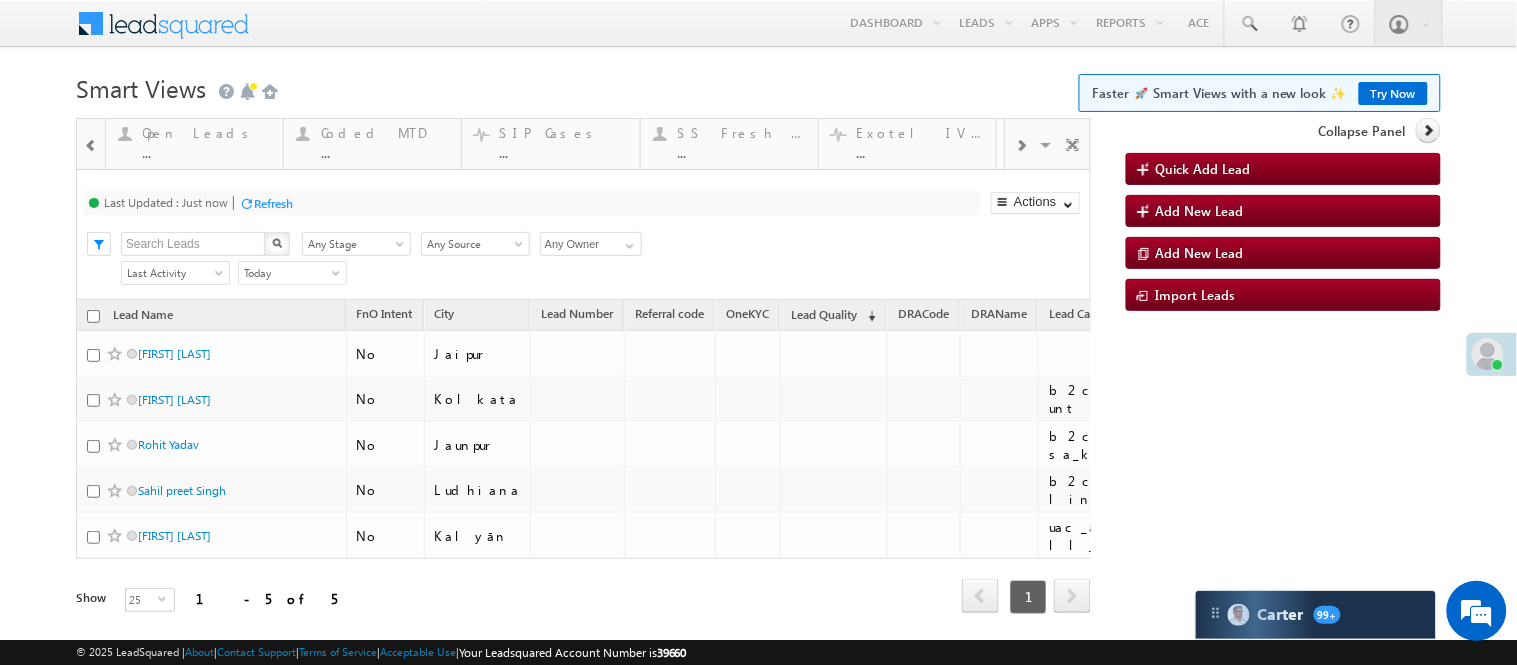 click at bounding box center [1021, 146] 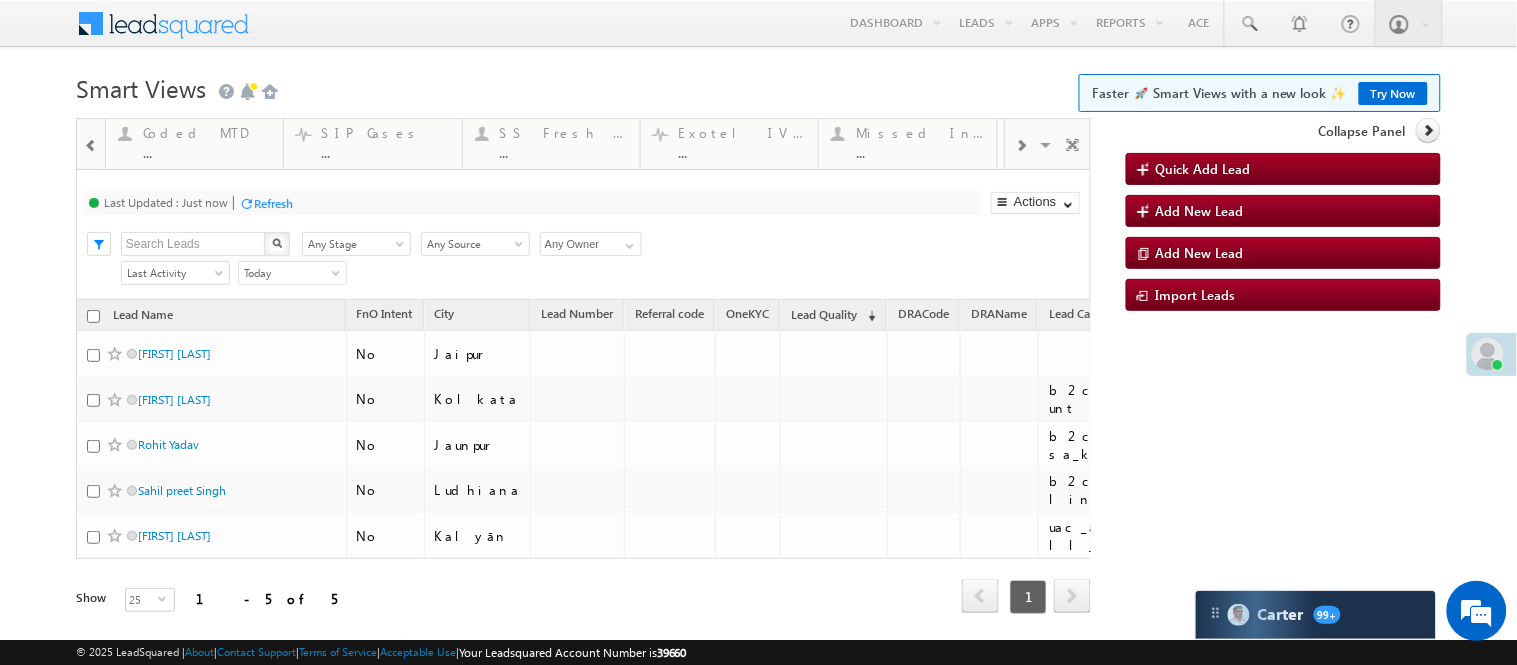 click at bounding box center [1021, 146] 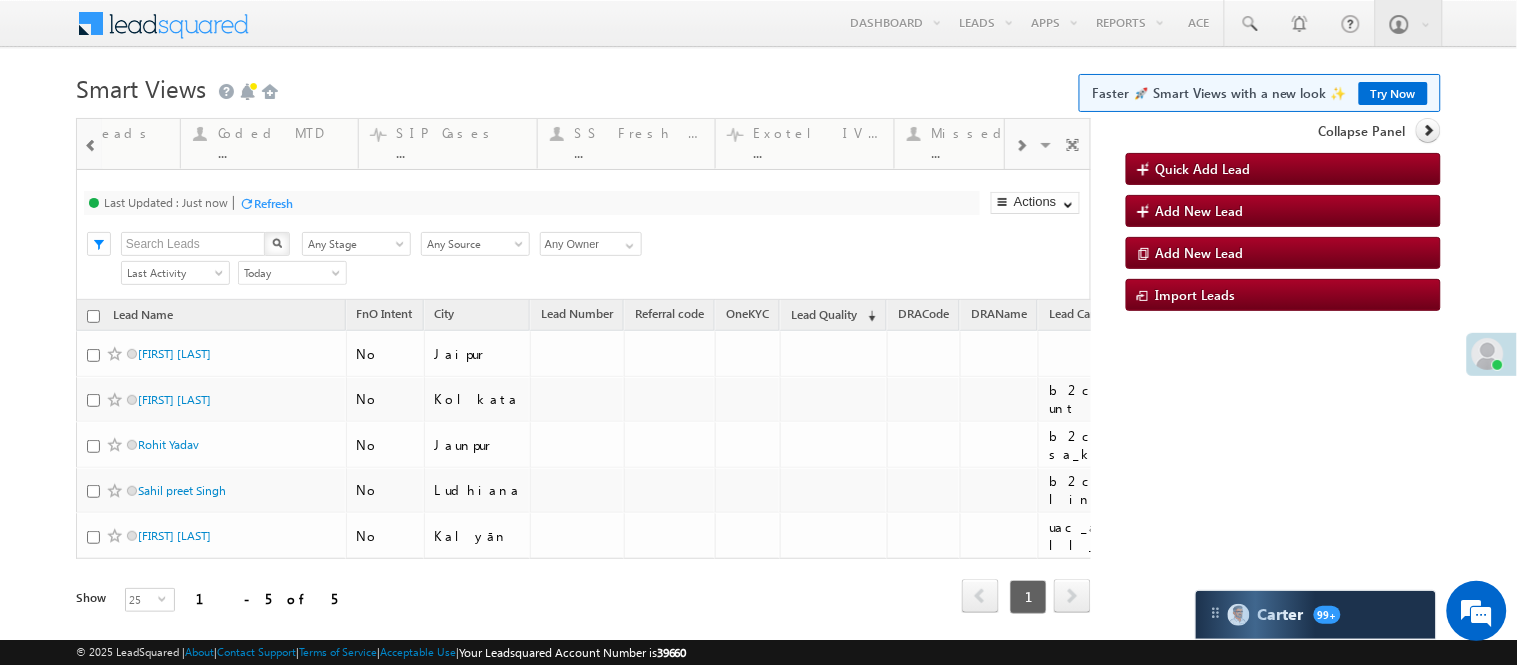 click at bounding box center [1021, 146] 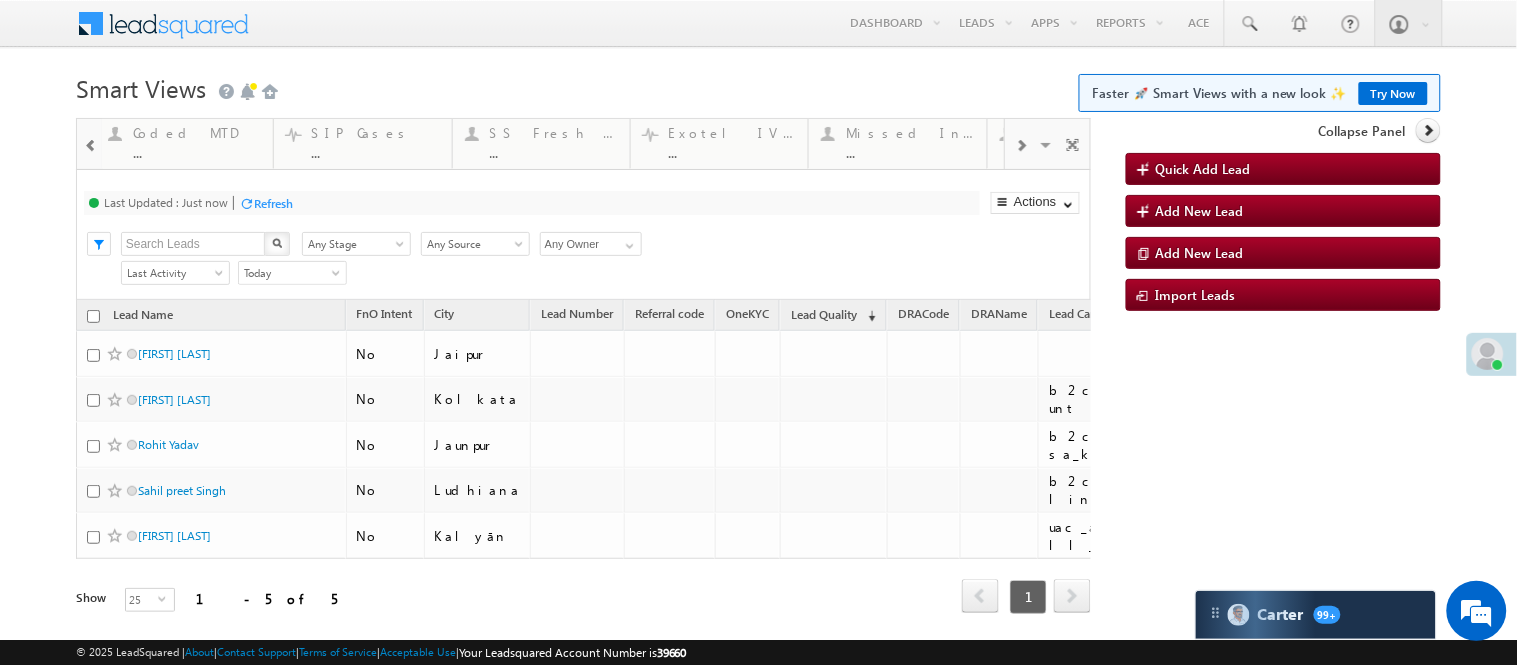 click at bounding box center (1021, 146) 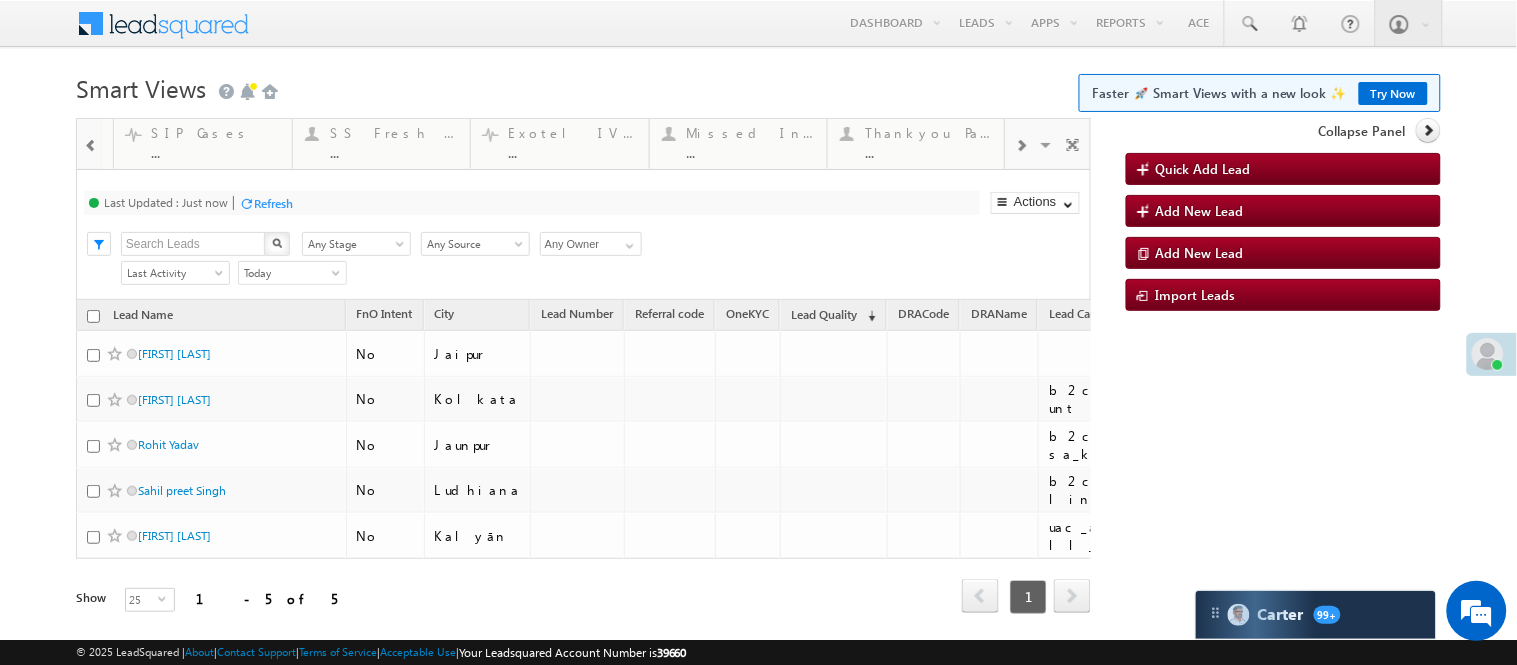 click at bounding box center (1021, 146) 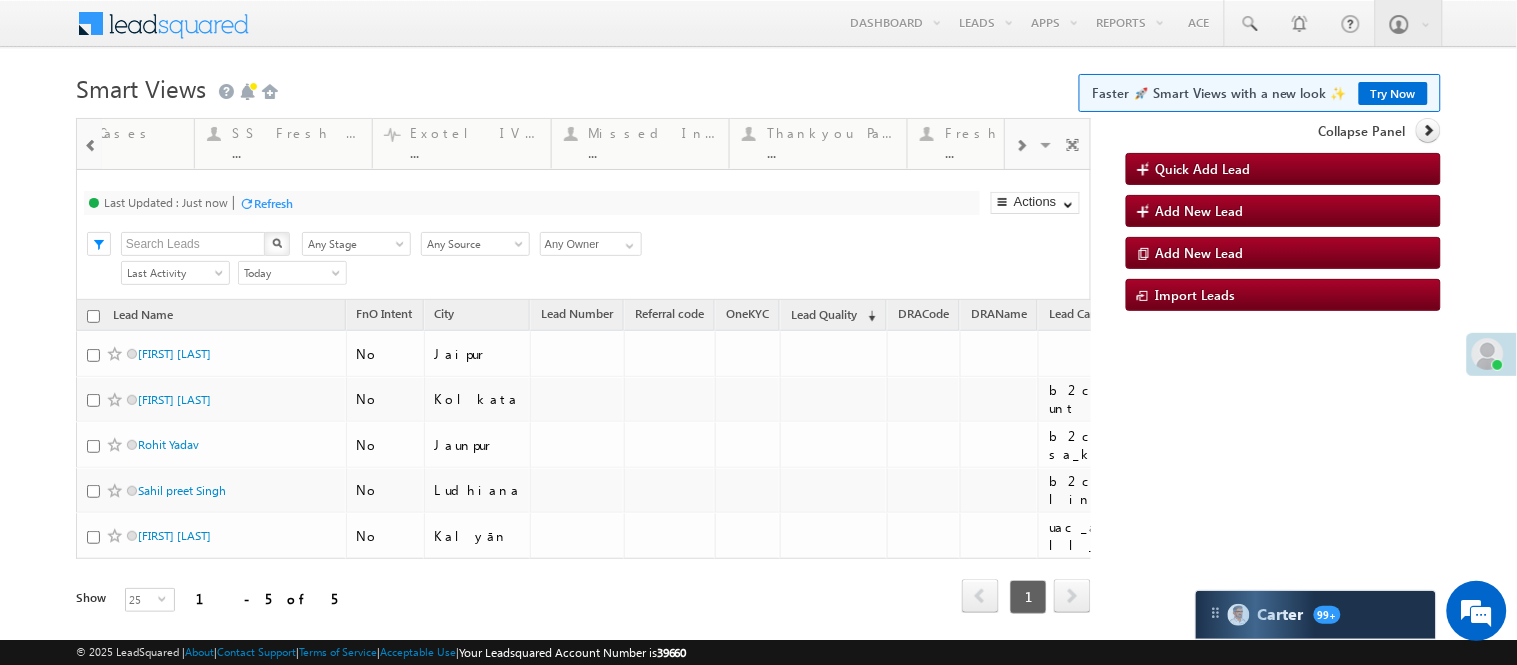 click at bounding box center (1021, 146) 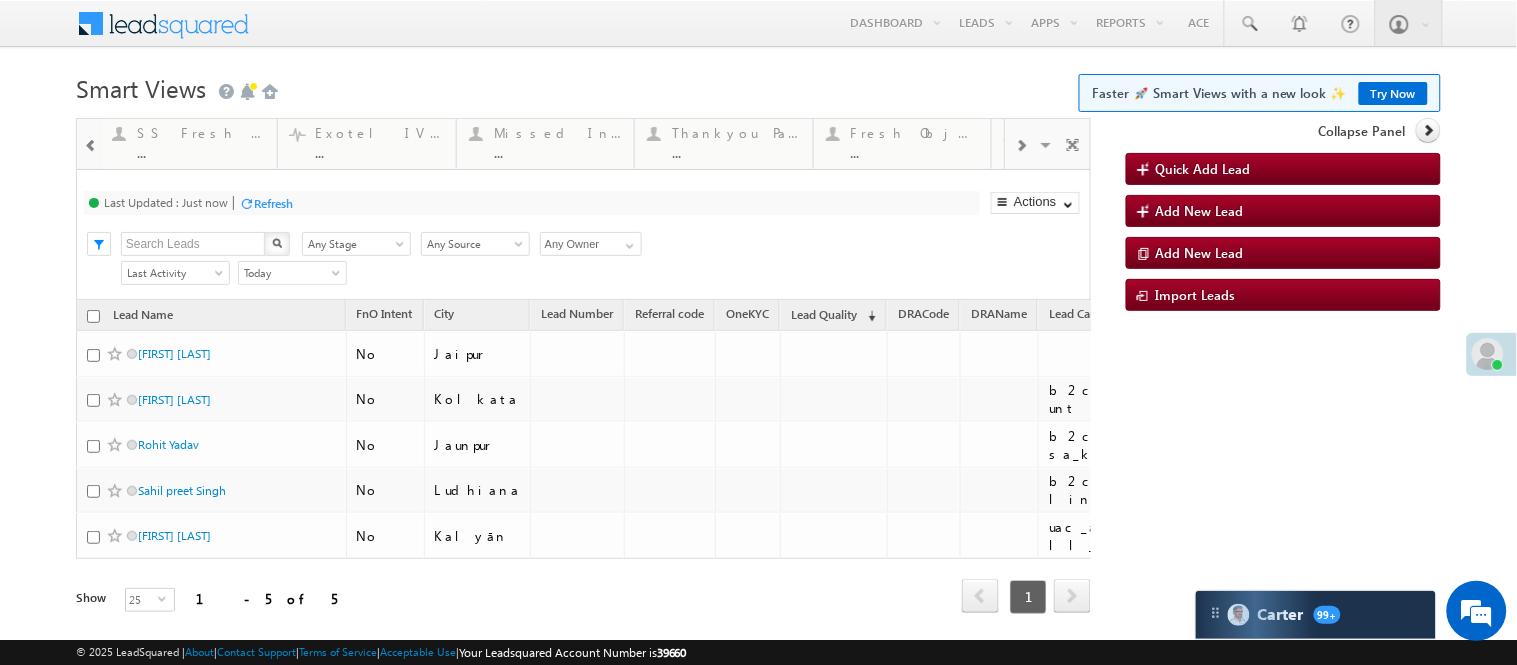 click at bounding box center [1021, 146] 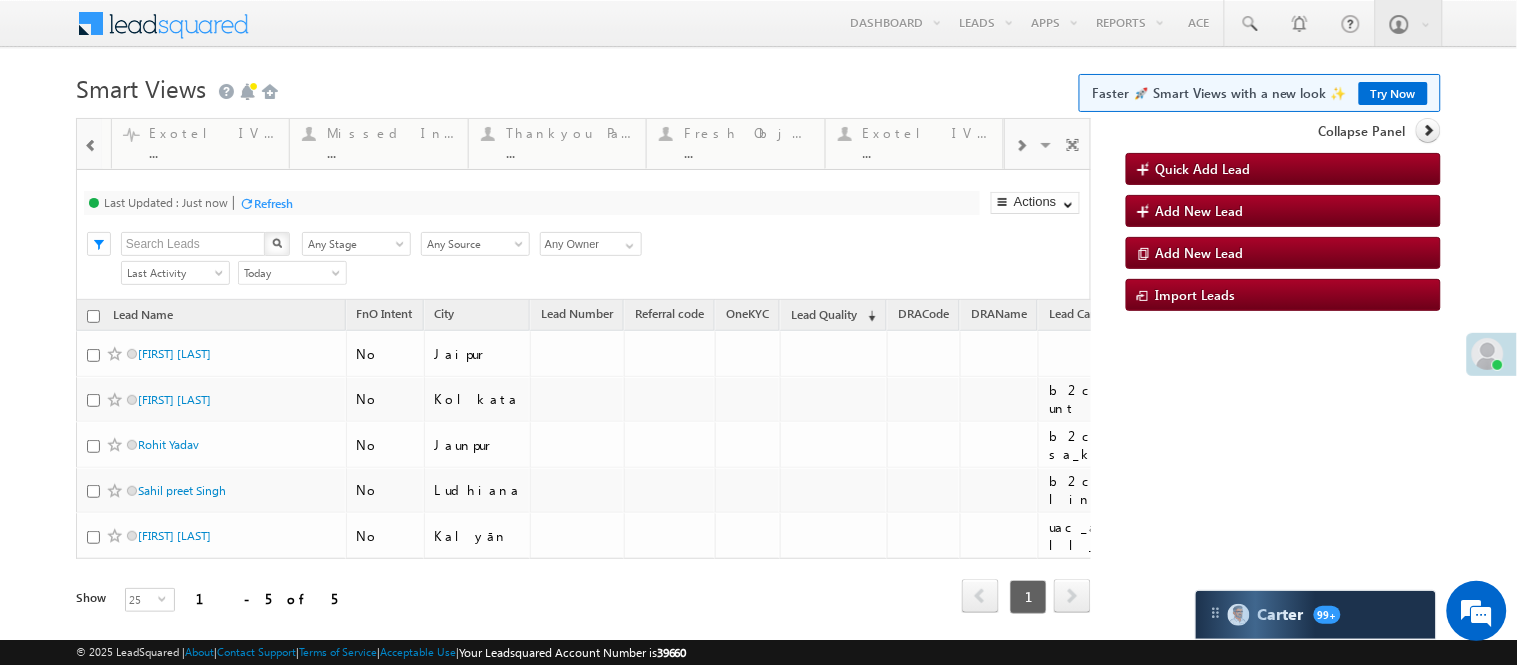 click at bounding box center (1021, 146) 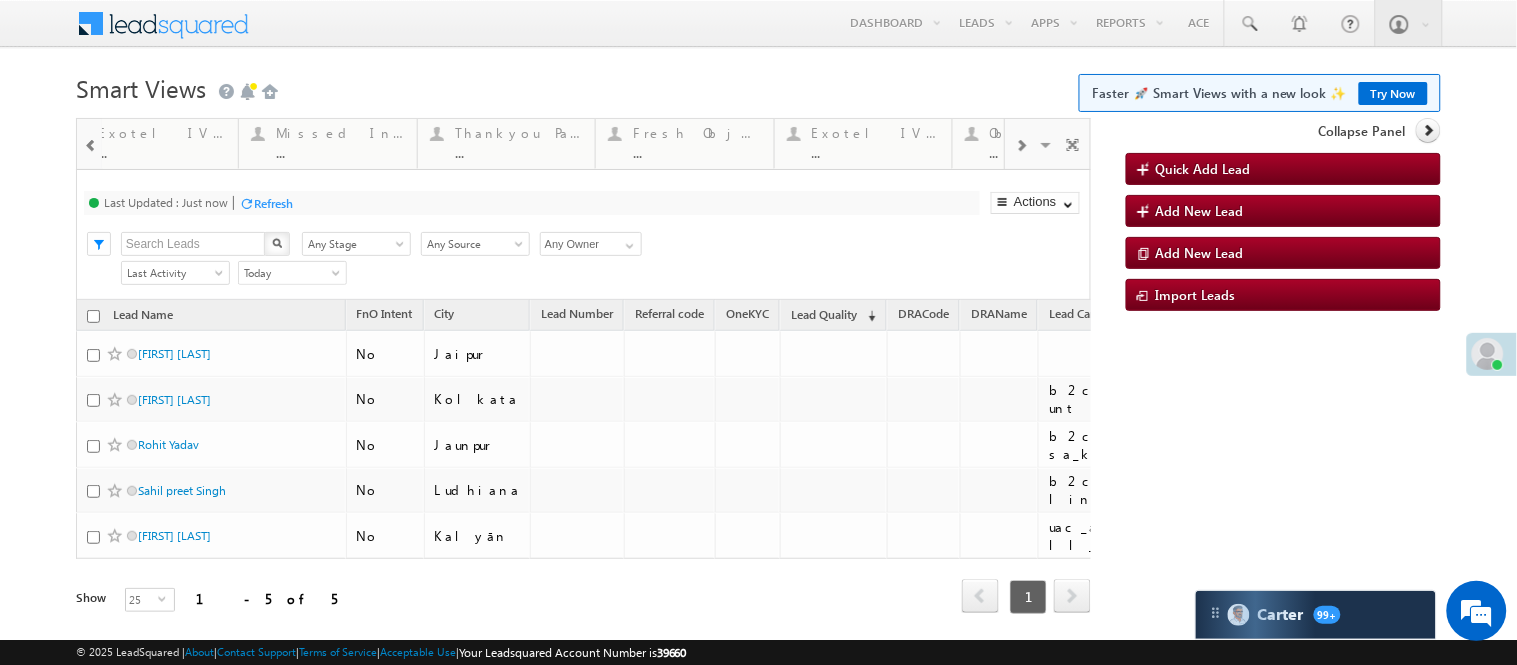 click at bounding box center [1021, 146] 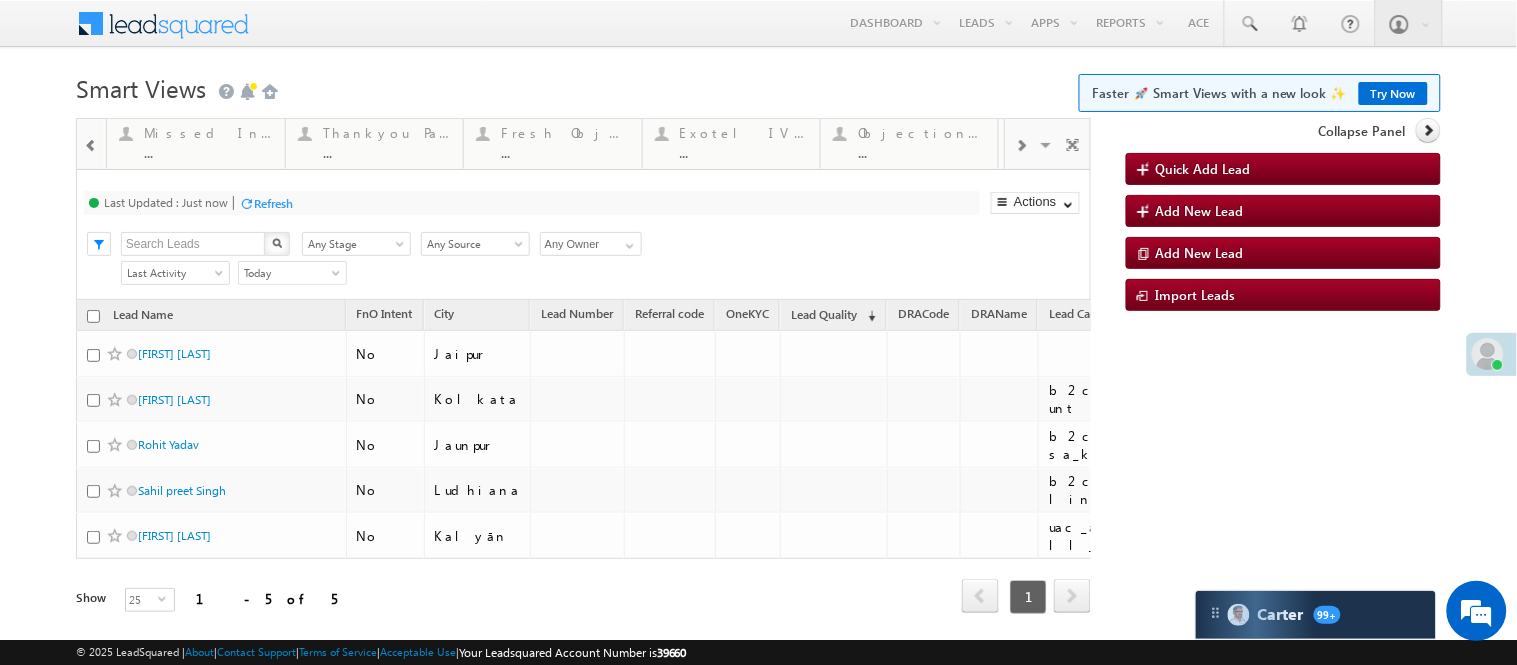 click at bounding box center [1021, 146] 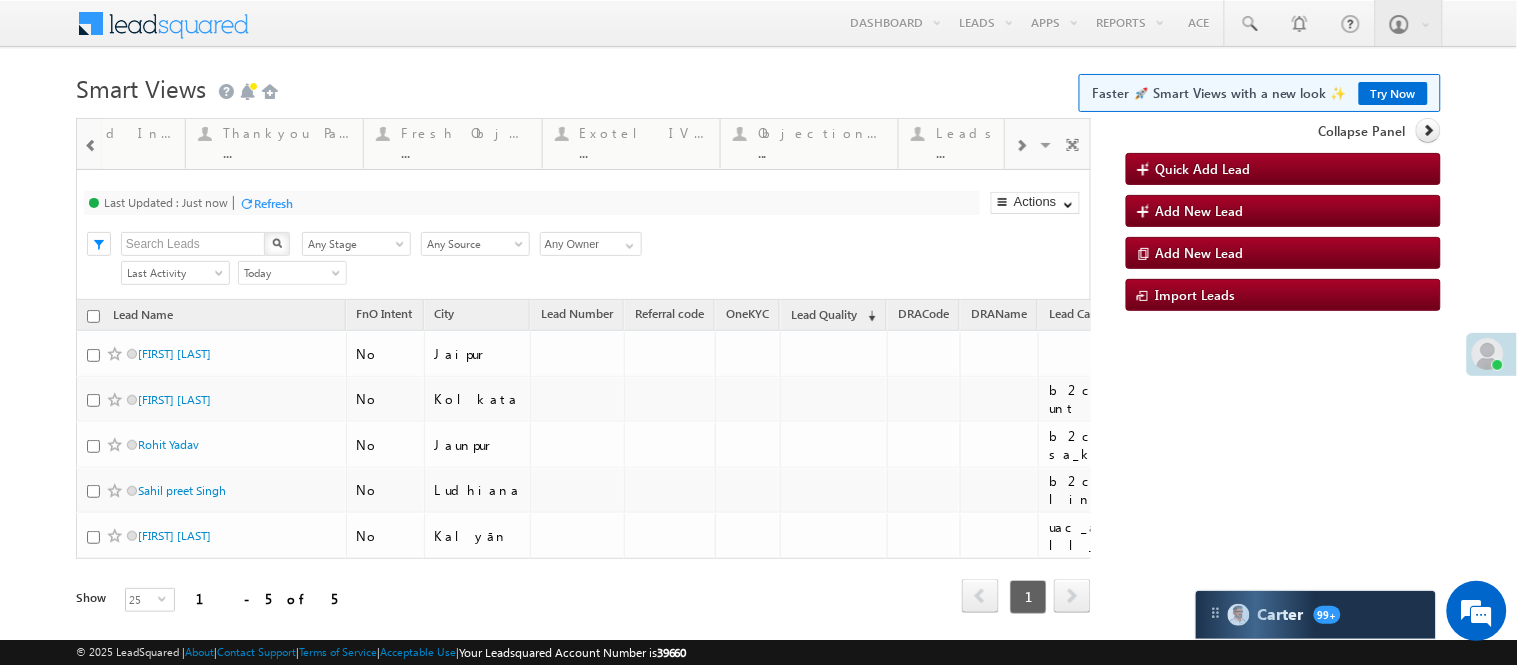 click at bounding box center [1021, 146] 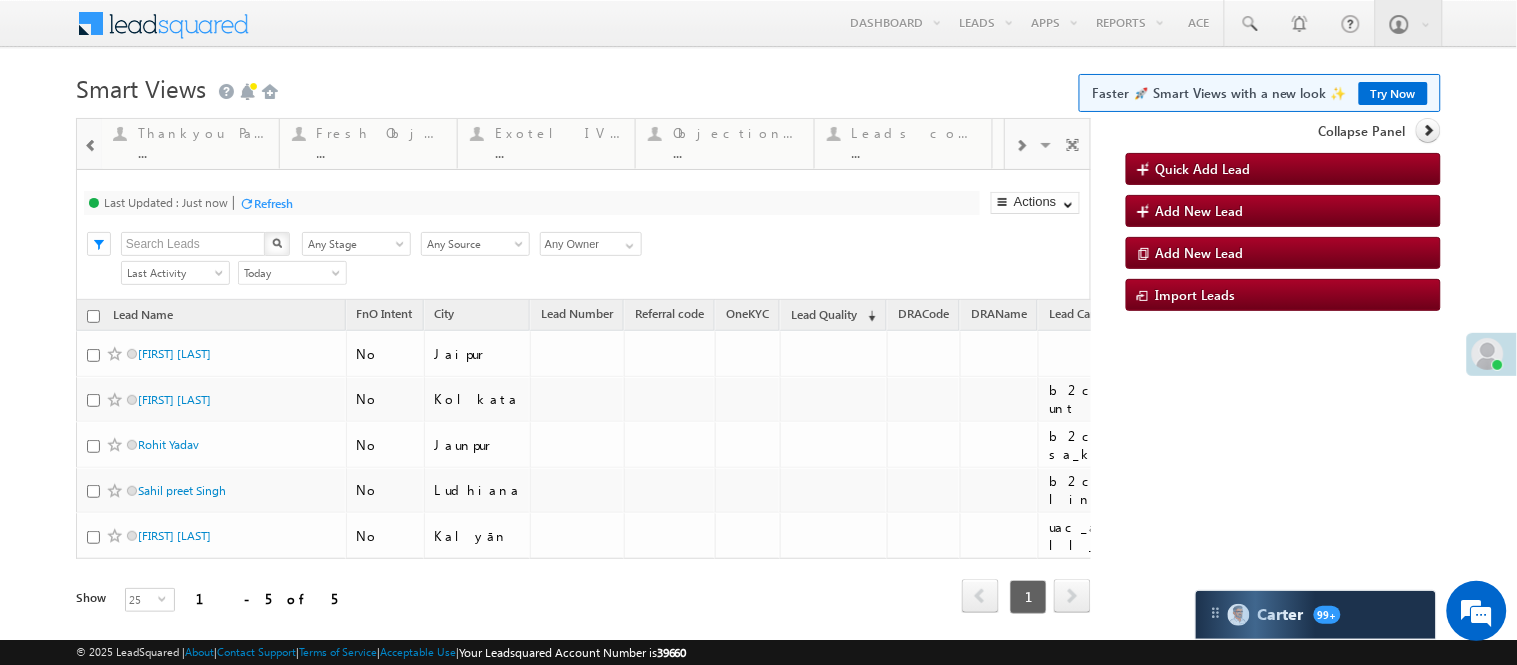 click at bounding box center (1021, 146) 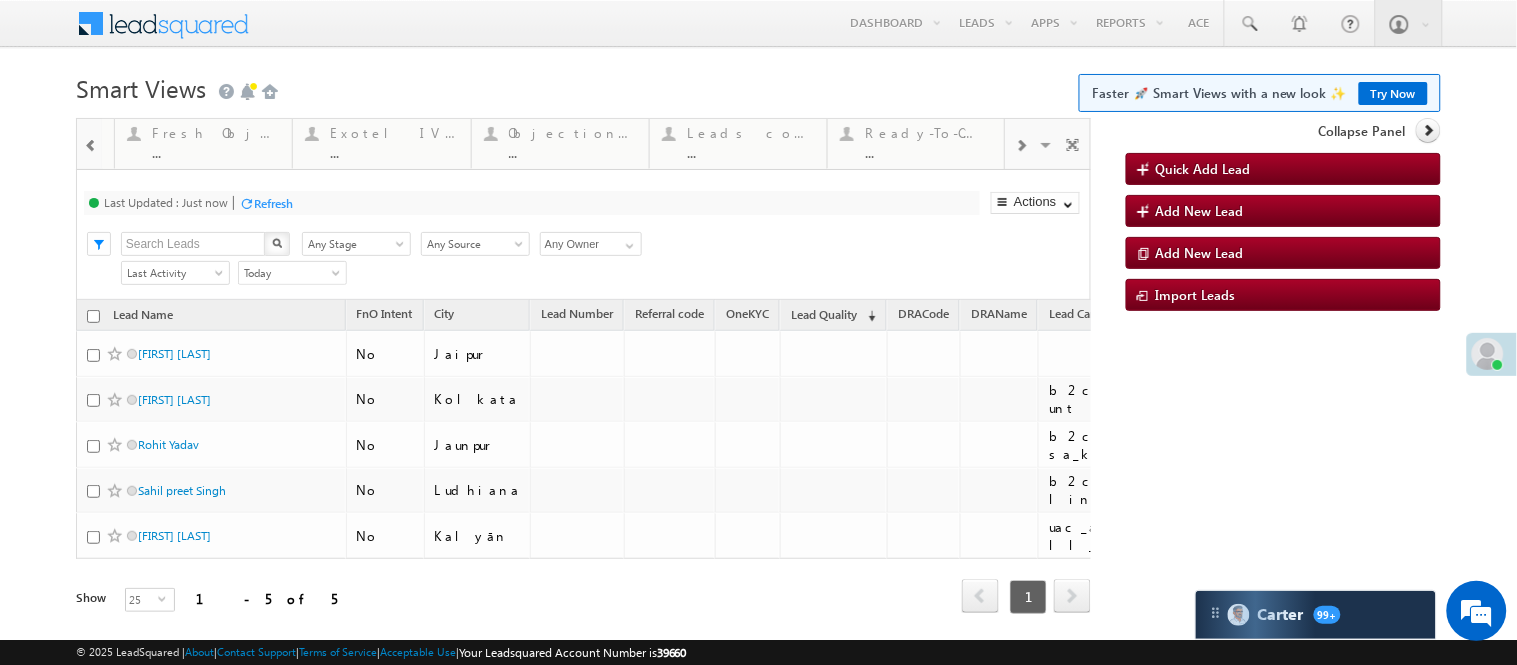 click at bounding box center (1021, 146) 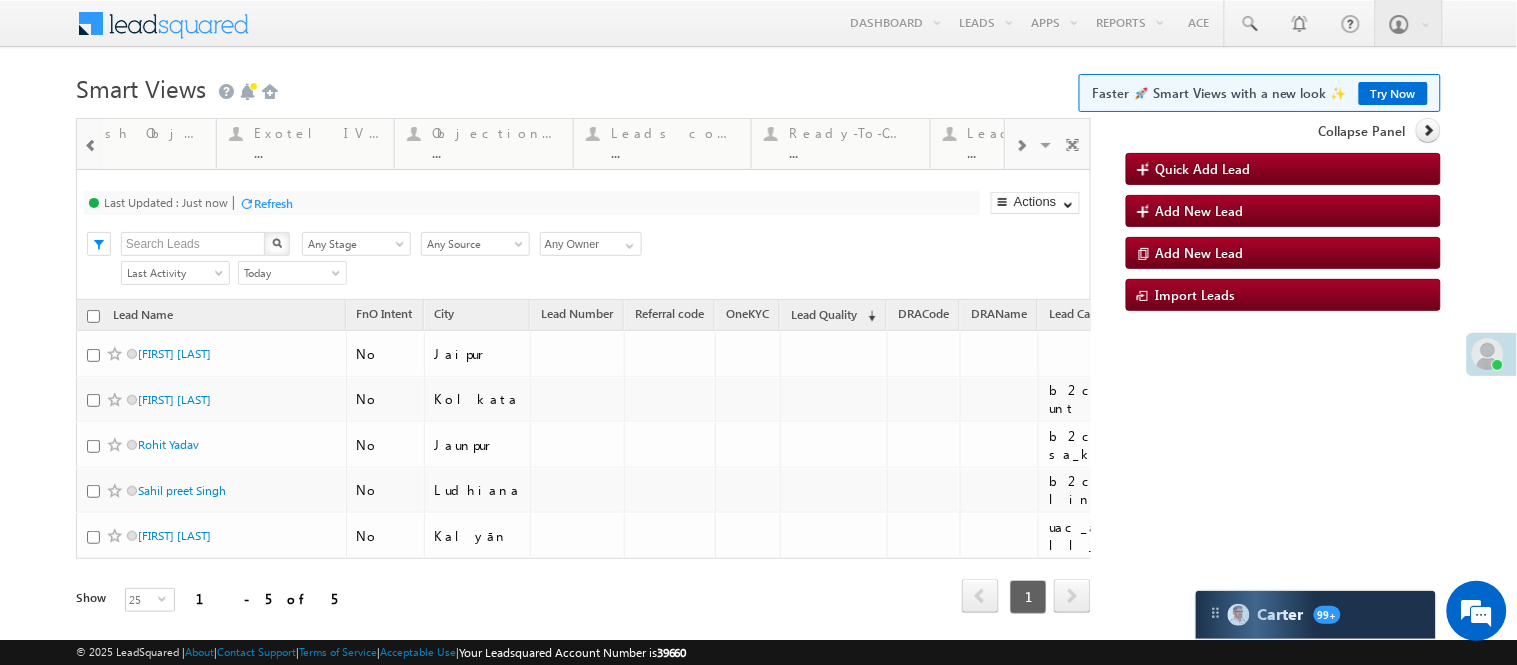 click at bounding box center [1021, 146] 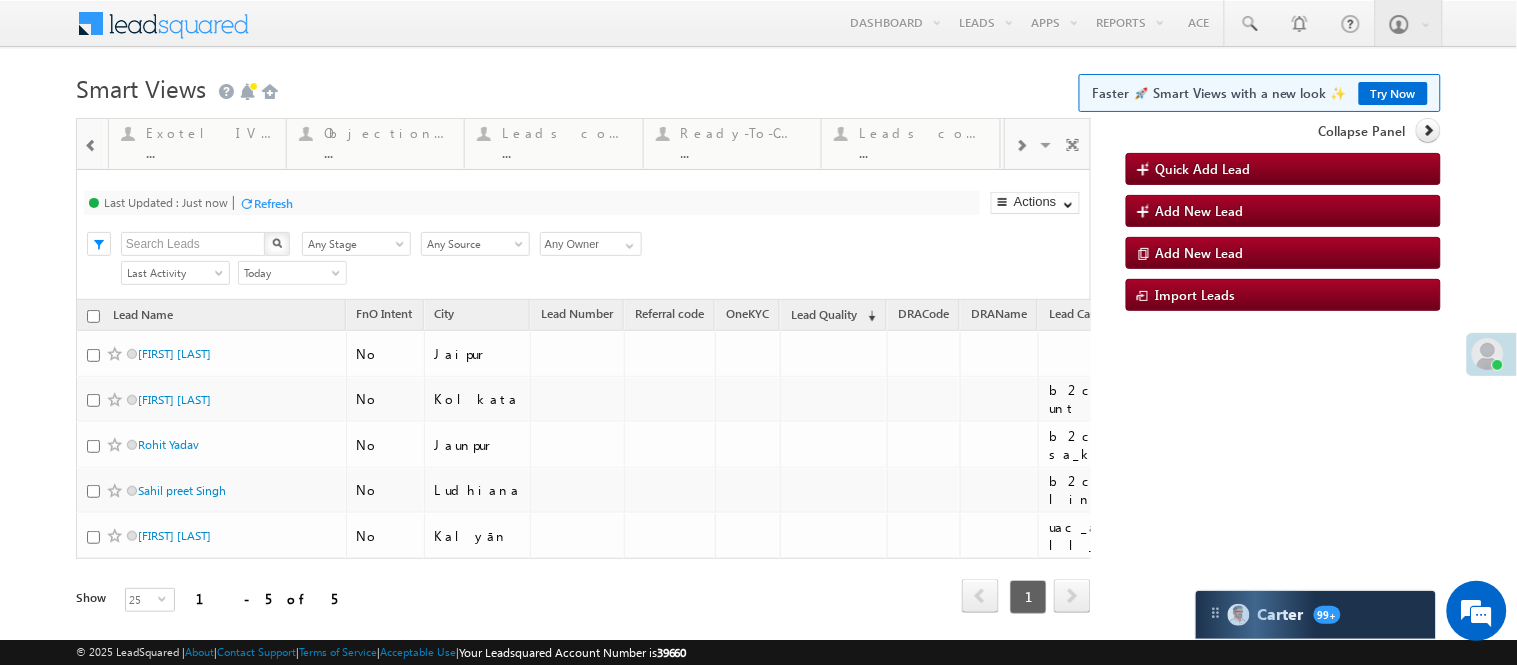 click at bounding box center [1021, 146] 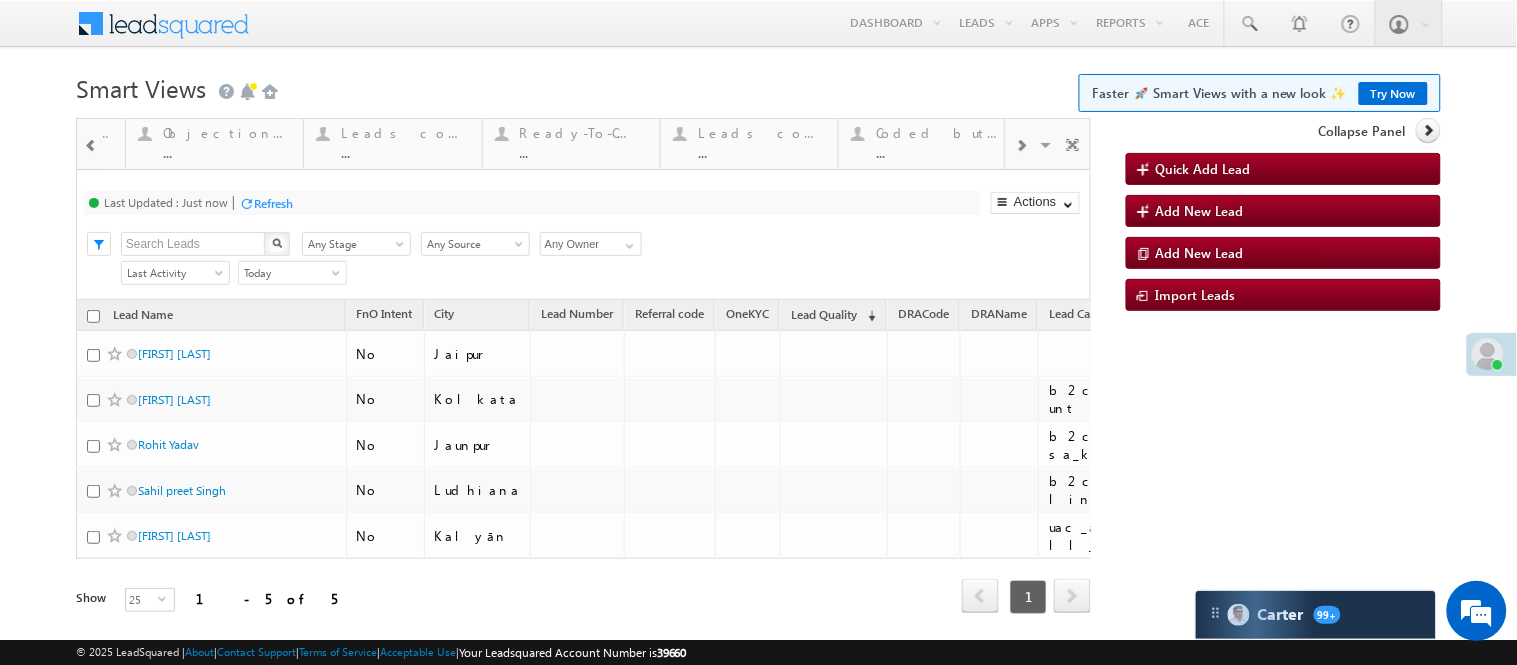 click on "Visible Tabs Fresh Leads Default Coded Today Default Lead Type Default Call backs Default STP Rejection Reason Default Forms Resubmitted Default Open Leads Default Coded MTD Default SIP Cases Default SS Fresh Lead Distribution Default Exotel IVR 2.1 Default Missed Incoming Calls Default Thankyou Page leads Default Fresh Objection Cases Default Exotel IVR 2.0 Default Objections Cases Default Leads connected post coding Default Ready-To-Close View Default Leads connected pre coding Default Coded but no Recording Default RESTORE DEFAULT TABS ADD NEW TAB" at bounding box center (1048, 143) 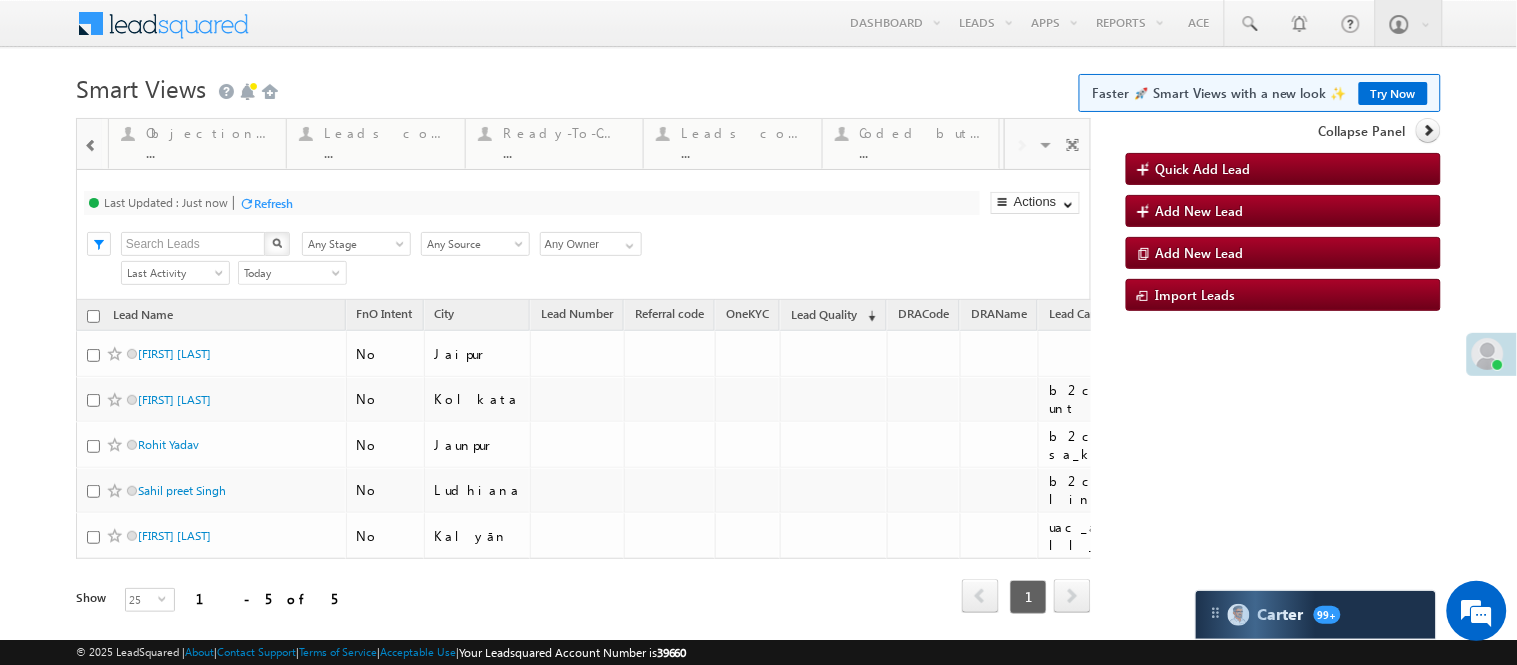 click on "Visible Tabs Fresh Leads Default Coded Today Default Lead Type Default Call backs Default STP Rejection Reason Default Forms Resubmitted Default Open Leads Default Coded MTD Default SIP Cases Default SS Fresh Lead Distribution Default Exotel IVR 2.1 Default Missed Incoming Calls Default Thankyou Page leads Default Fresh Objection Cases Default Exotel IVR 2.0 Default Objections Cases Default Leads connected post coding Default Ready-To-Close View Default Leads connected pre coding Default Coded but no Recording Default RESTORE DEFAULT TABS ADD NEW TAB" at bounding box center (1048, 143) 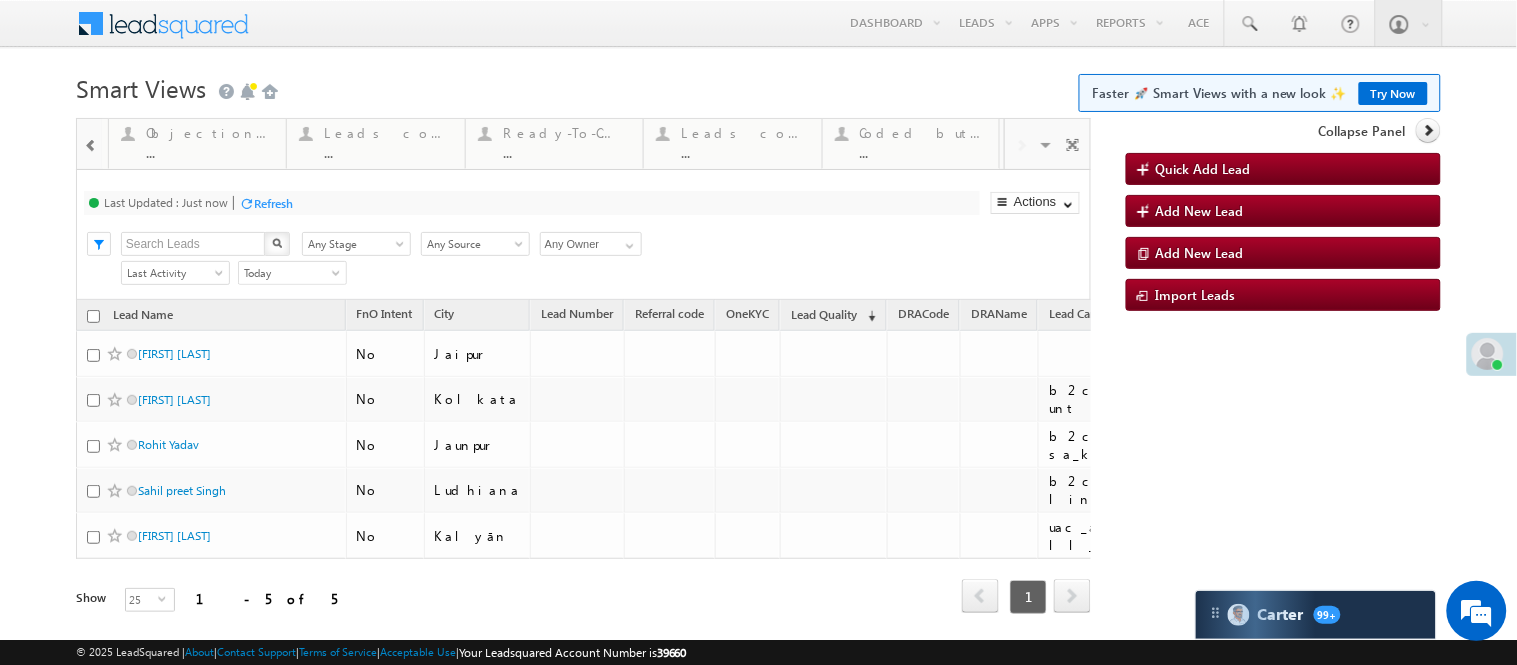 click at bounding box center (1048, 148) 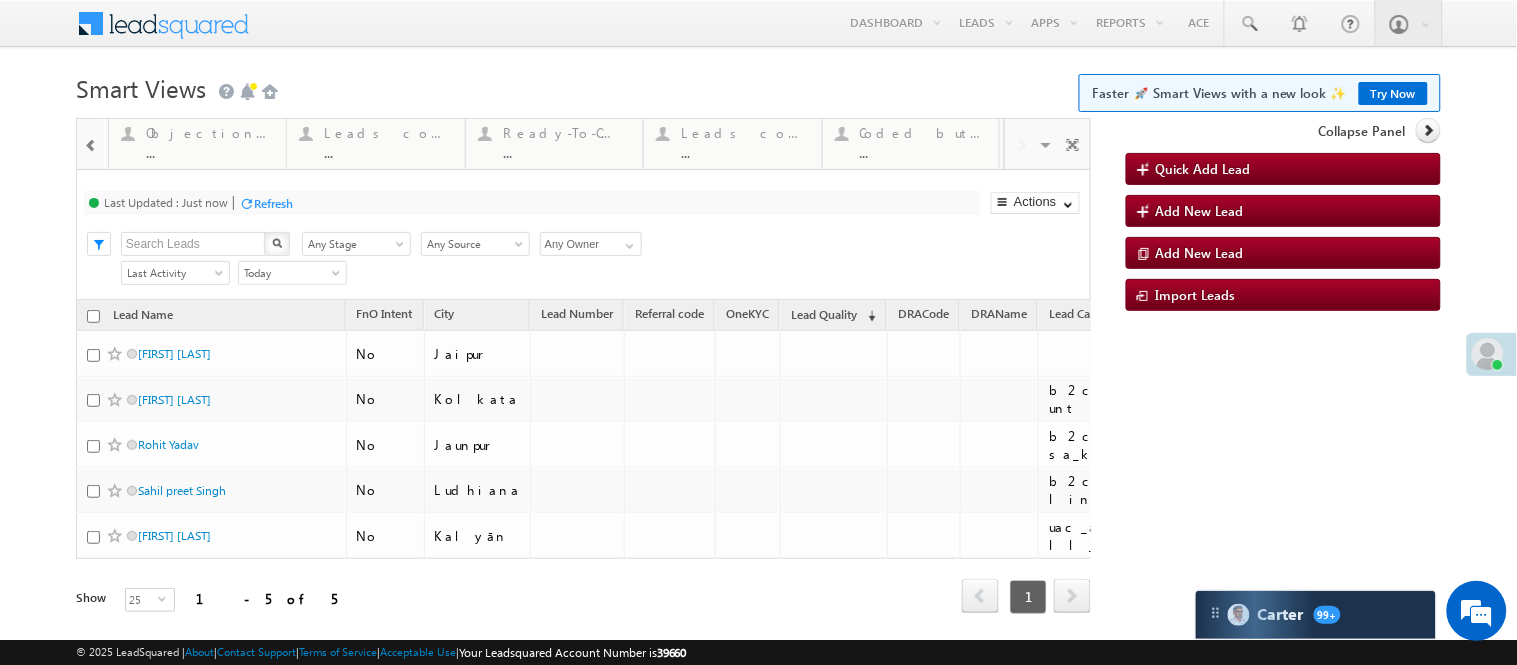 click at bounding box center (1048, 148) 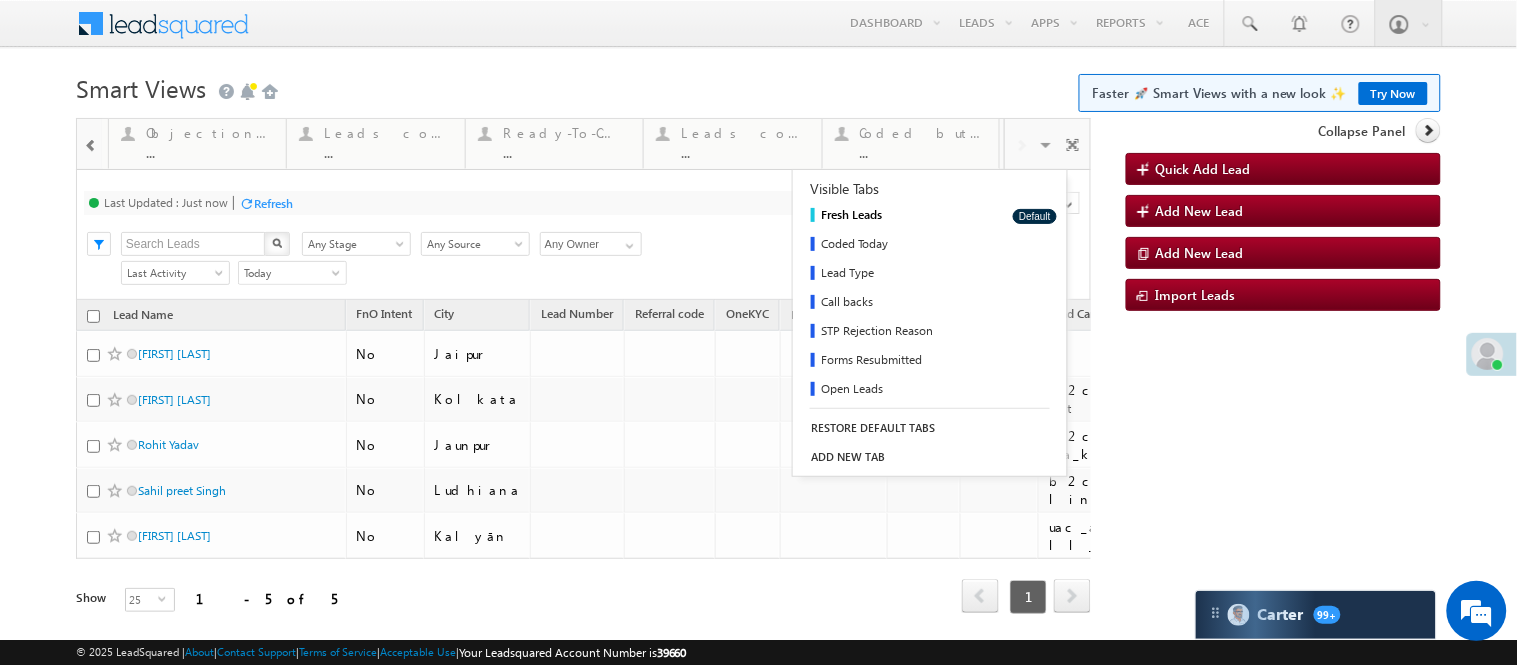 click at bounding box center (1048, 148) 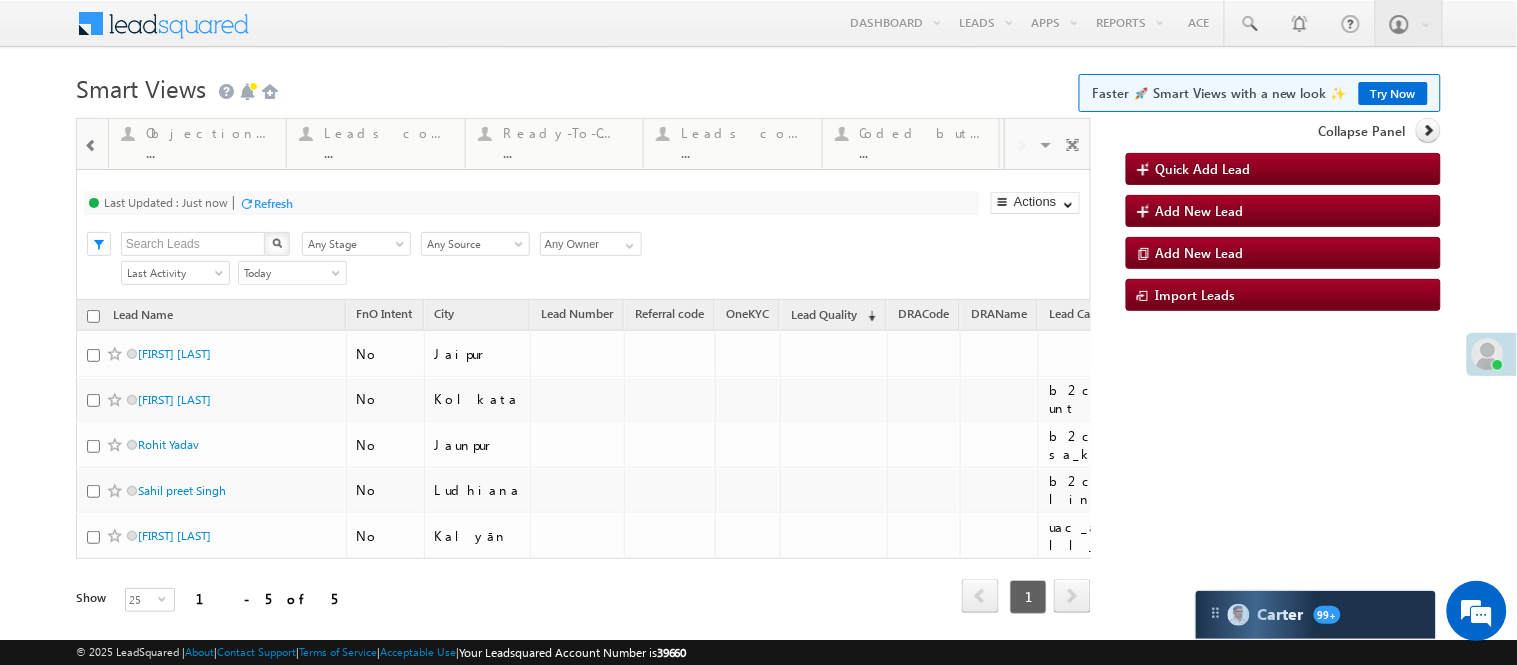 click at bounding box center (1048, 148) 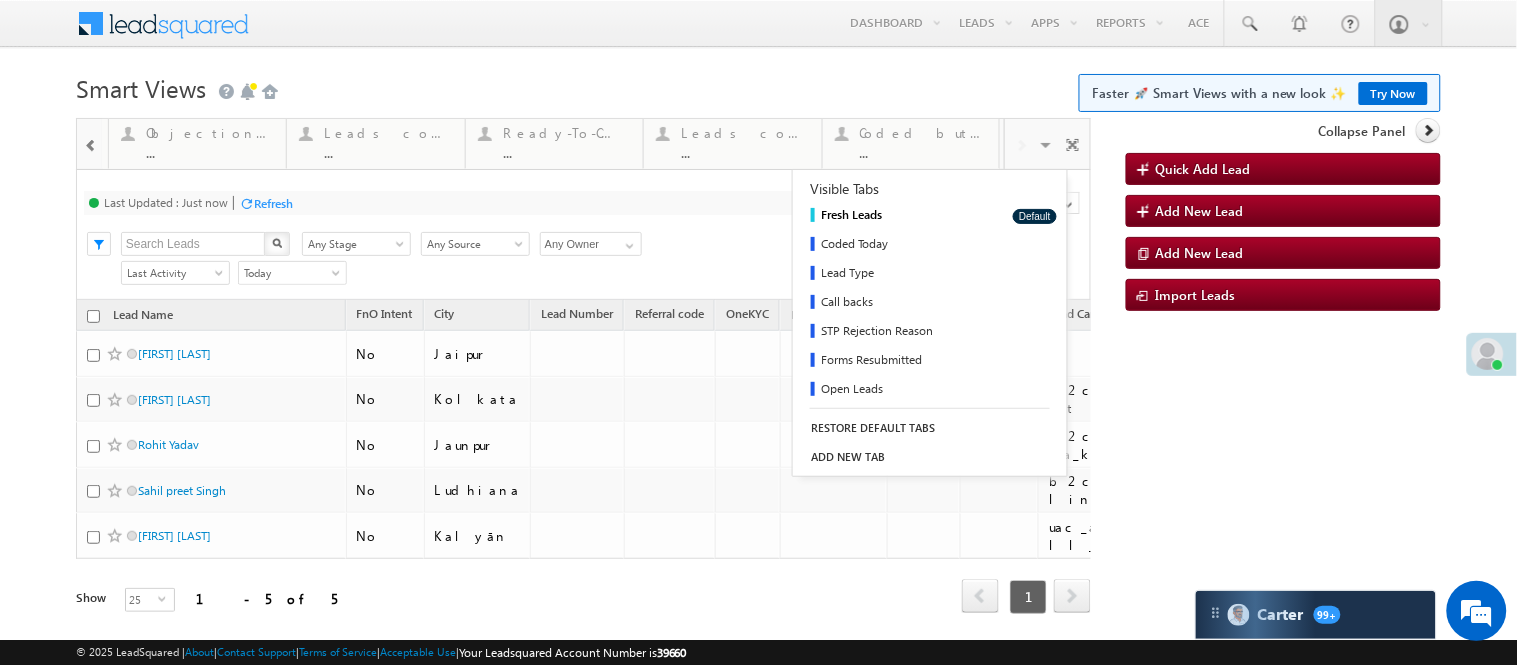 click at bounding box center (91, 146) 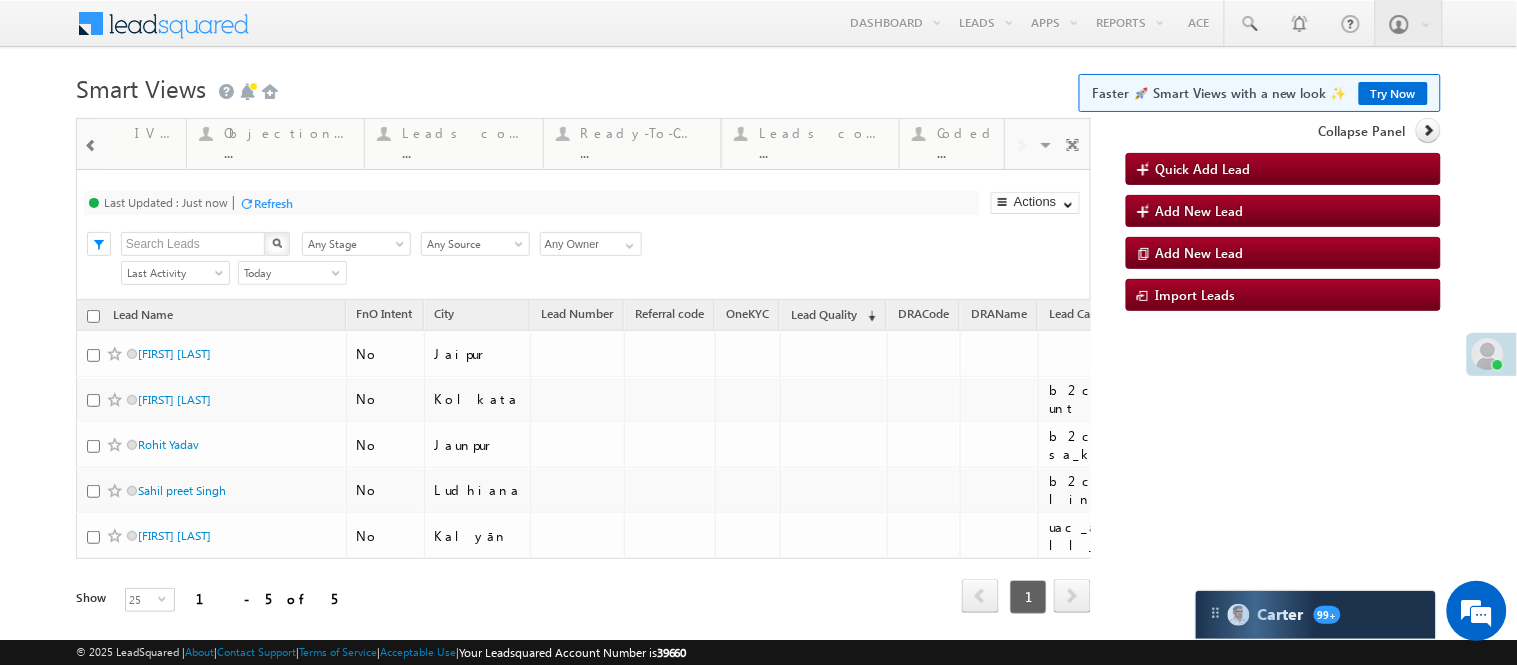 click at bounding box center (91, 146) 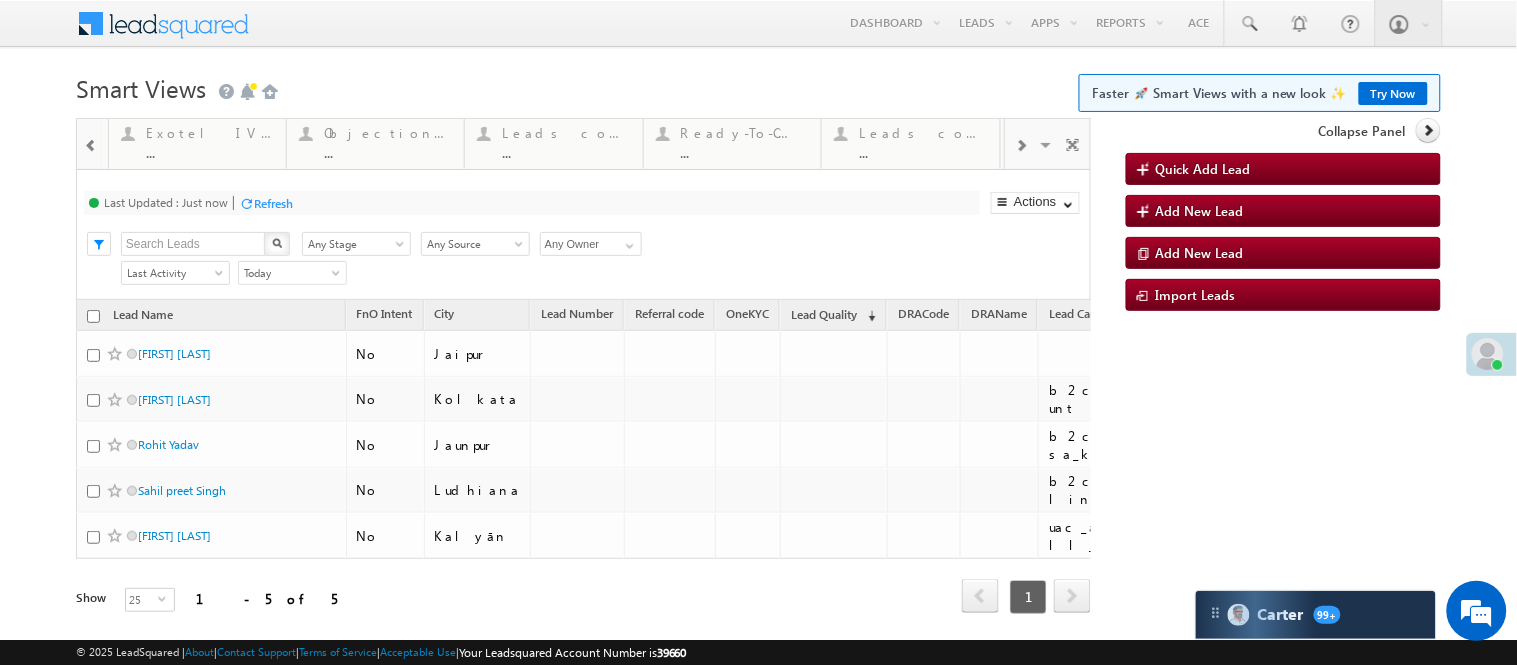 click at bounding box center [91, 146] 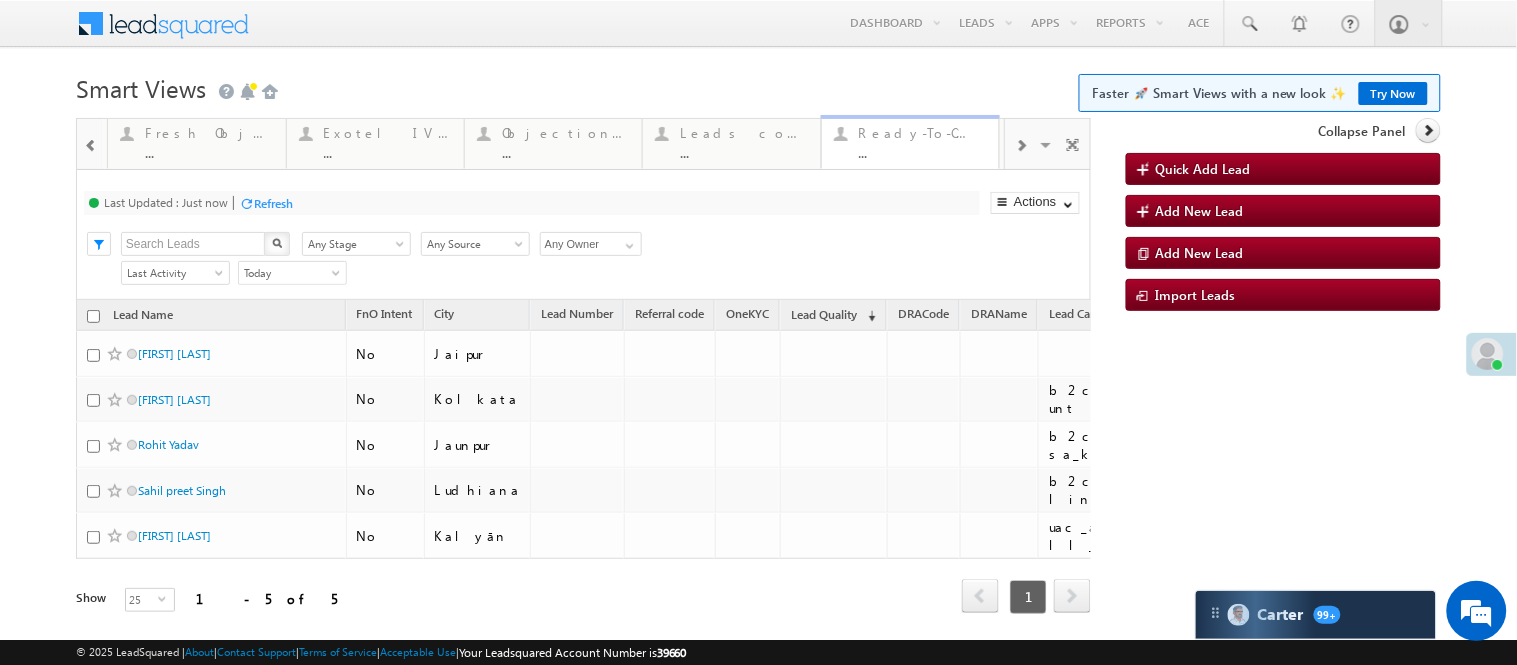 click on "Ready-To-Close View" at bounding box center [923, 133] 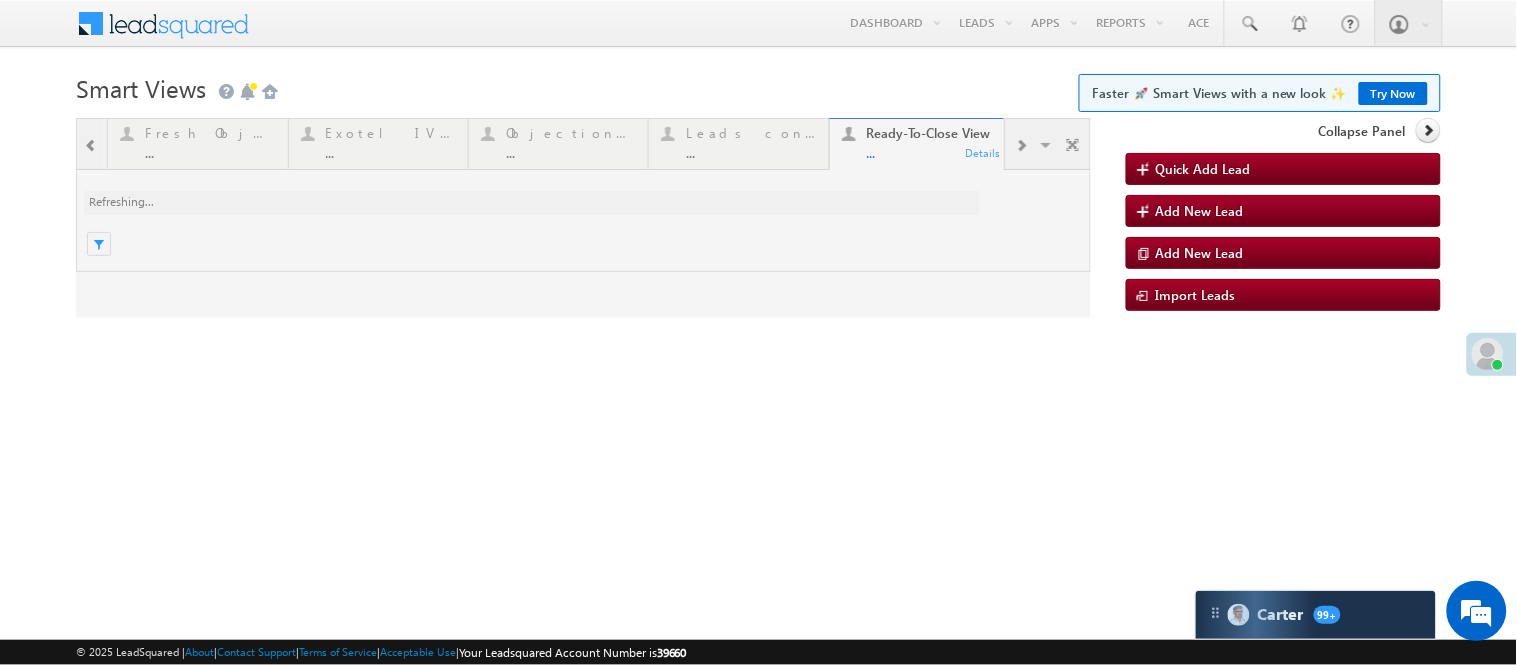 scroll, scrollTop: 0, scrollLeft: 0, axis: both 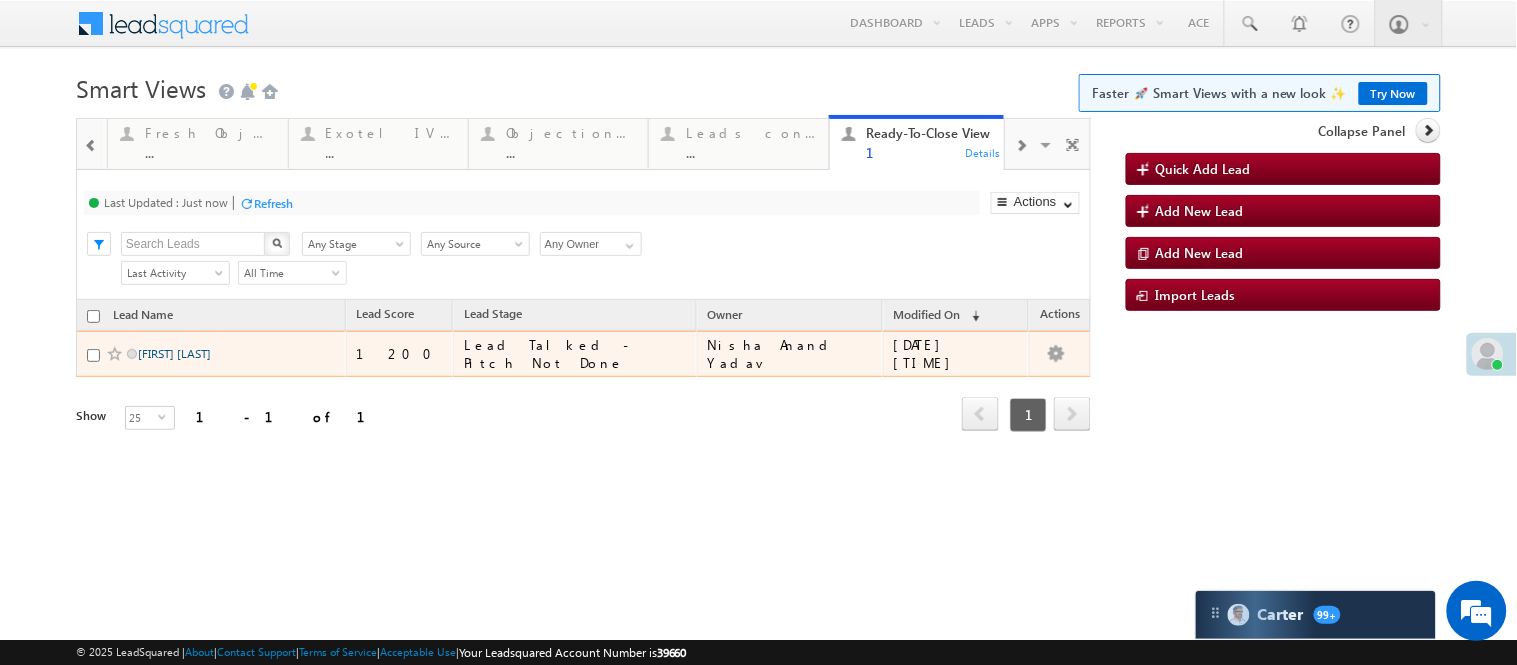click on "Ajay Vaishnav" at bounding box center [174, 353] 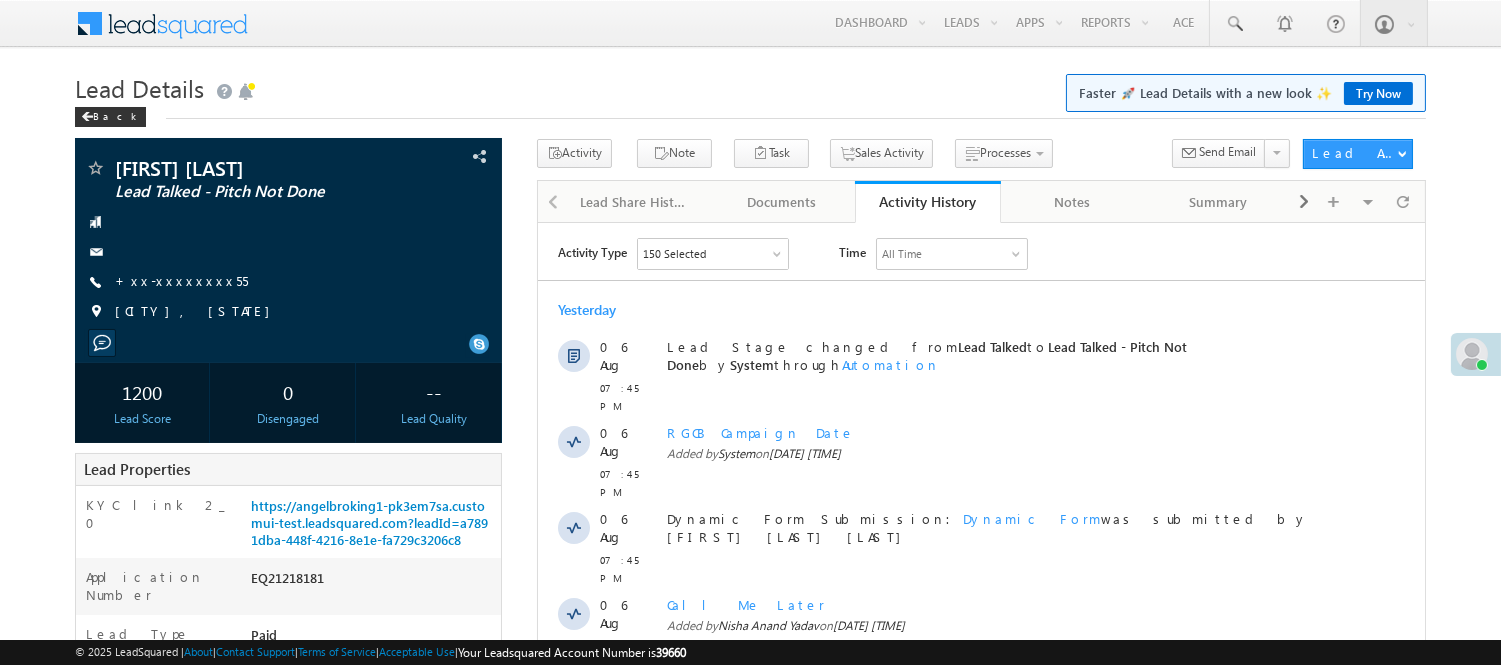 scroll, scrollTop: 0, scrollLeft: 0, axis: both 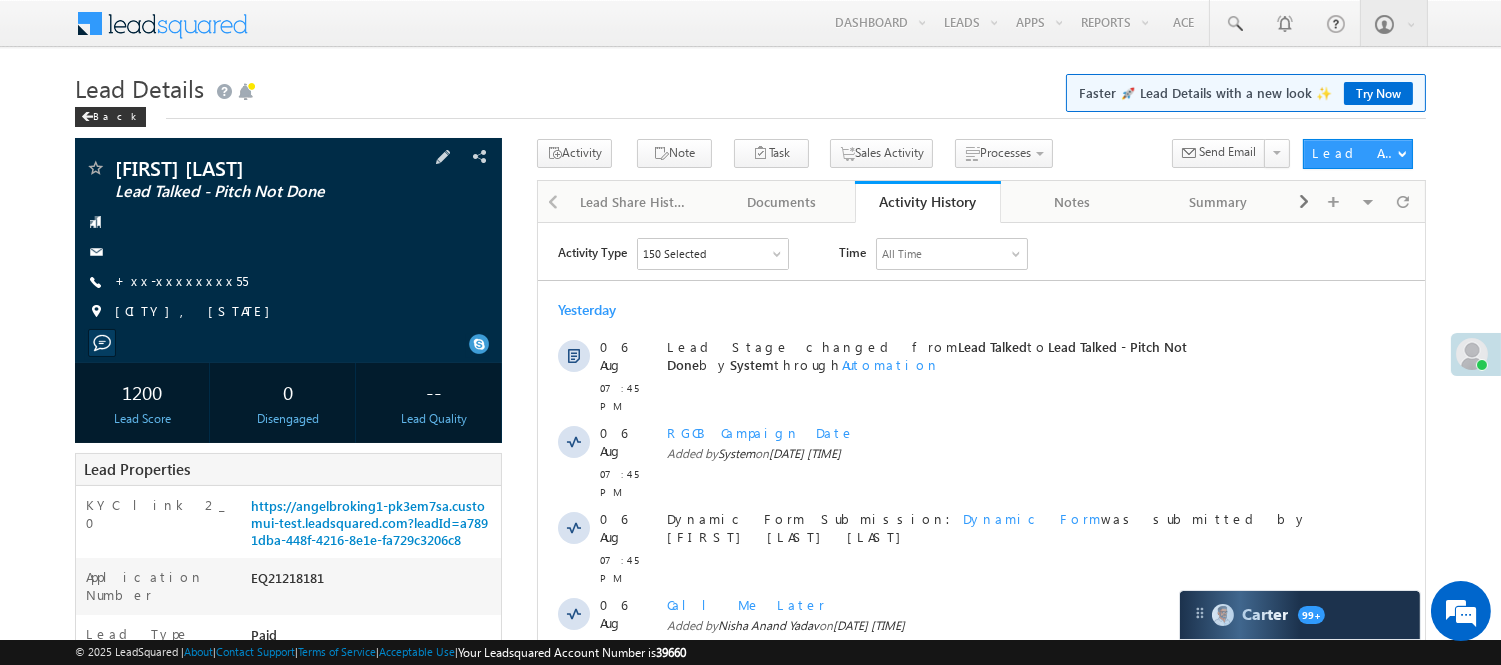 click at bounding box center (288, 252) 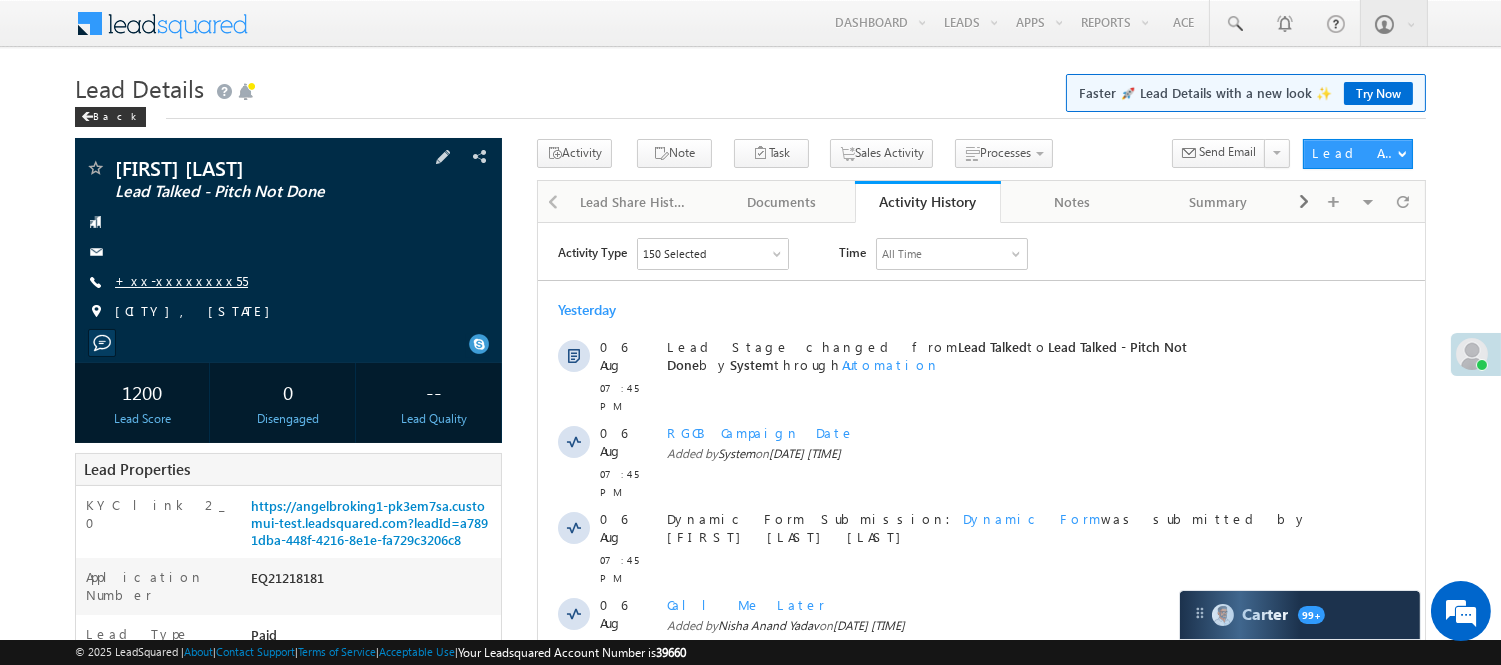 click on "+xx-xxxxxxxx55" at bounding box center [181, 280] 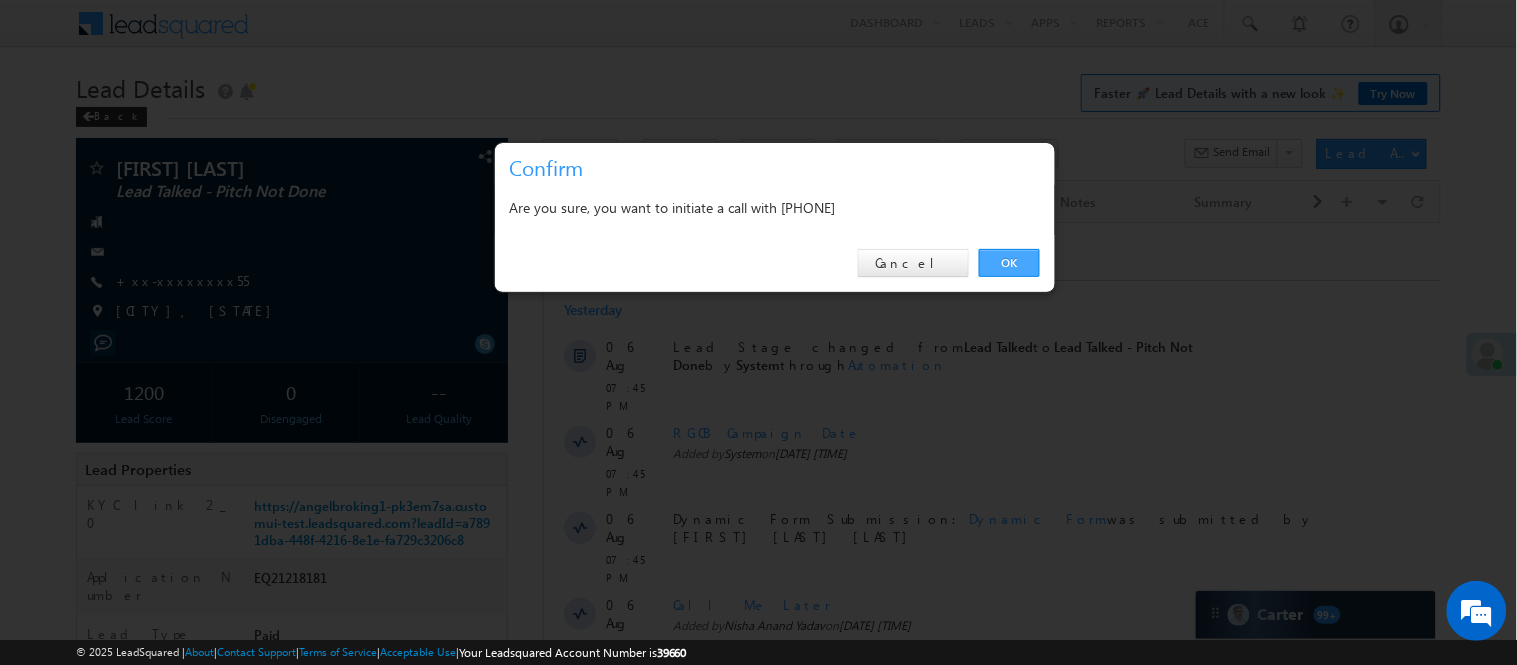 drag, startPoint x: 1013, startPoint y: 264, endPoint x: 470, endPoint y: 34, distance: 589.70245 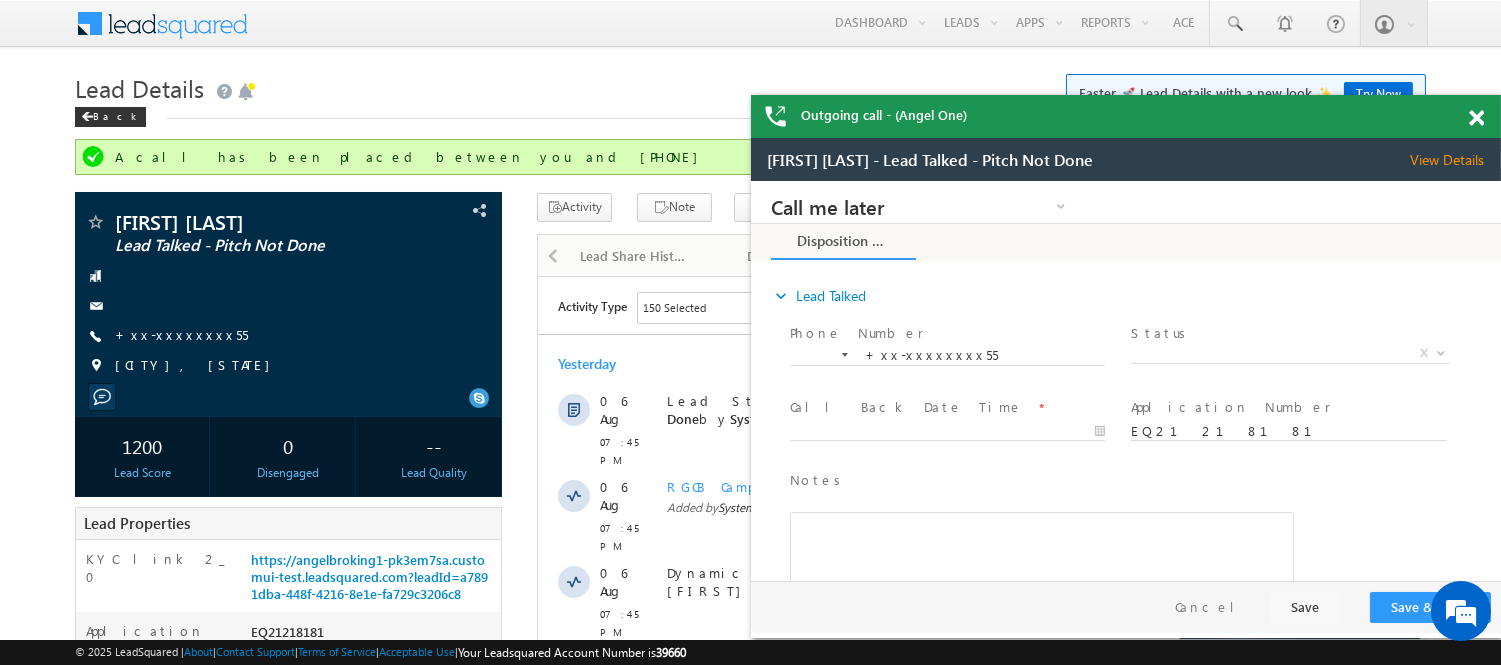 scroll, scrollTop: 0, scrollLeft: 0, axis: both 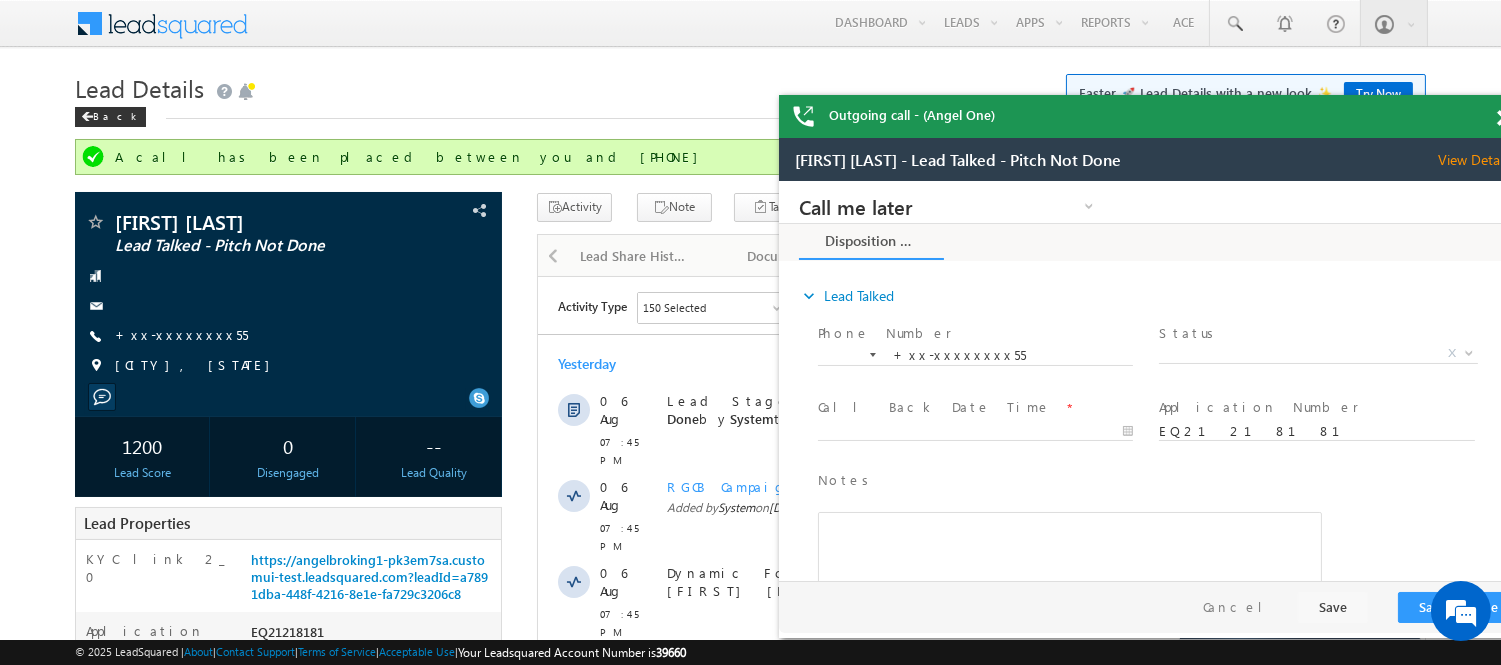 click on "Outgoing call -  (Angel One)" at bounding box center [1154, 116] 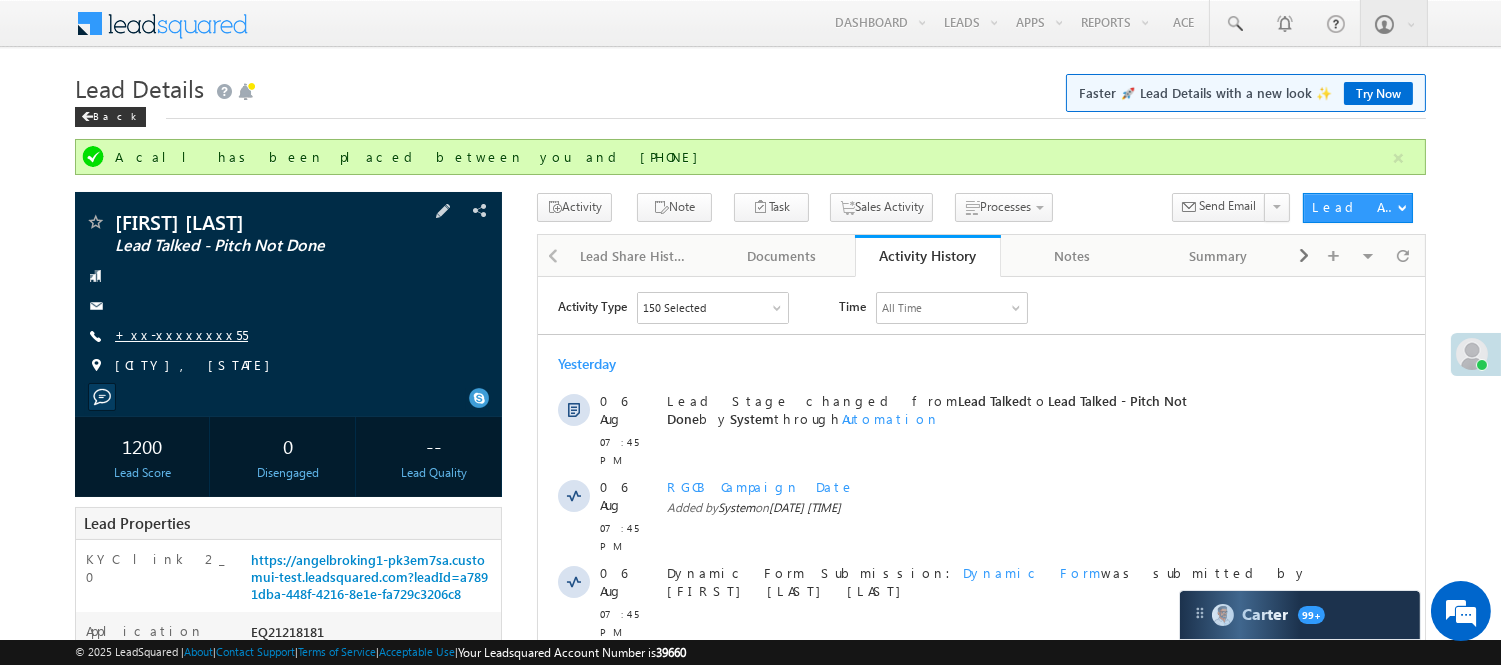click on "+xx-xxxxxxxx55" at bounding box center [181, 334] 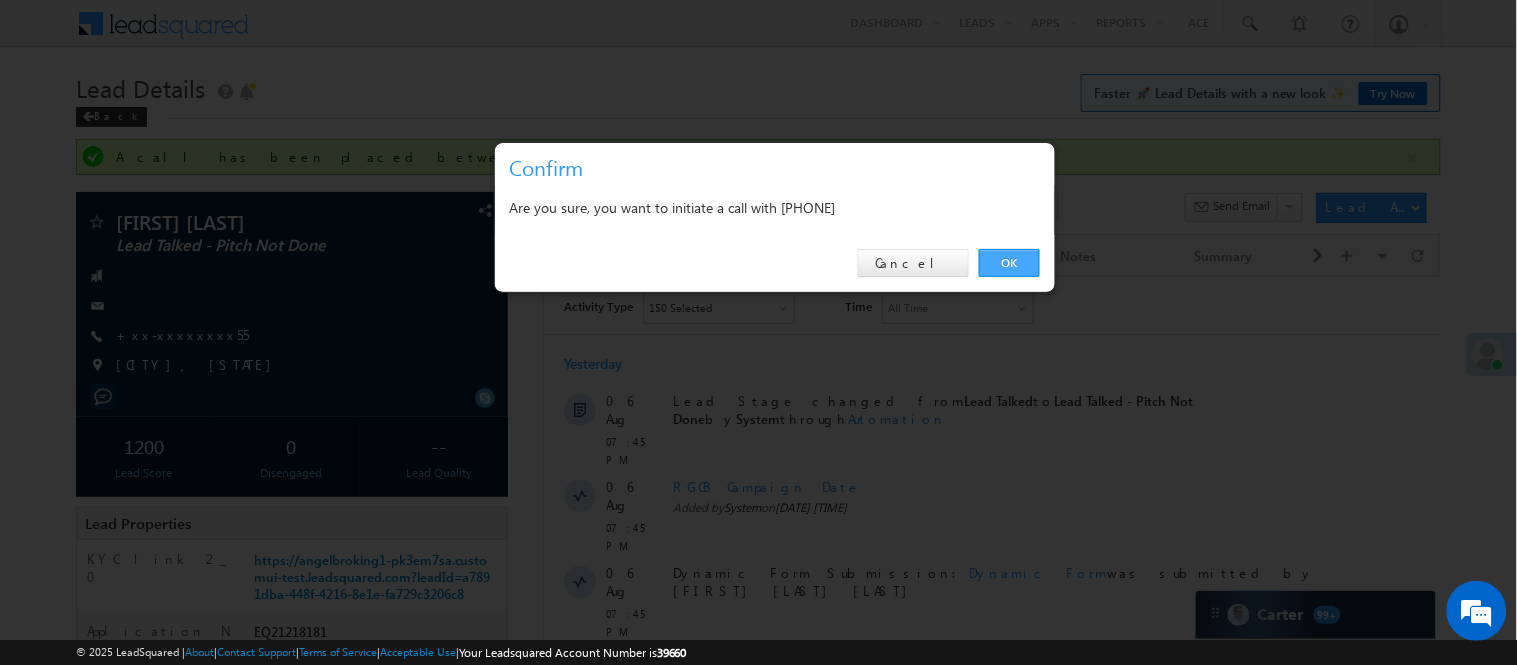 click on "OK" at bounding box center [1009, 263] 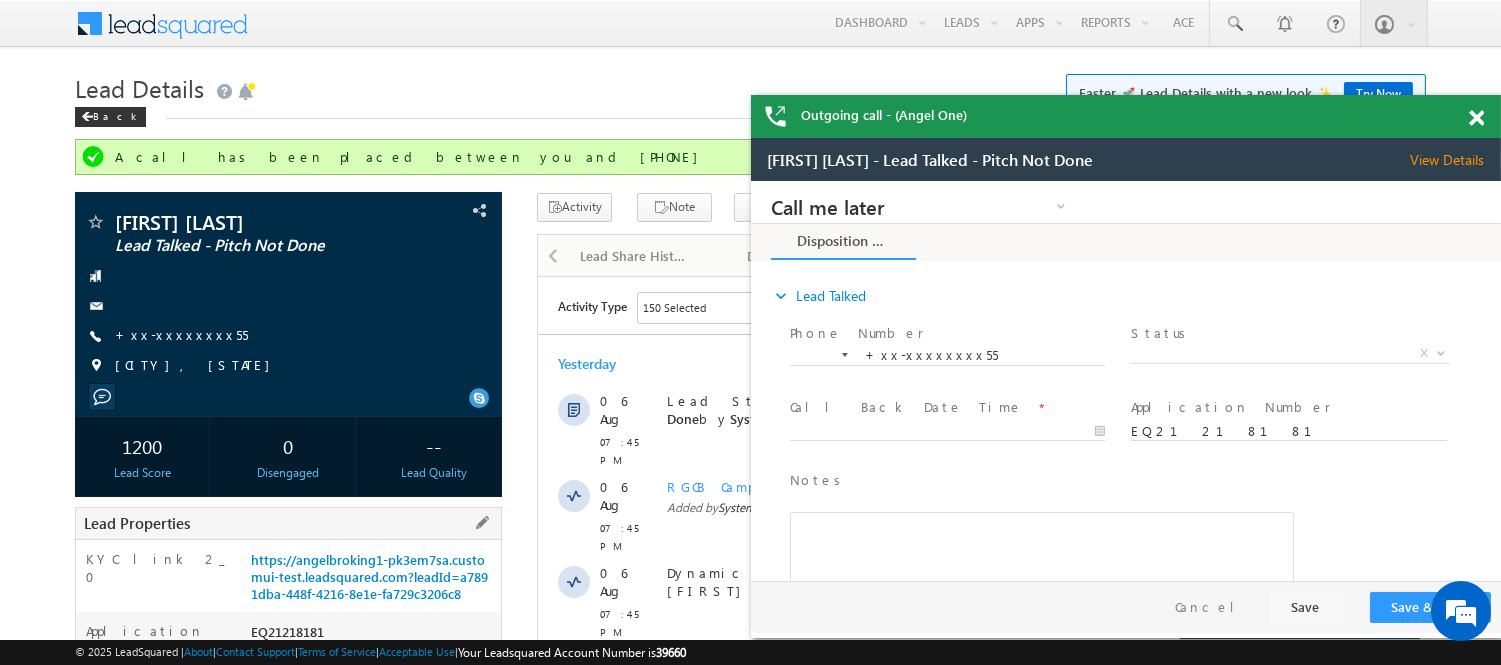 scroll, scrollTop: 333, scrollLeft: 0, axis: vertical 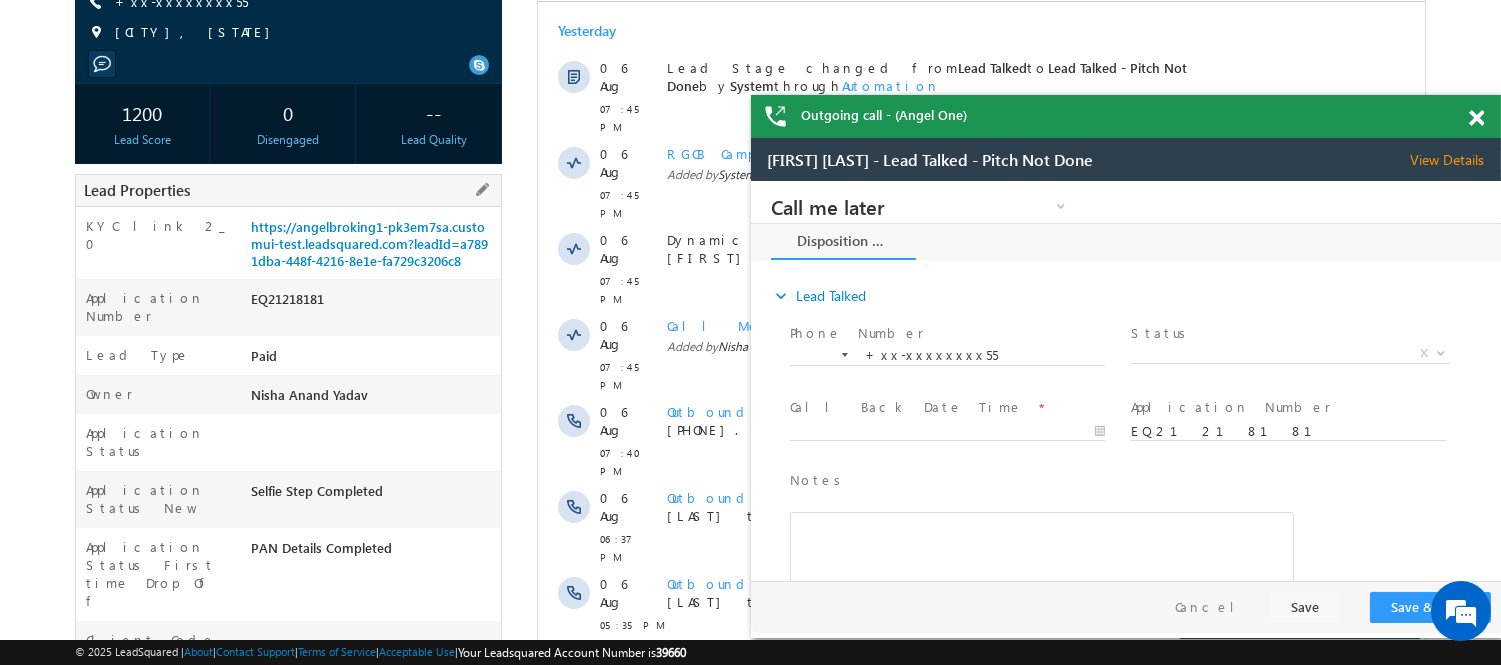click on "Application Number
EQ21218181" at bounding box center [288, 307] 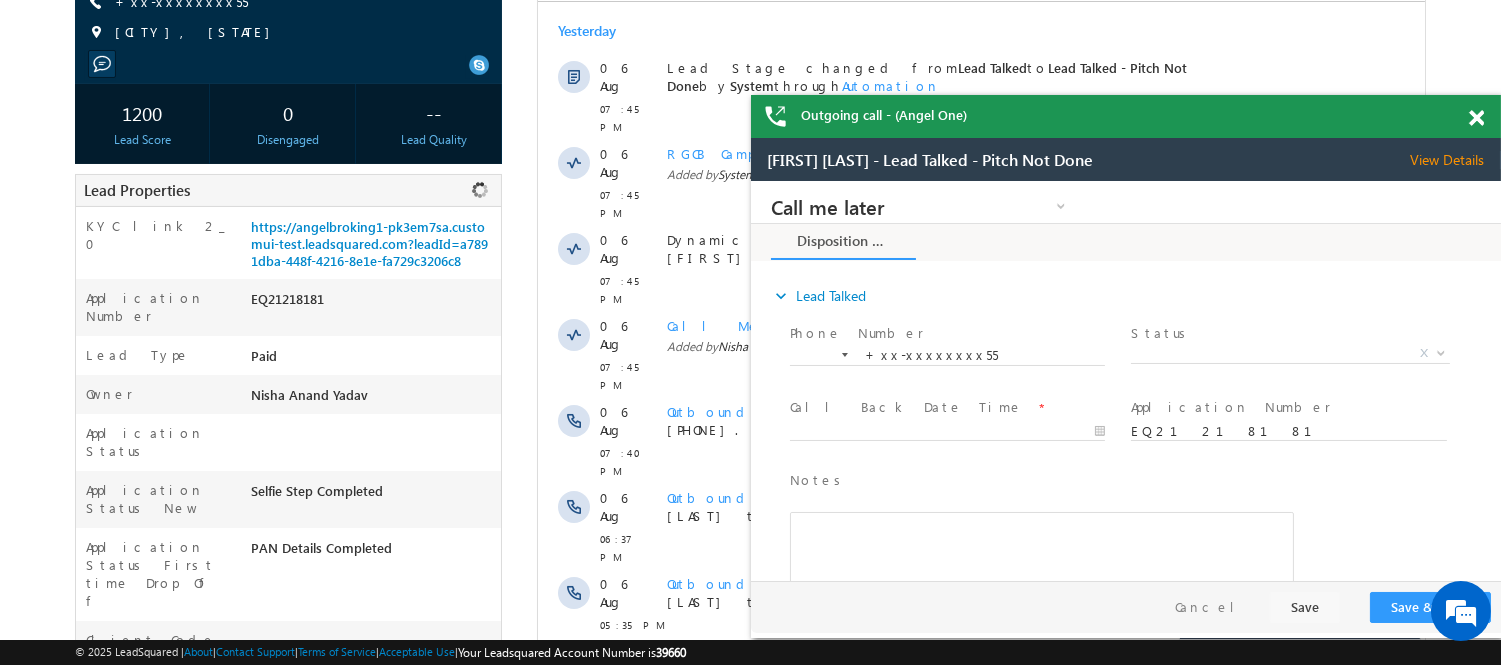 copy on "EQ21218181" 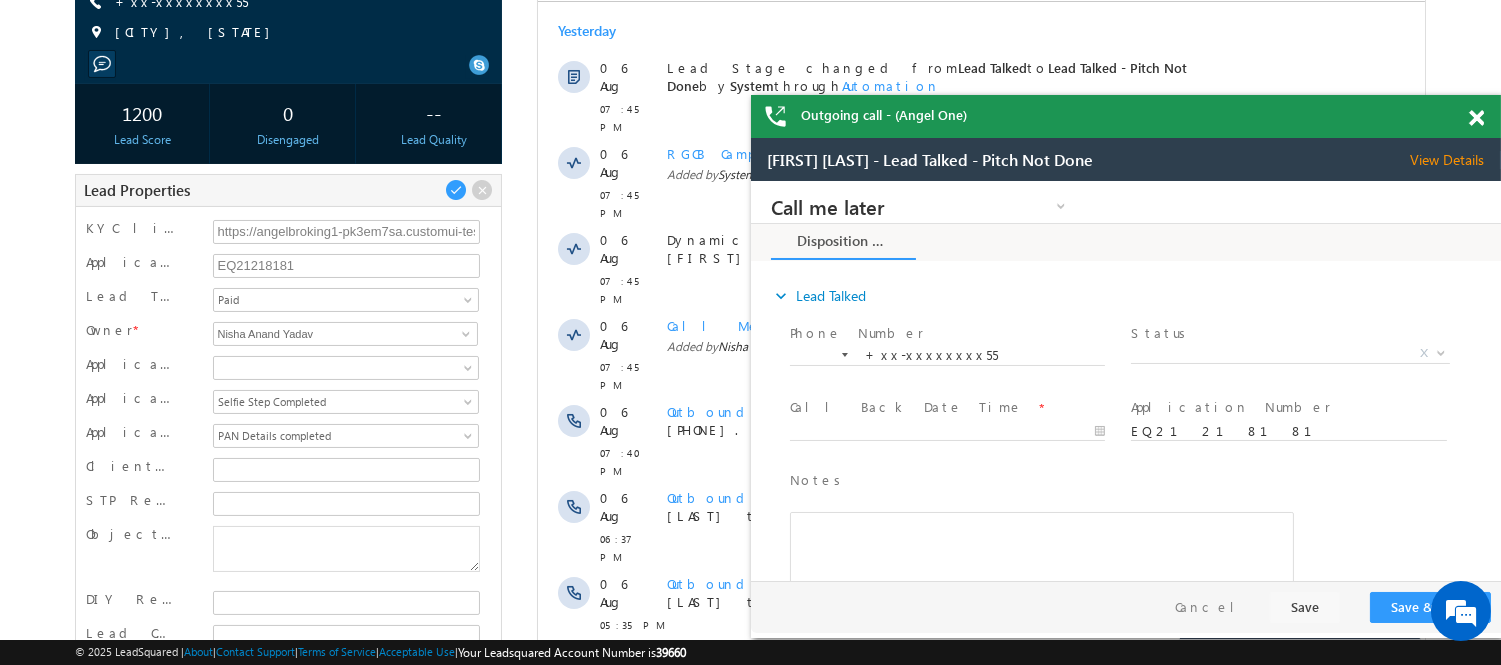 scroll, scrollTop: 0, scrollLeft: 0, axis: both 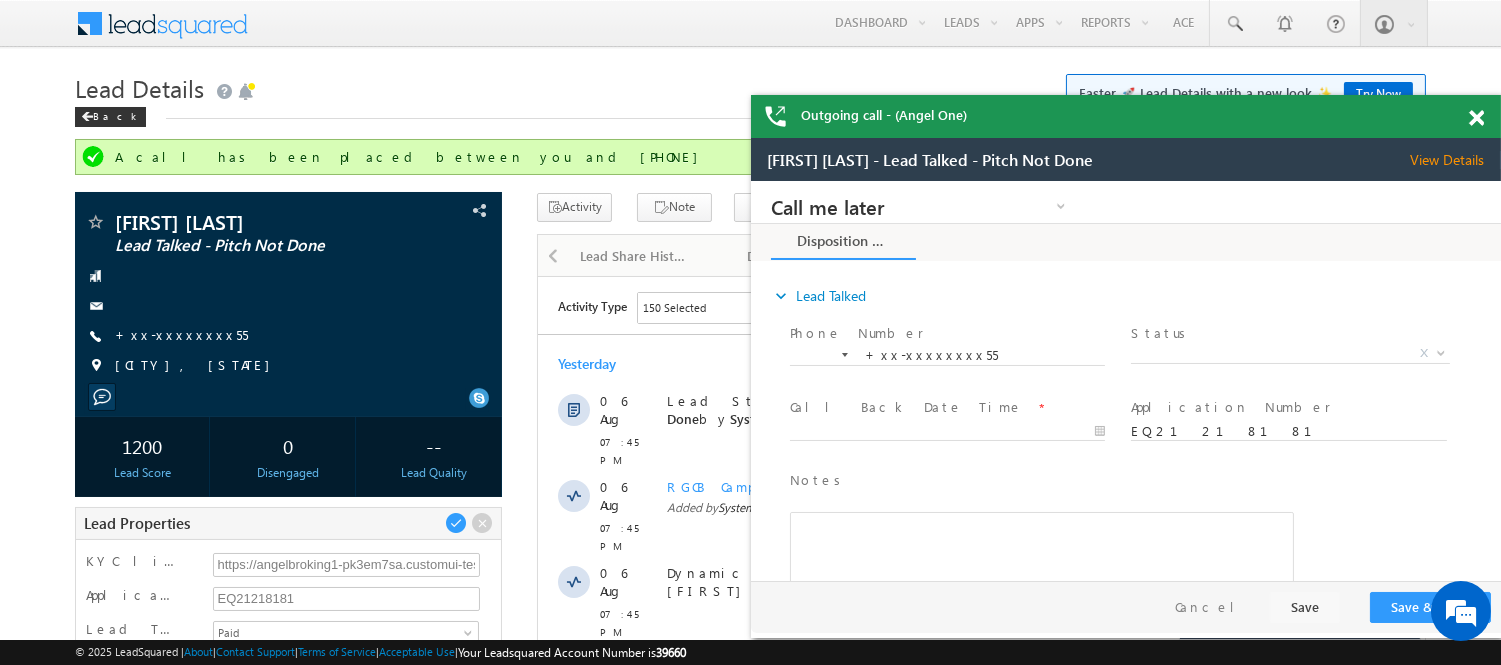 click at bounding box center [1476, 118] 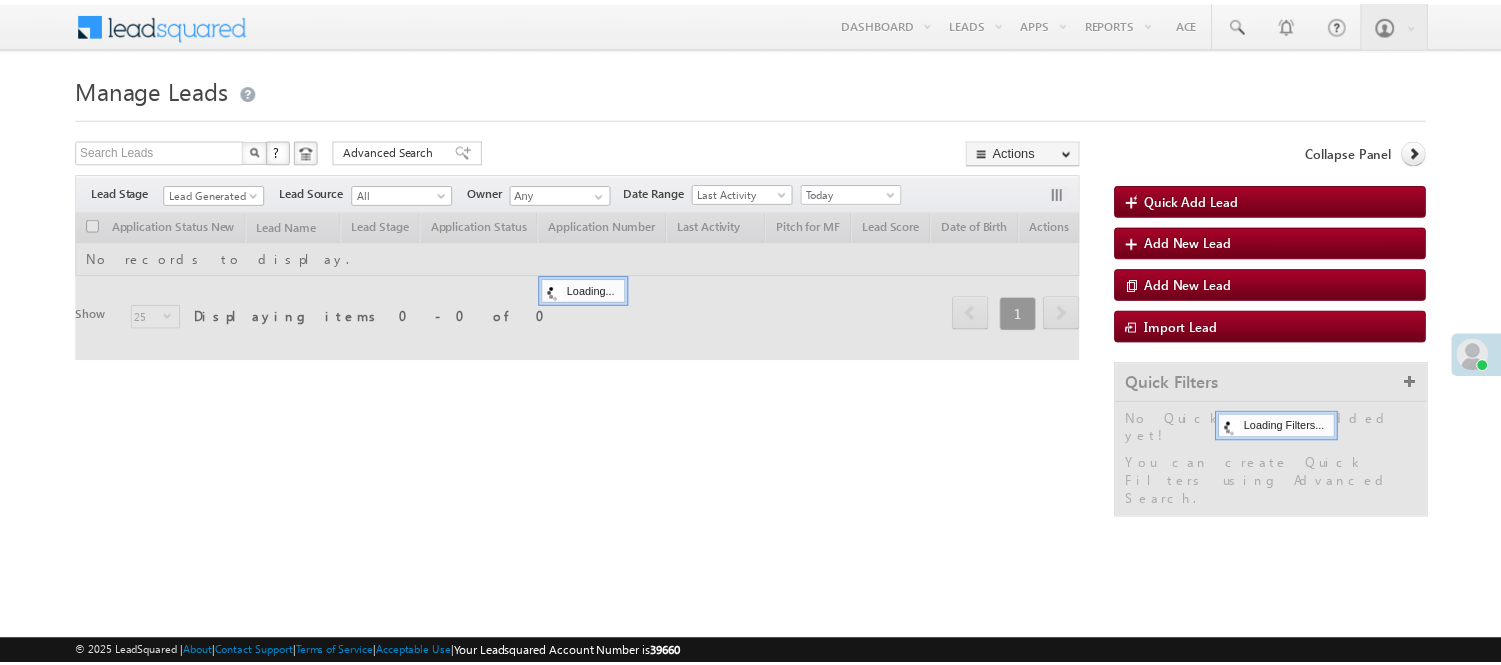scroll, scrollTop: 0, scrollLeft: 0, axis: both 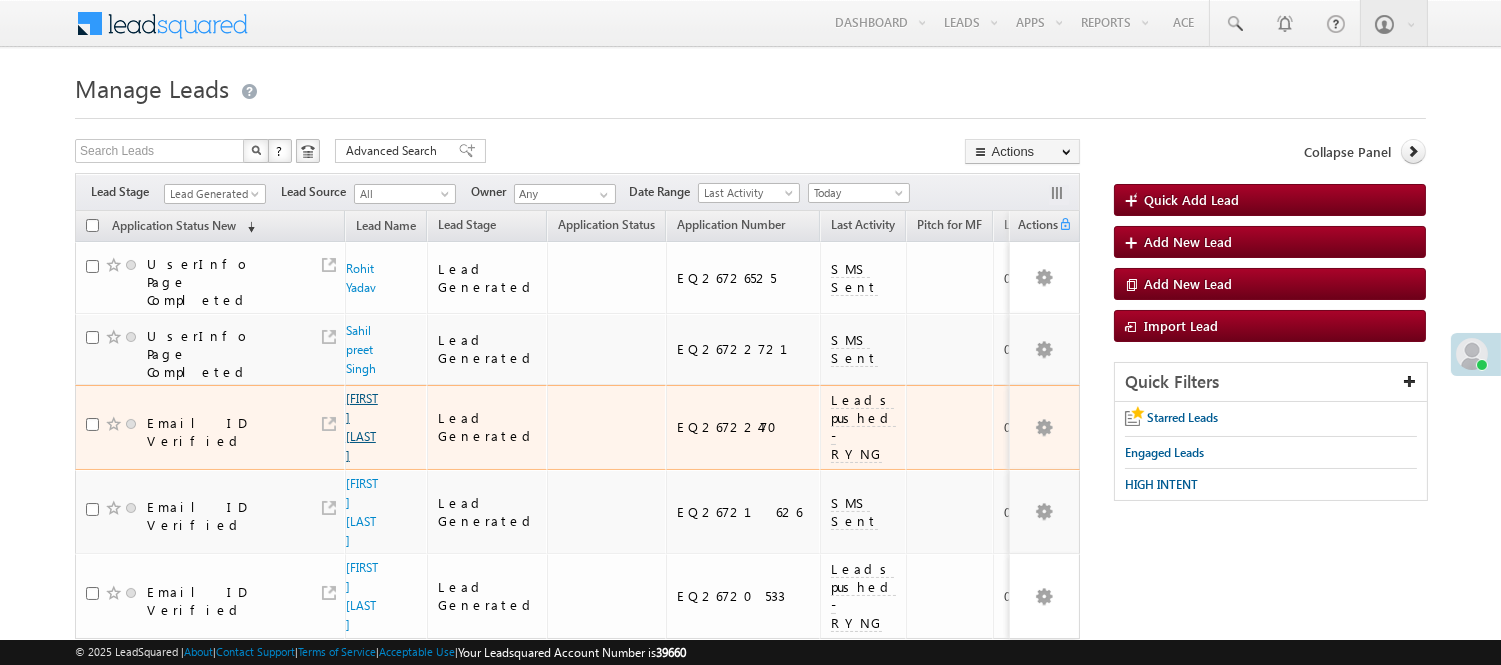 click on "[FIRST] [LAST]" at bounding box center [362, 427] 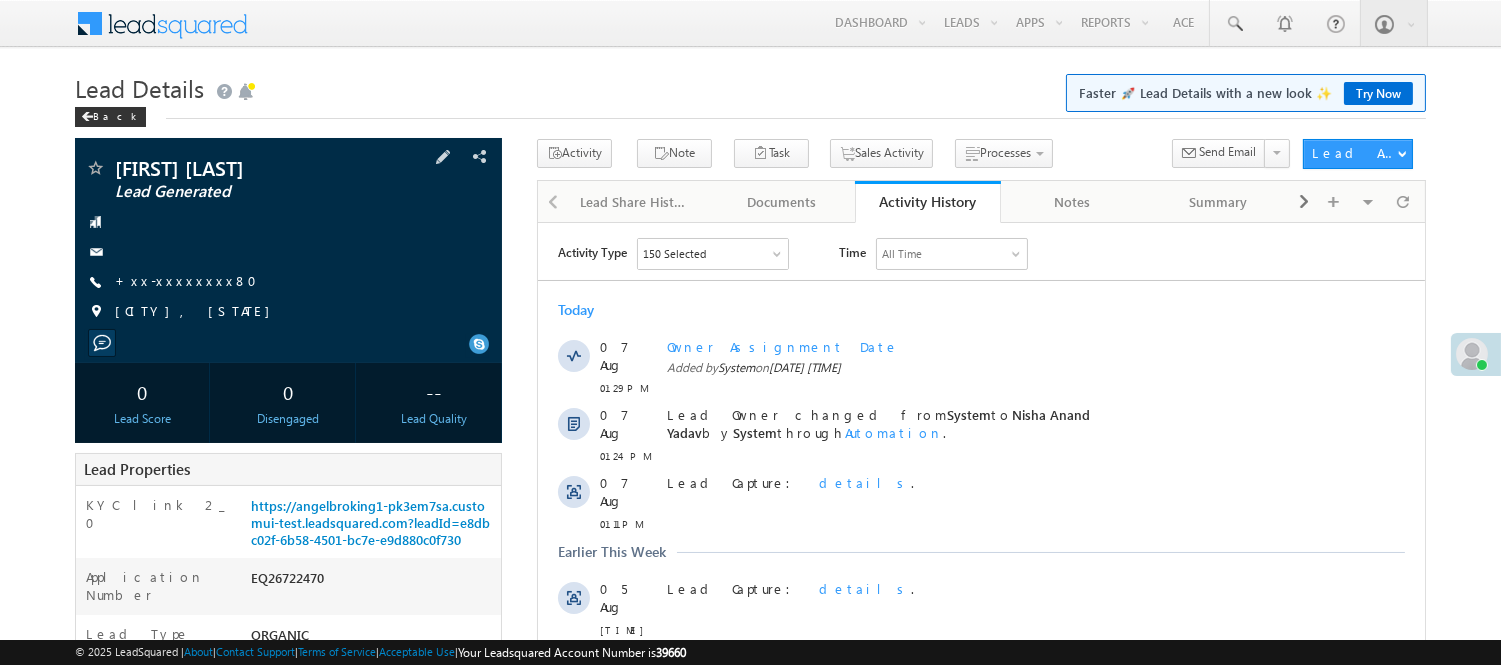 scroll, scrollTop: 0, scrollLeft: 0, axis: both 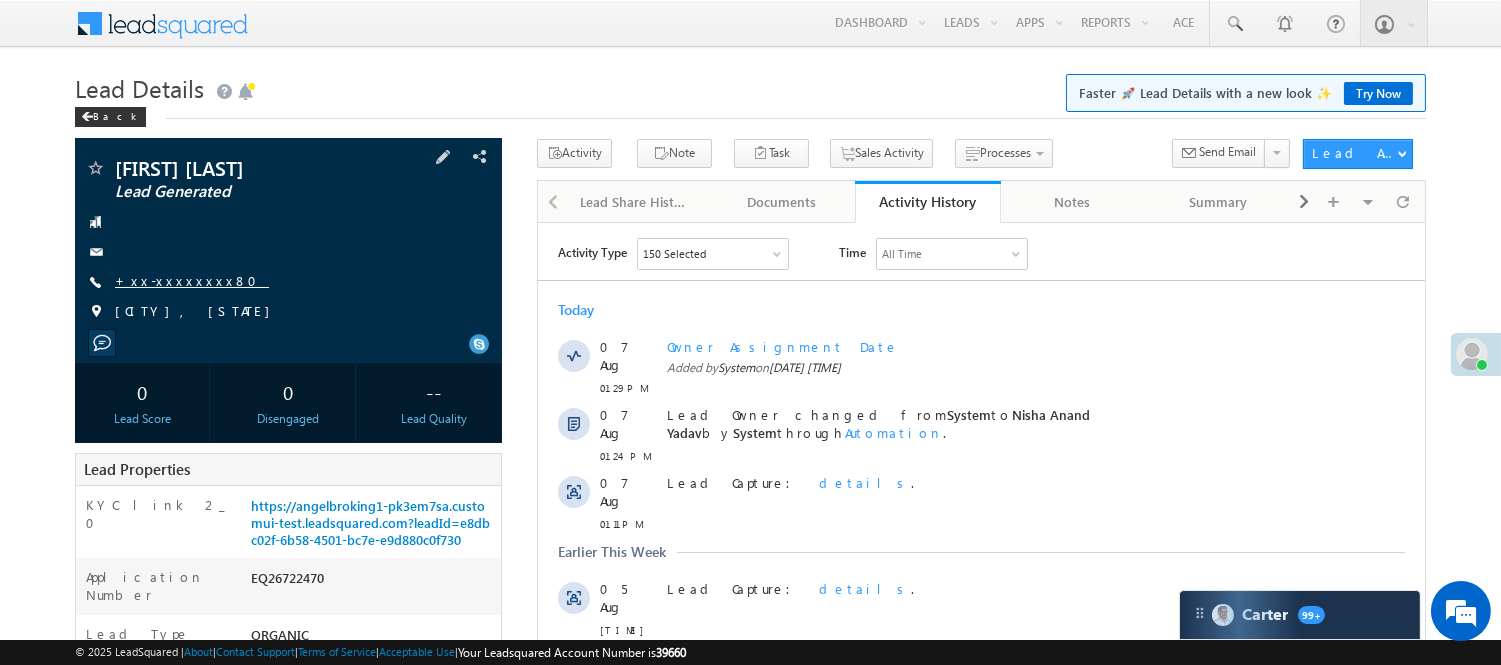 click on "+xx-xxxxxxxx80" at bounding box center [192, 280] 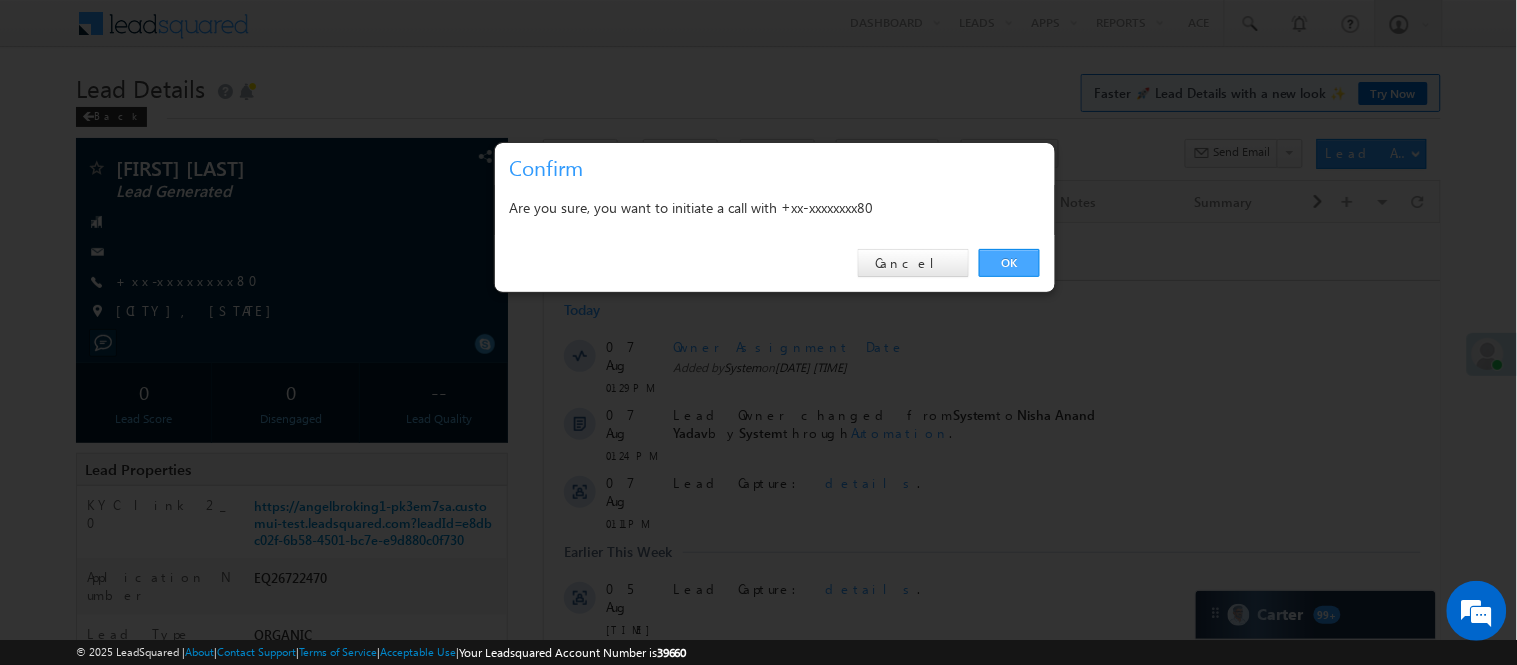 click on "OK" at bounding box center (1009, 263) 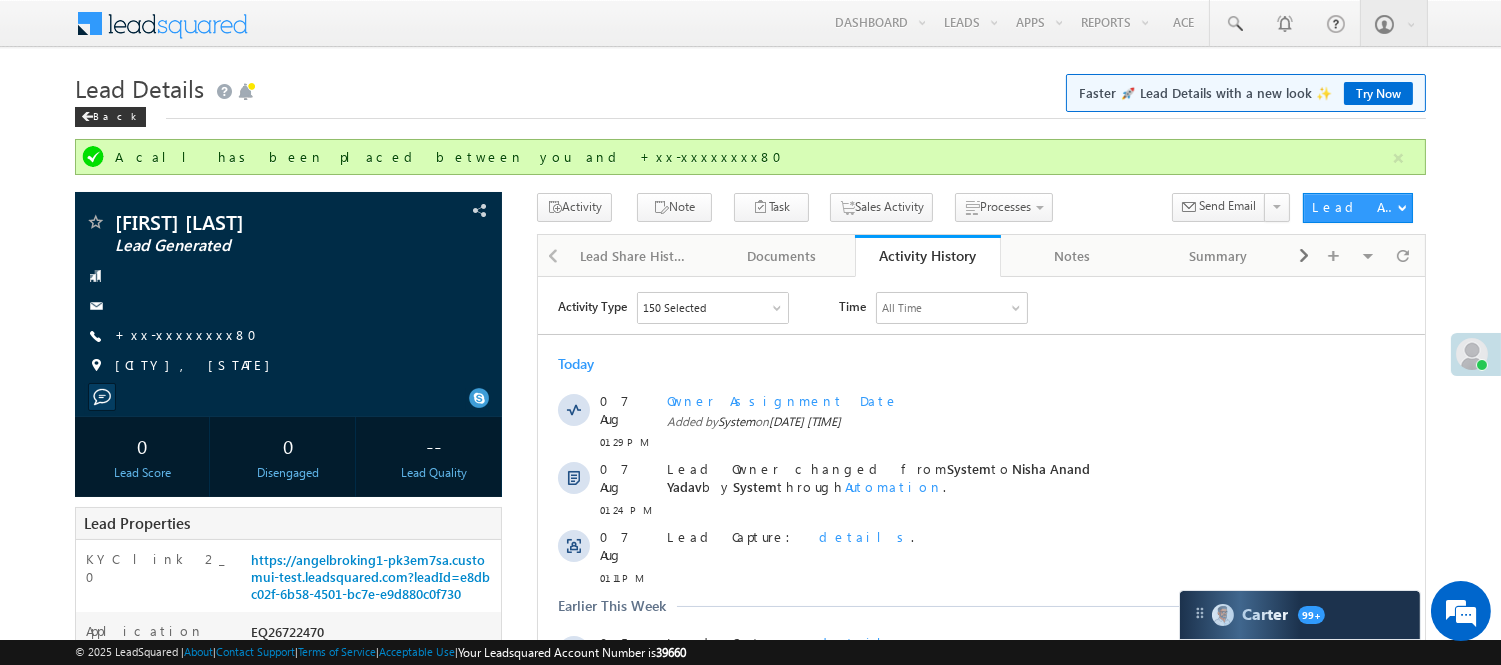 scroll, scrollTop: 0, scrollLeft: 0, axis: both 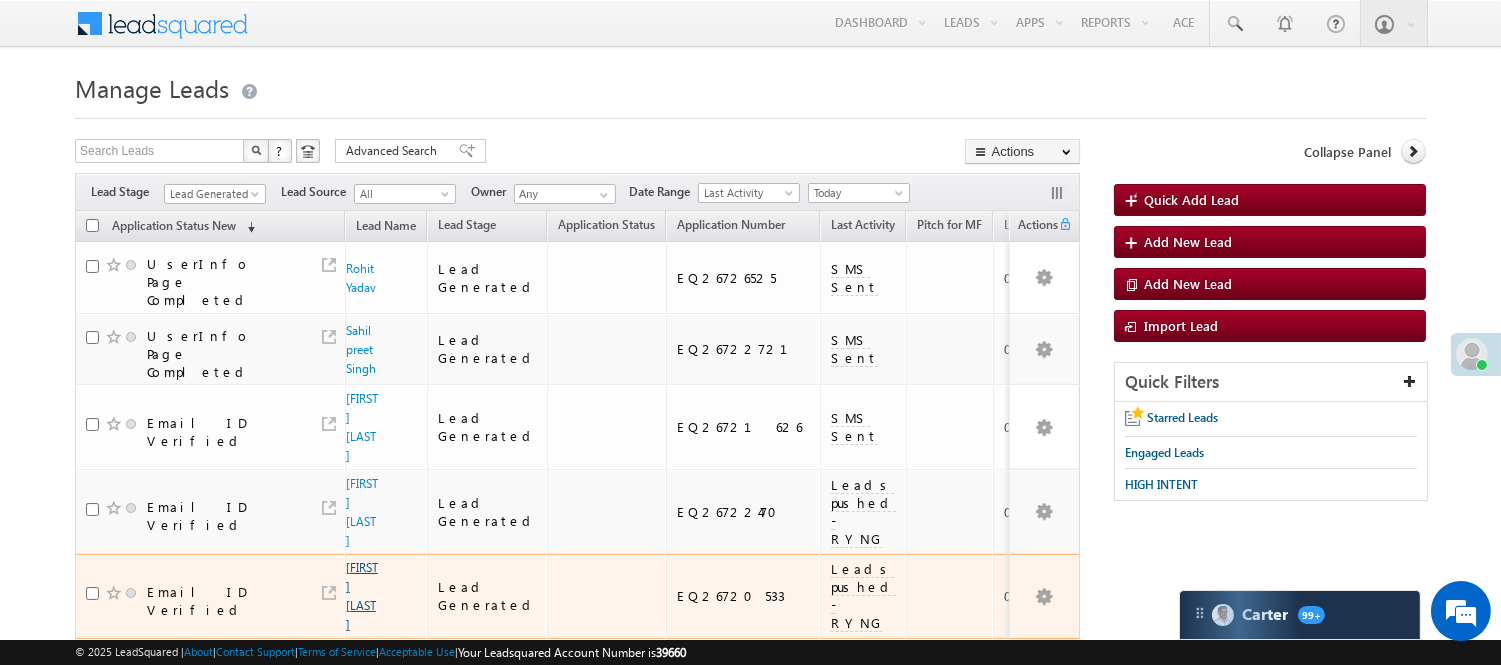 click on "Nishita Ramteke" at bounding box center [362, 596] 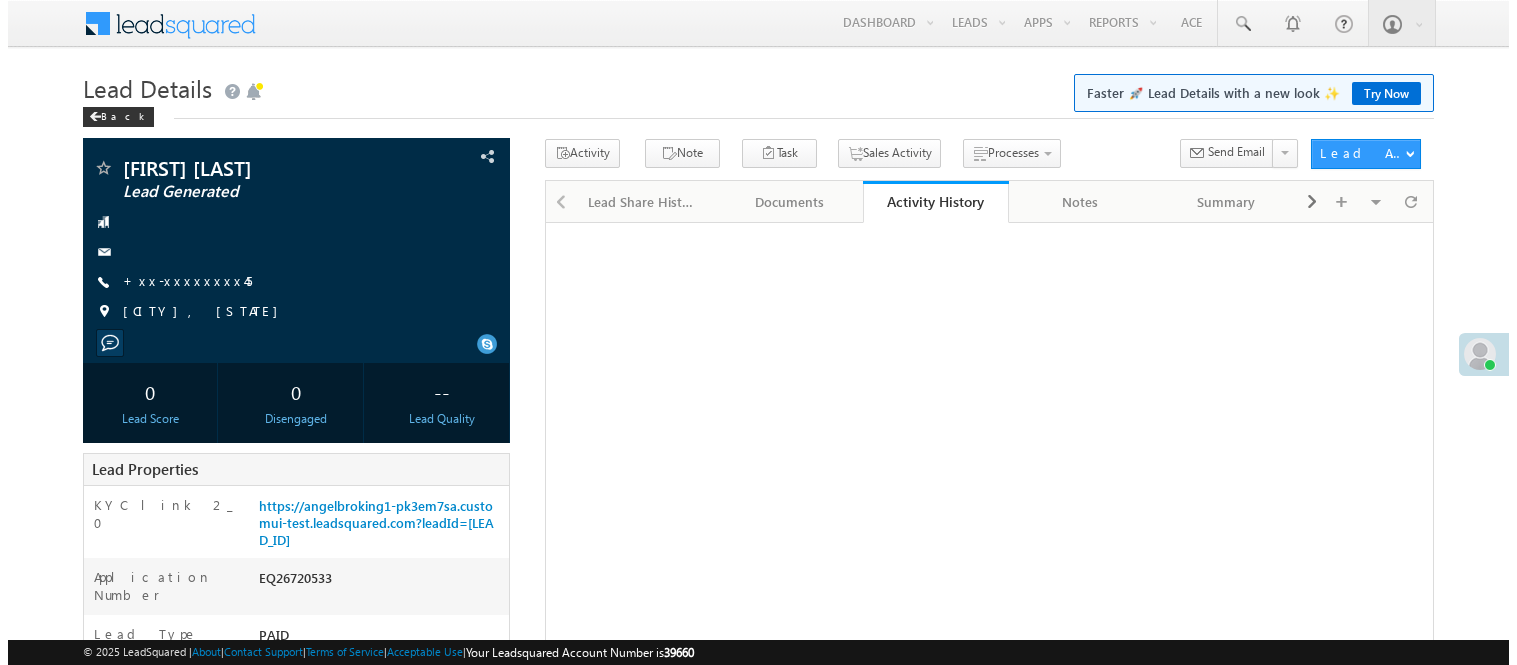 scroll, scrollTop: 0, scrollLeft: 0, axis: both 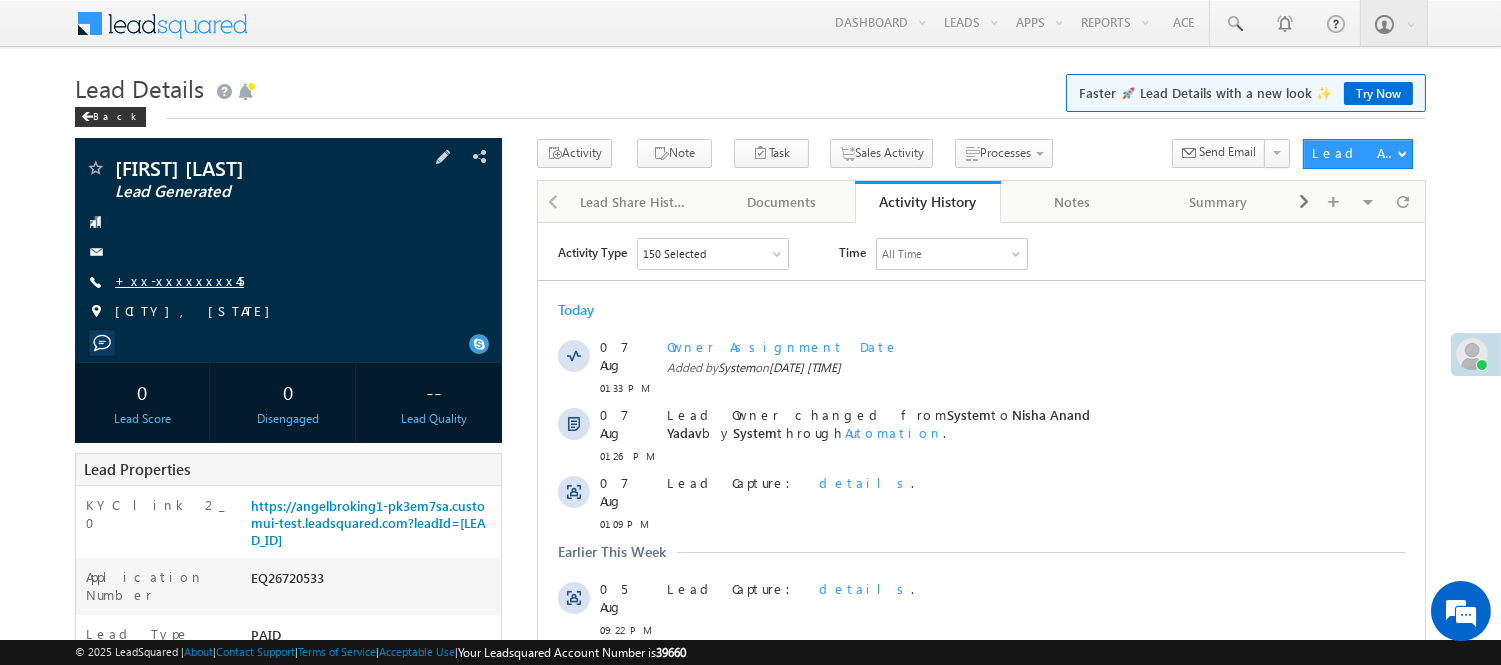 click on "+xx-xxxxxxxx45" at bounding box center (179, 280) 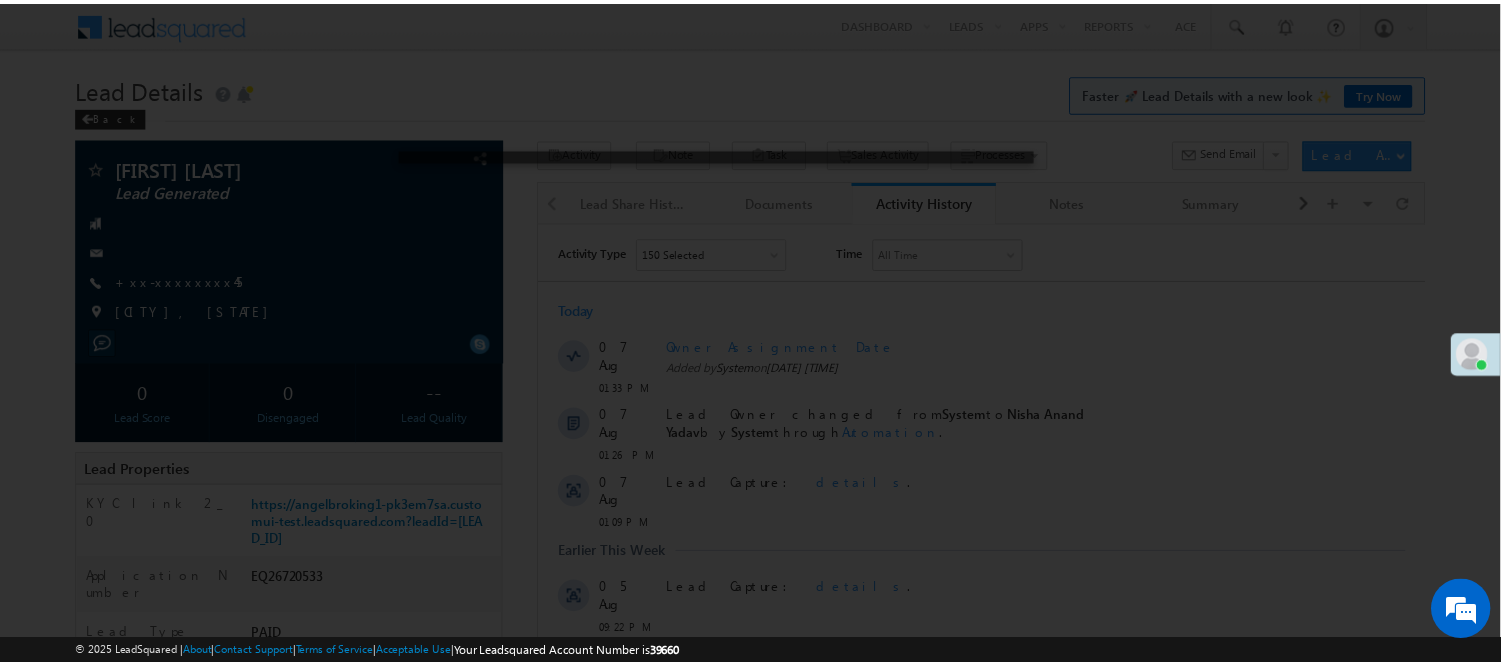 scroll, scrollTop: 0, scrollLeft: 0, axis: both 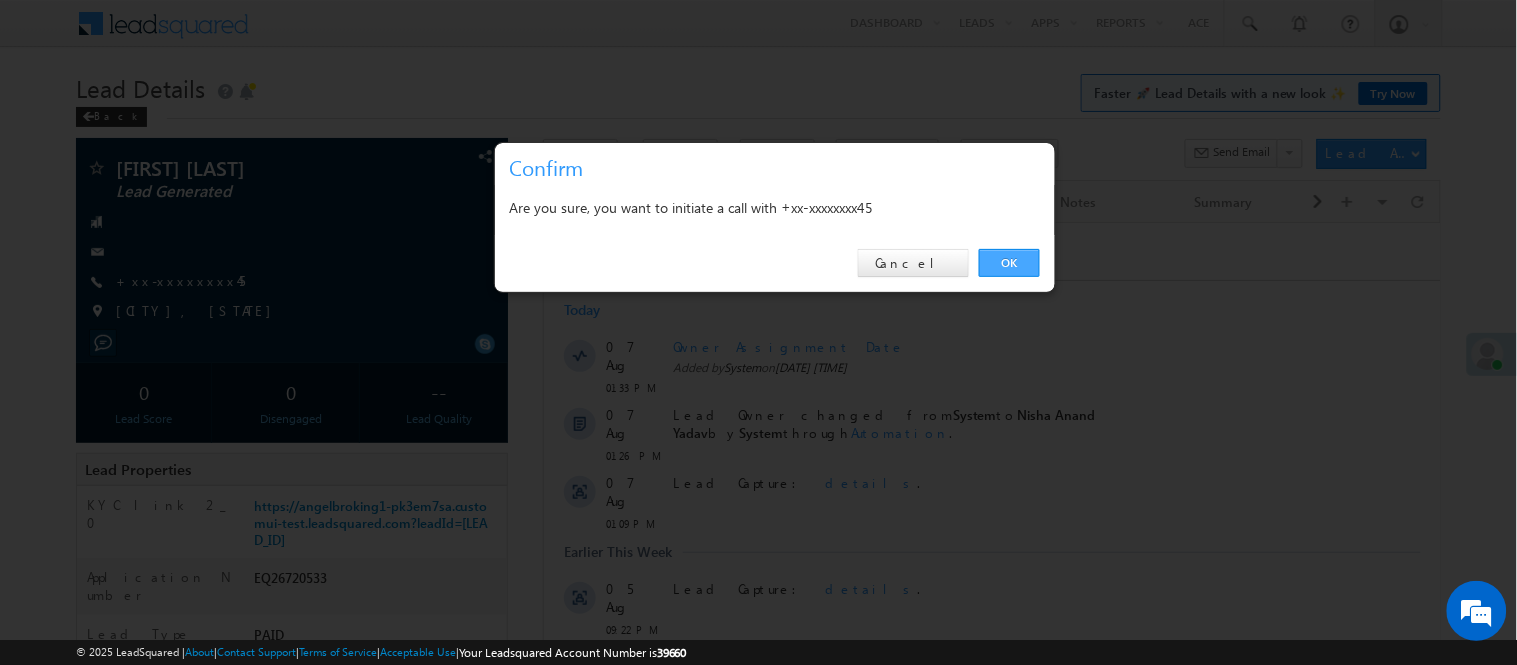 click on "OK" at bounding box center (1009, 263) 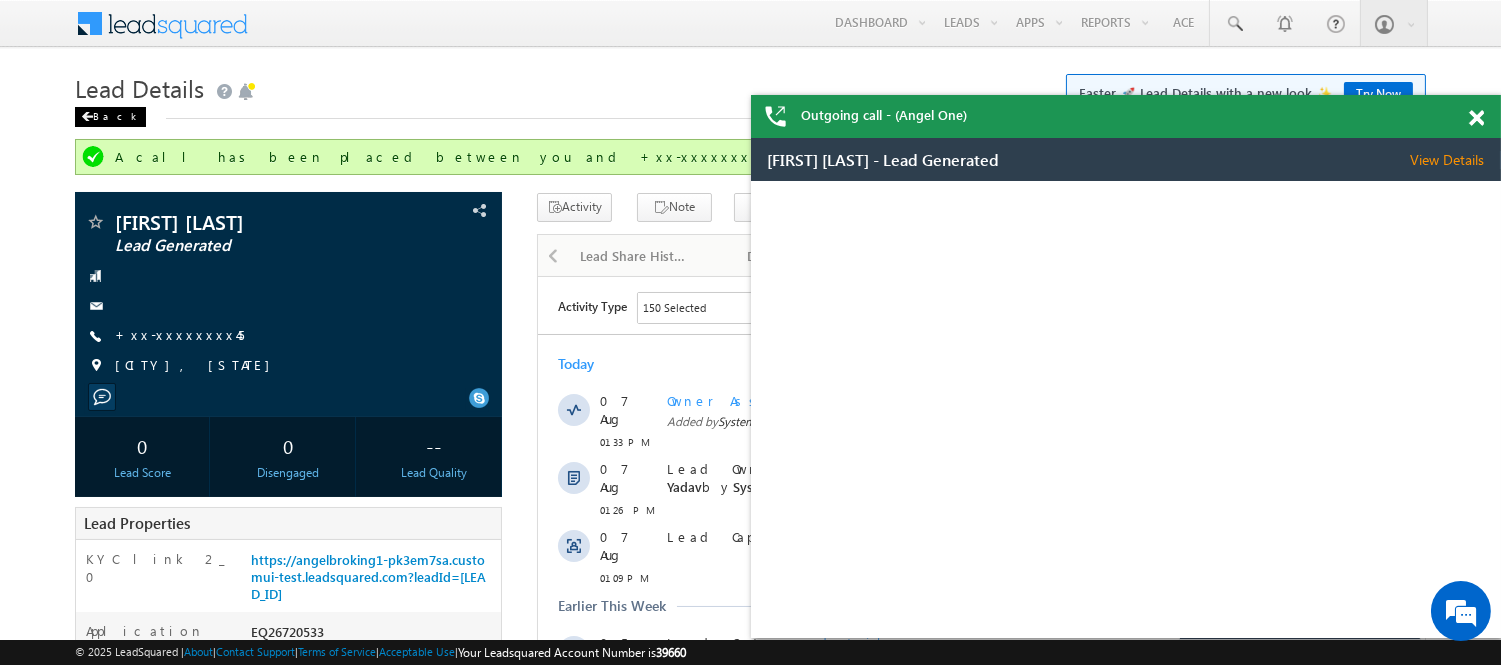 scroll, scrollTop: 0, scrollLeft: 0, axis: both 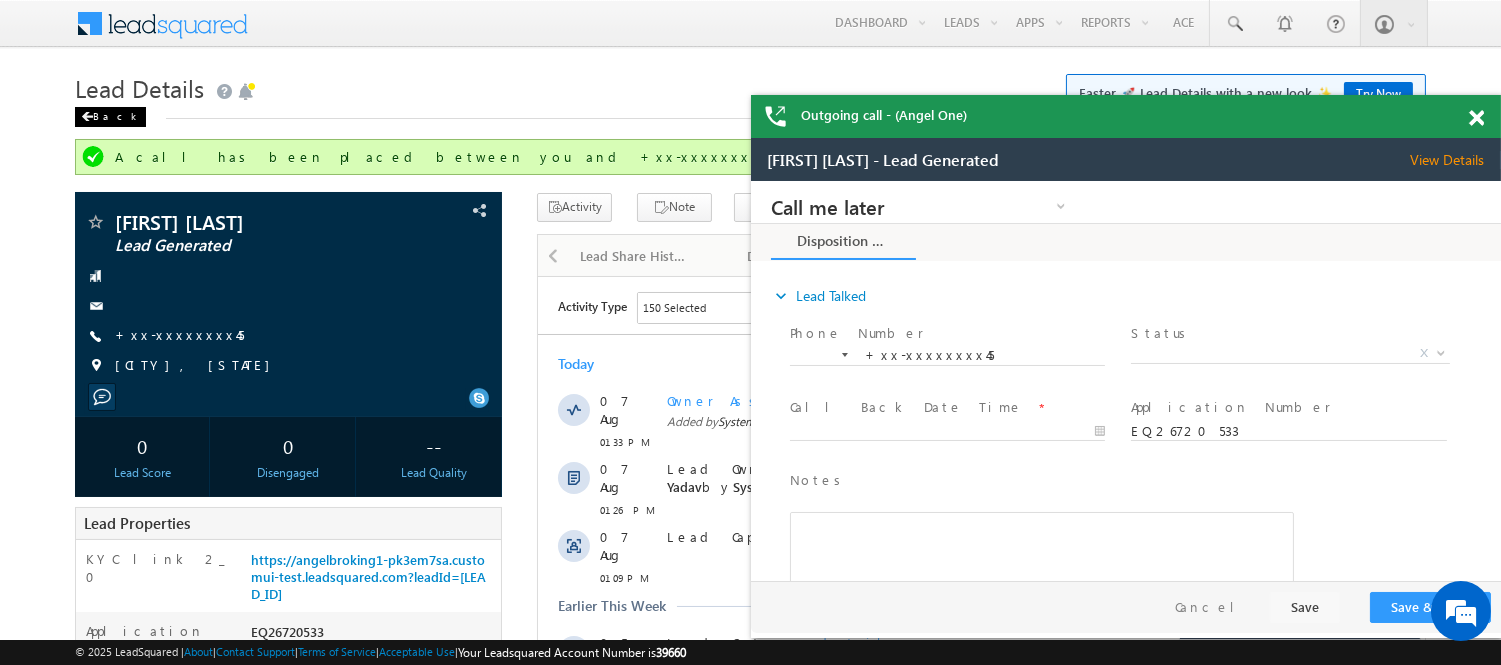 click on "Back" at bounding box center [110, 117] 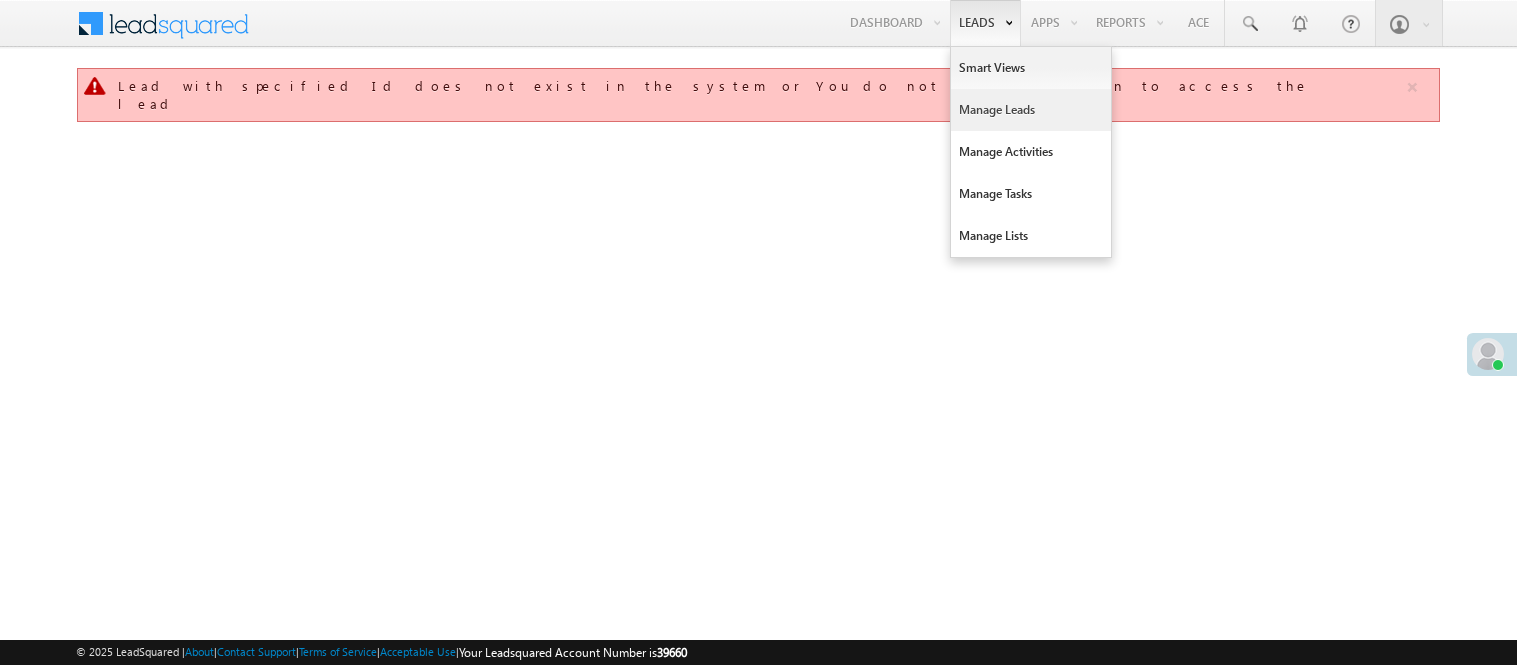 scroll, scrollTop: 0, scrollLeft: 0, axis: both 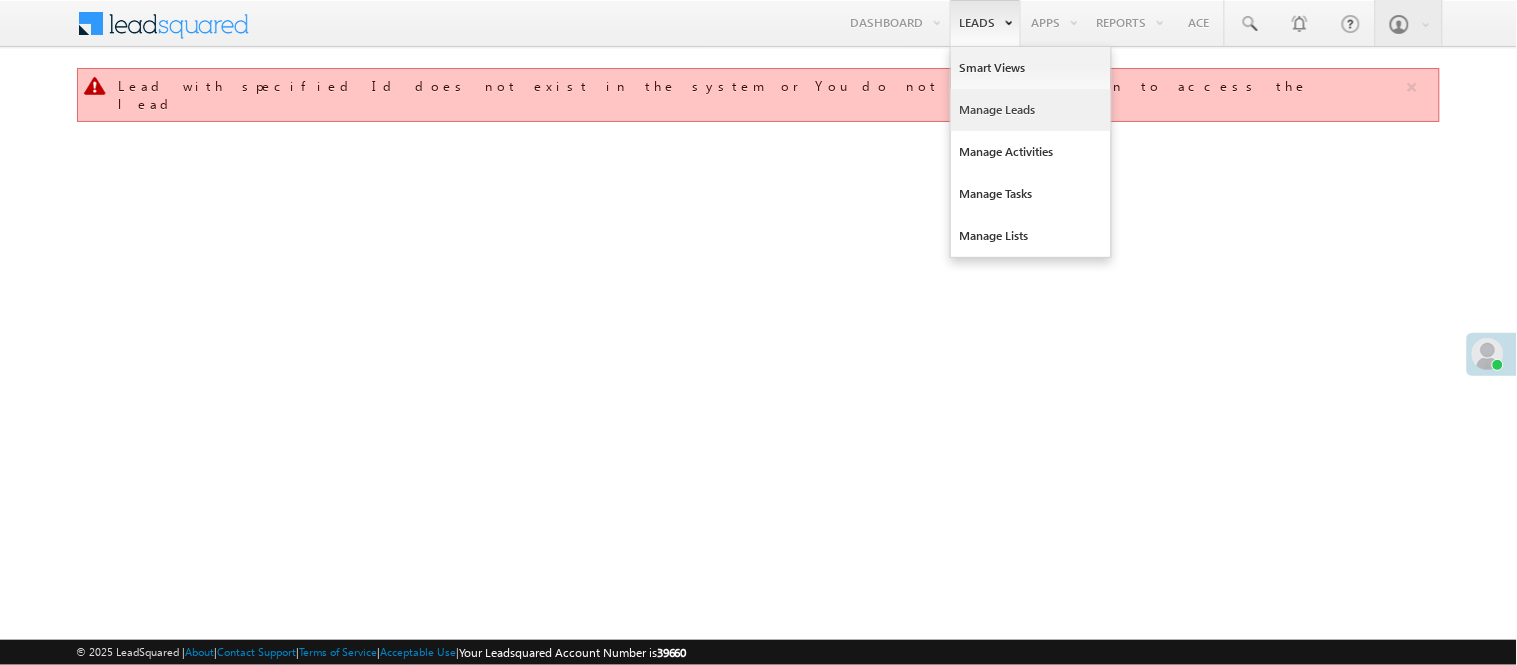 click on "Manage Leads" at bounding box center [1031, 110] 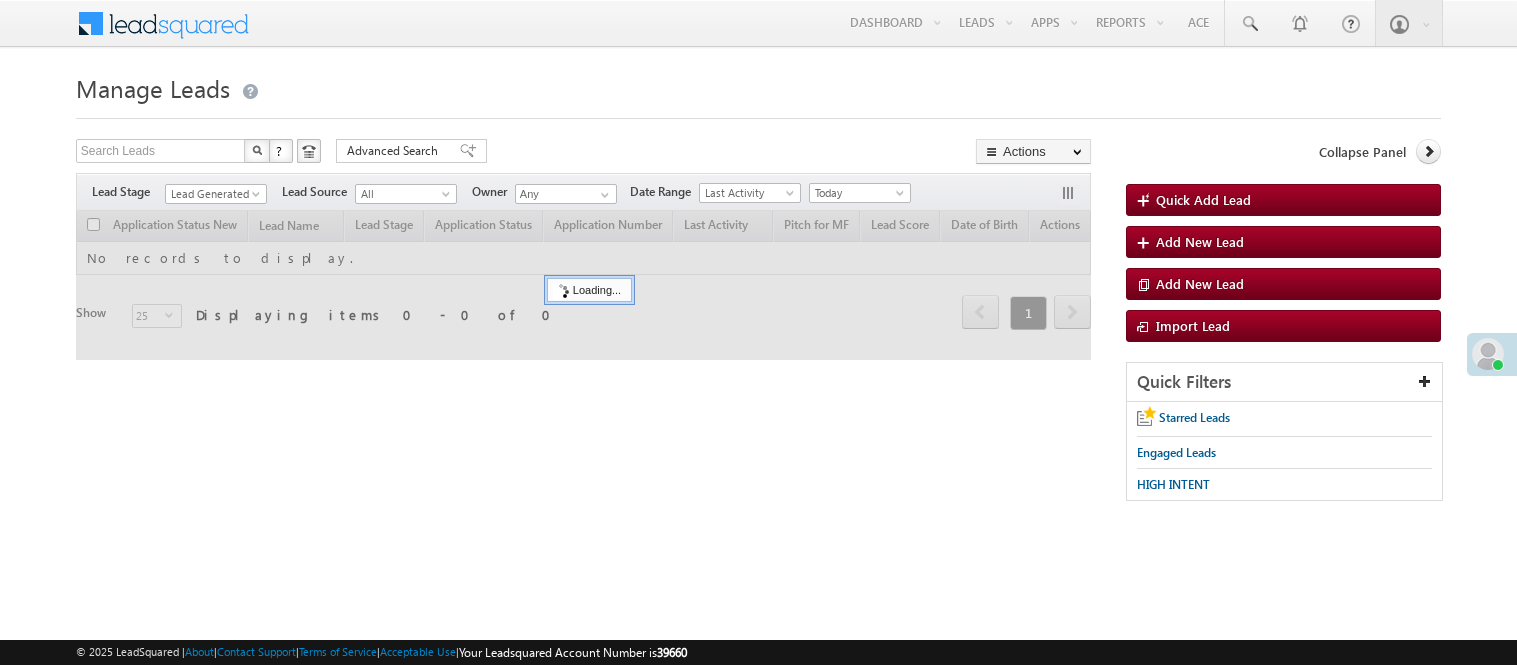 scroll, scrollTop: 0, scrollLeft: 0, axis: both 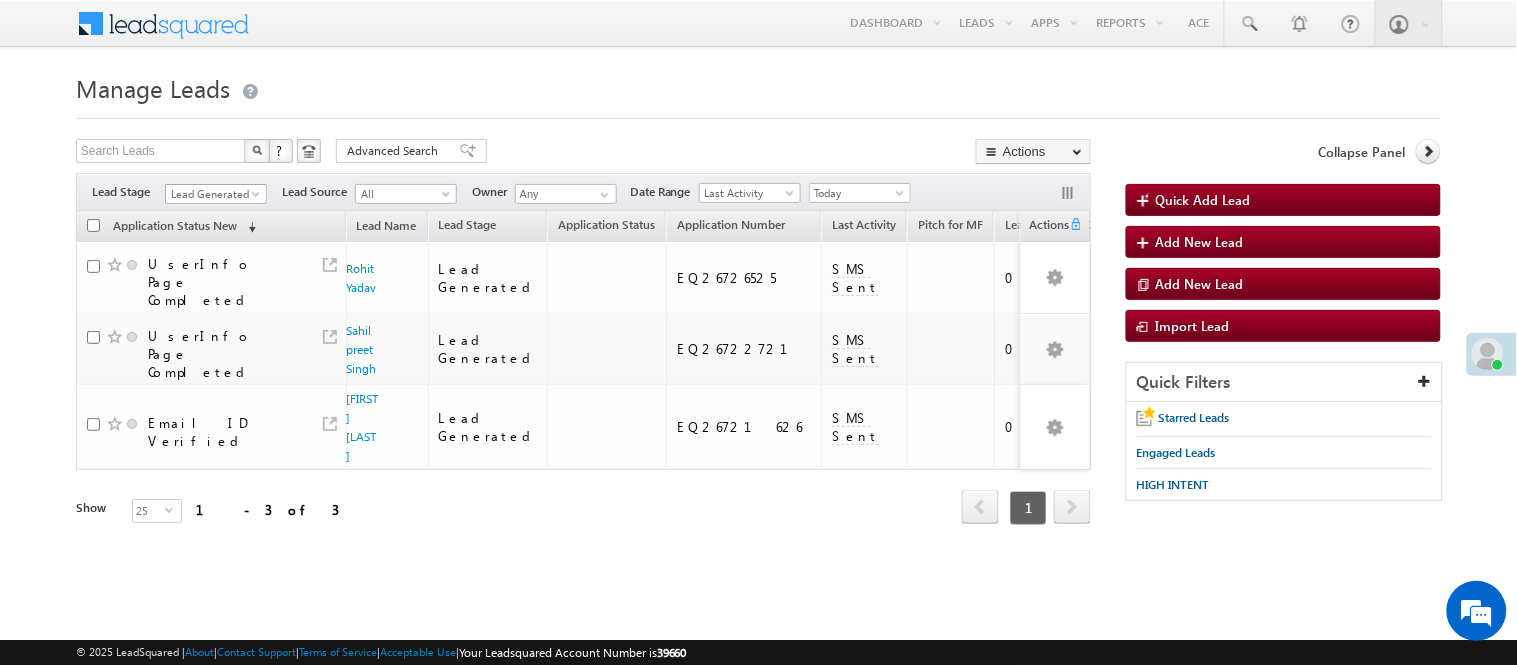 click on "Lead Generated" at bounding box center (213, 194) 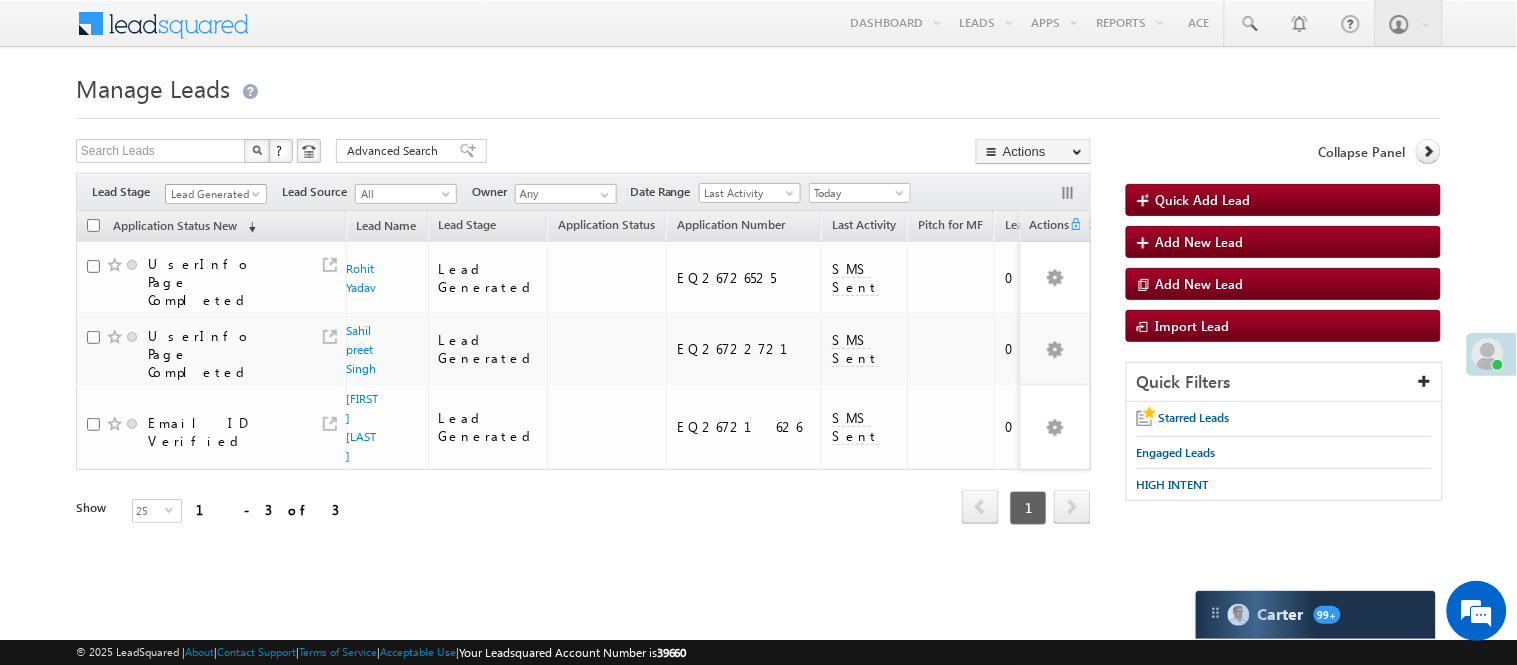 click on "Lead Generated" at bounding box center (213, 194) 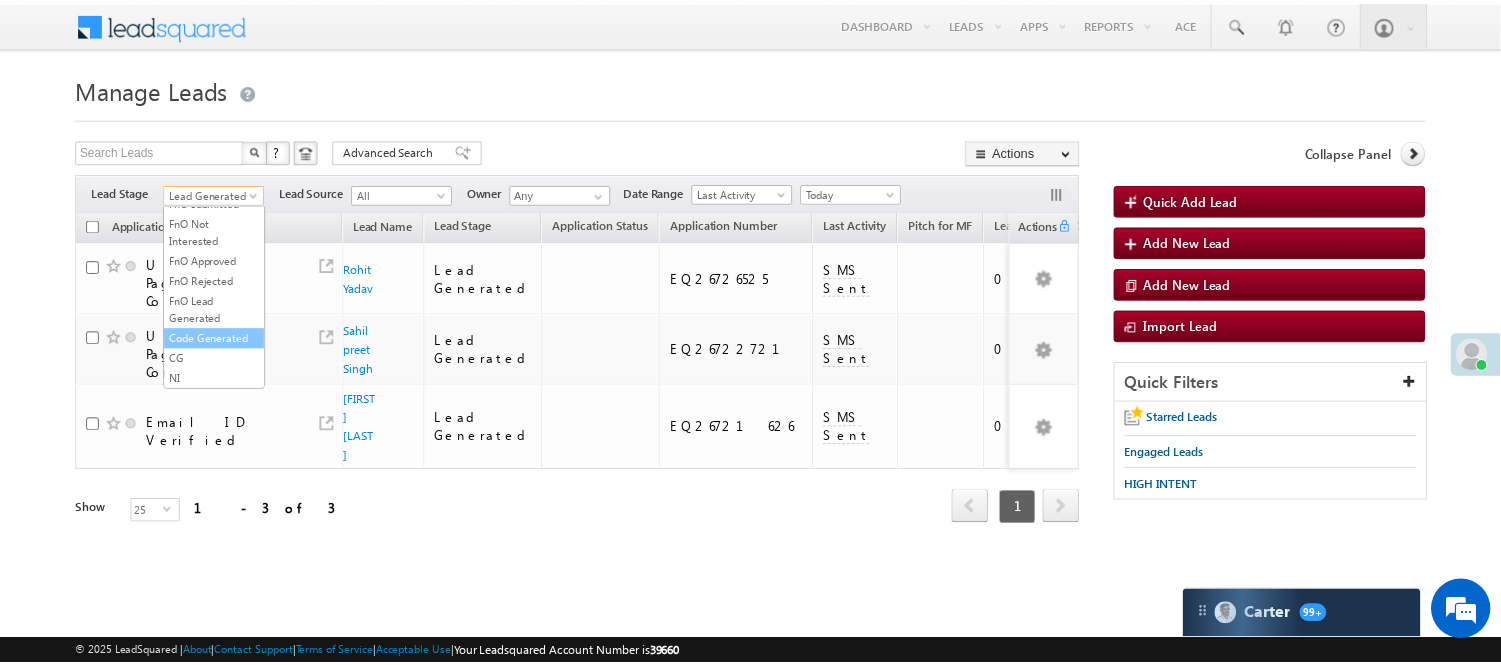 scroll, scrollTop: 496, scrollLeft: 0, axis: vertical 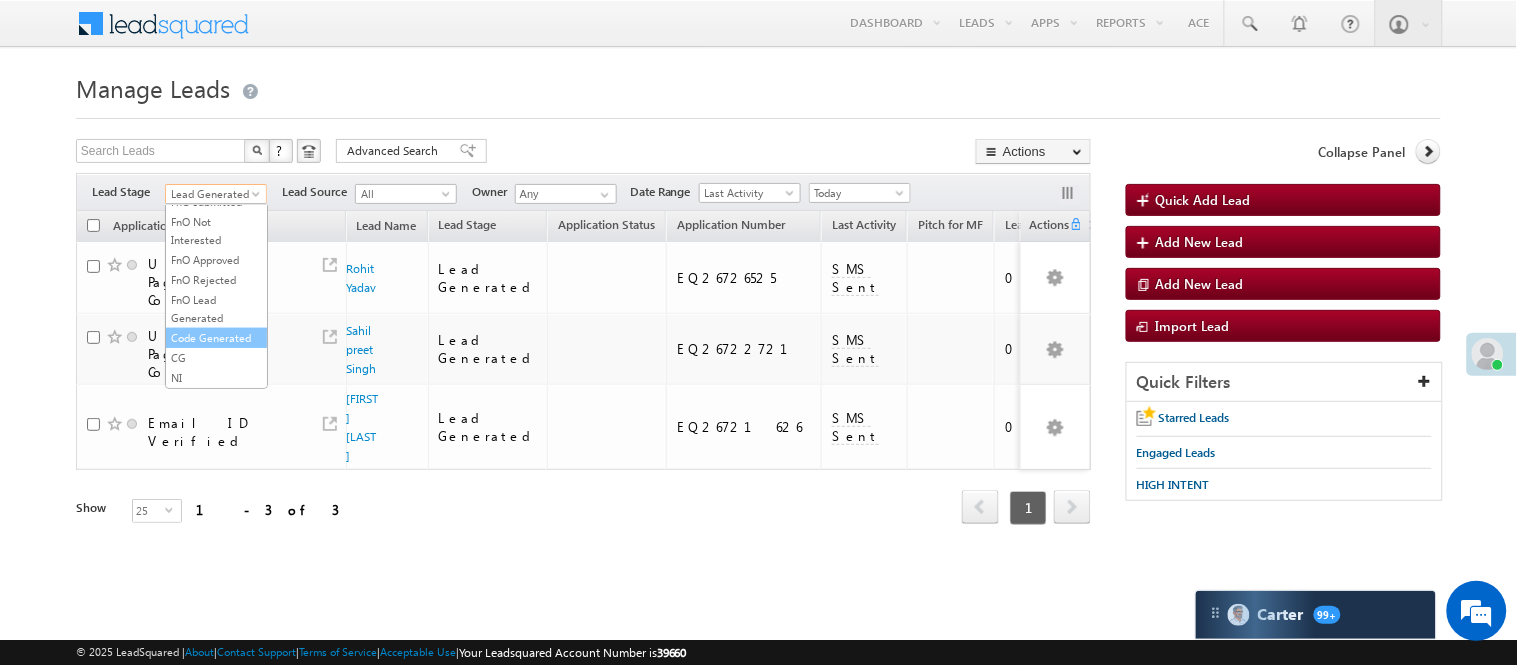 click on "Code Generated" at bounding box center [216, 338] 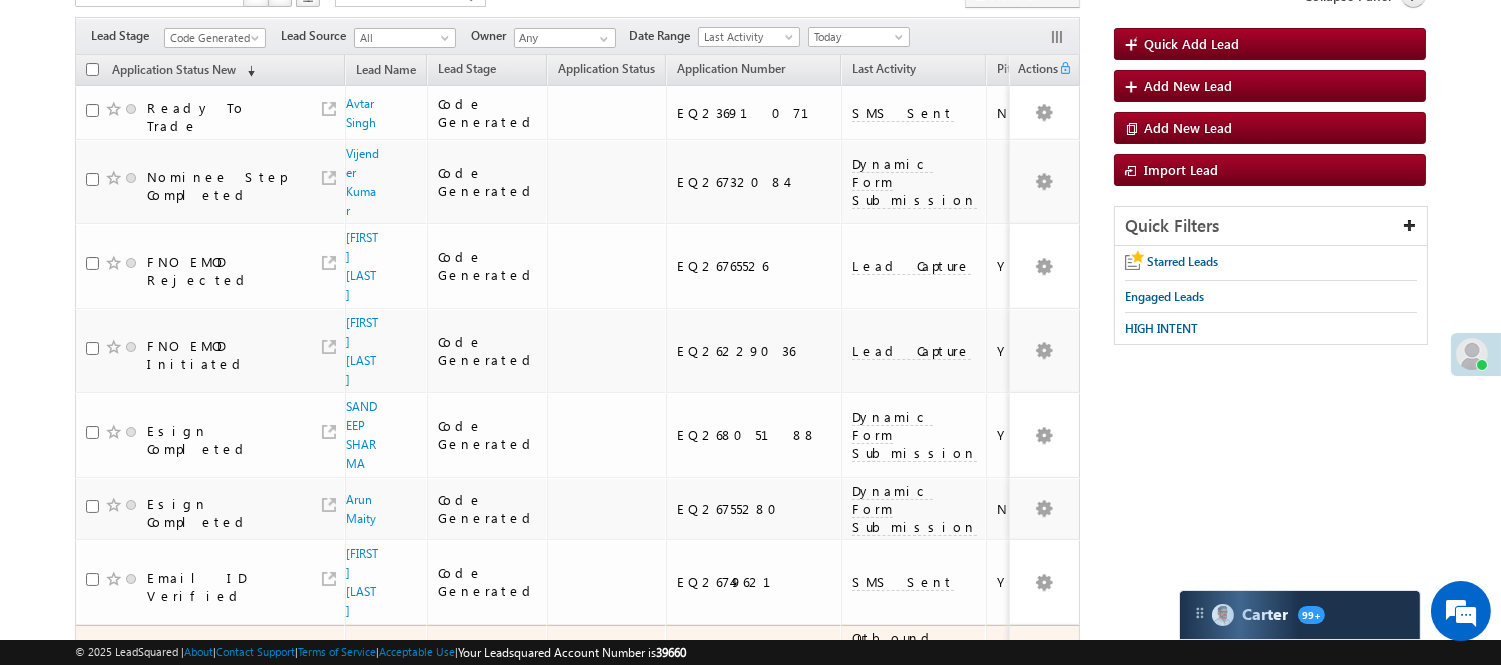 scroll, scrollTop: 427, scrollLeft: 0, axis: vertical 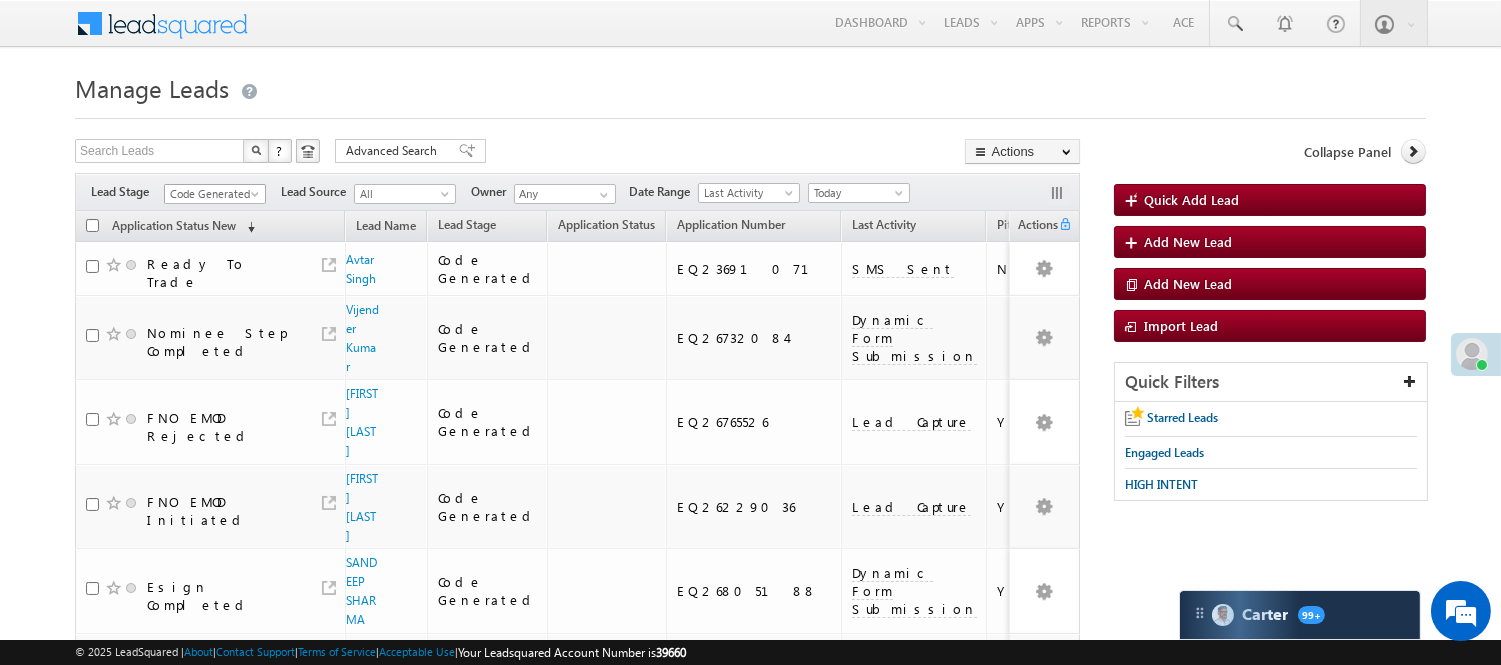 click on "Code Generated" at bounding box center (212, 194) 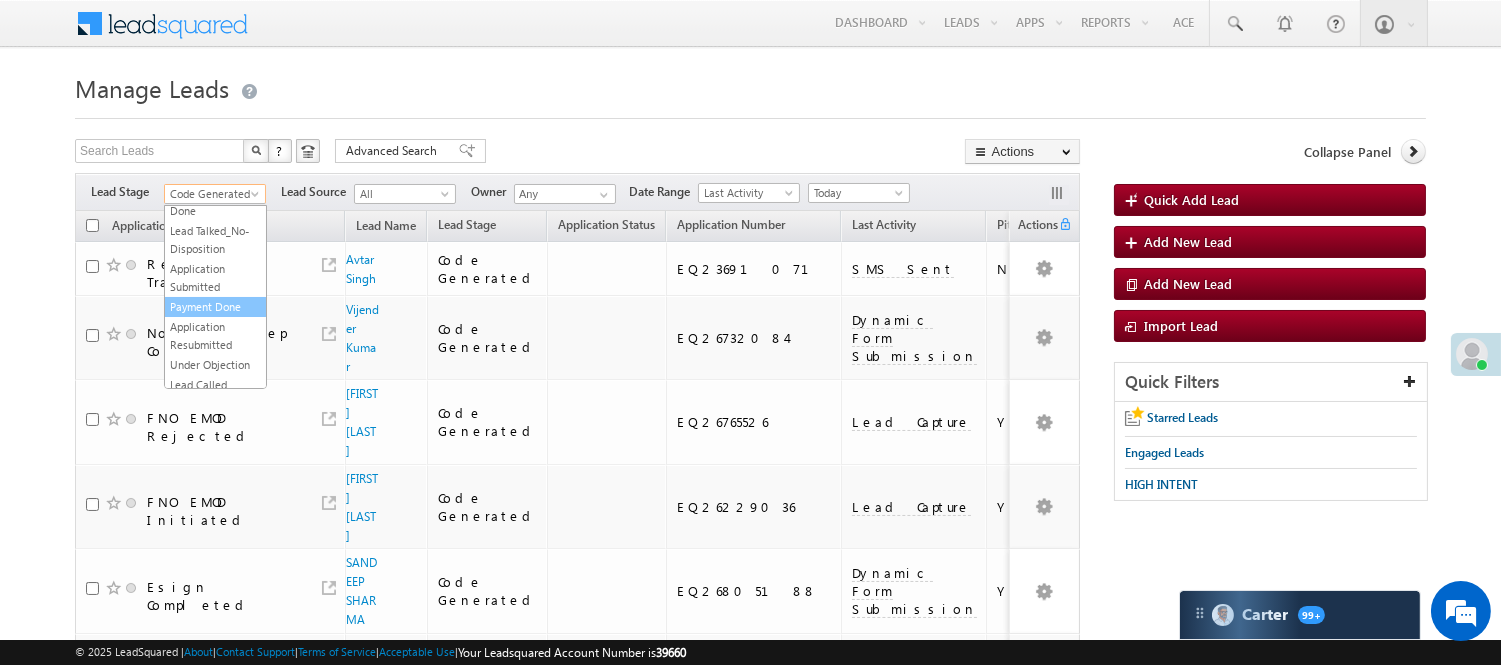 scroll, scrollTop: 111, scrollLeft: 0, axis: vertical 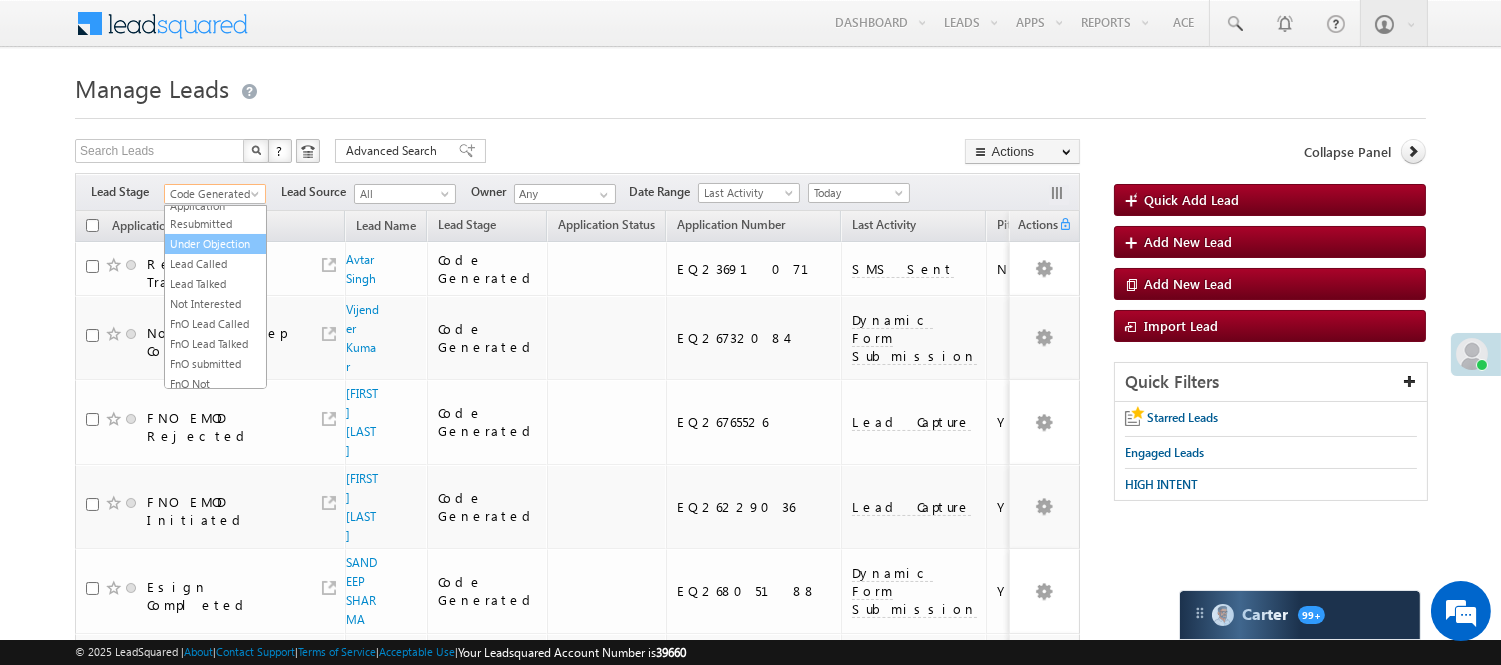 click on "Under Objection" at bounding box center [215, 244] 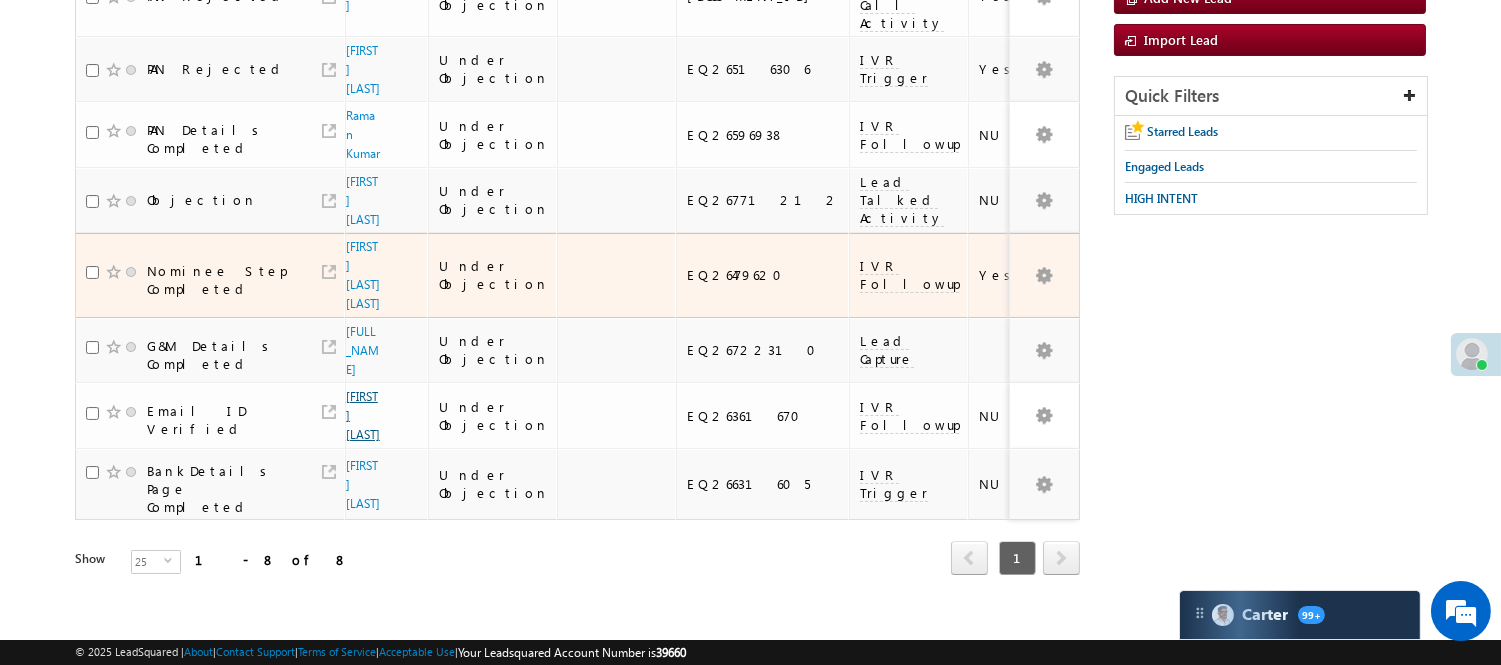 scroll, scrollTop: 356, scrollLeft: 0, axis: vertical 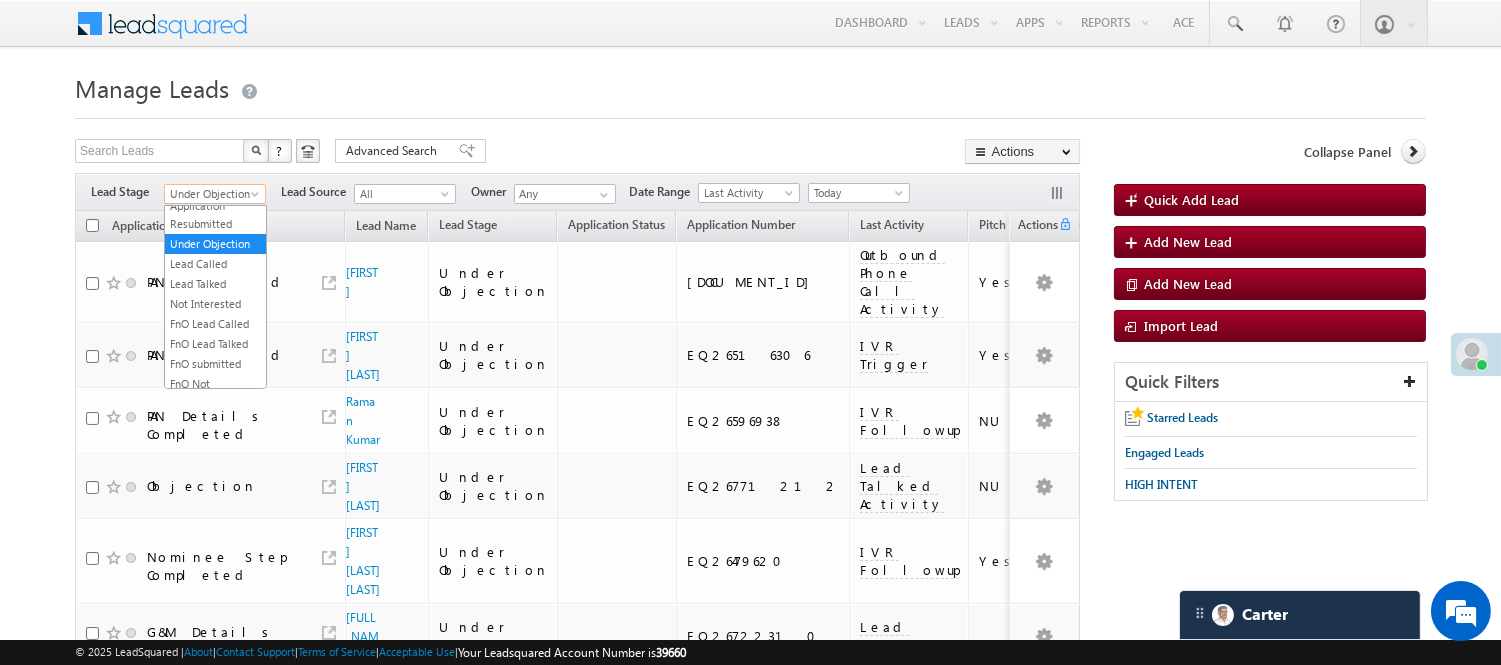 click on "Under Objection" at bounding box center [212, 194] 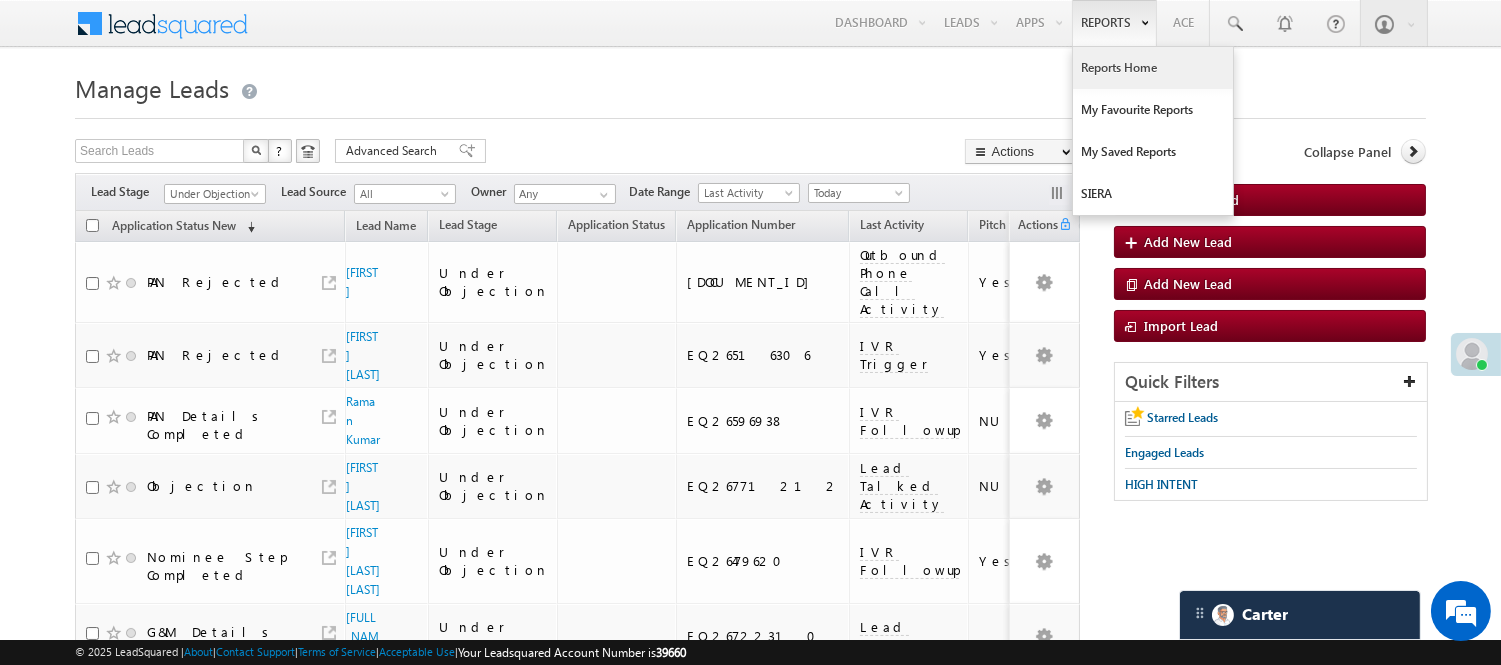 click on "Reports Home" at bounding box center (1153, 68) 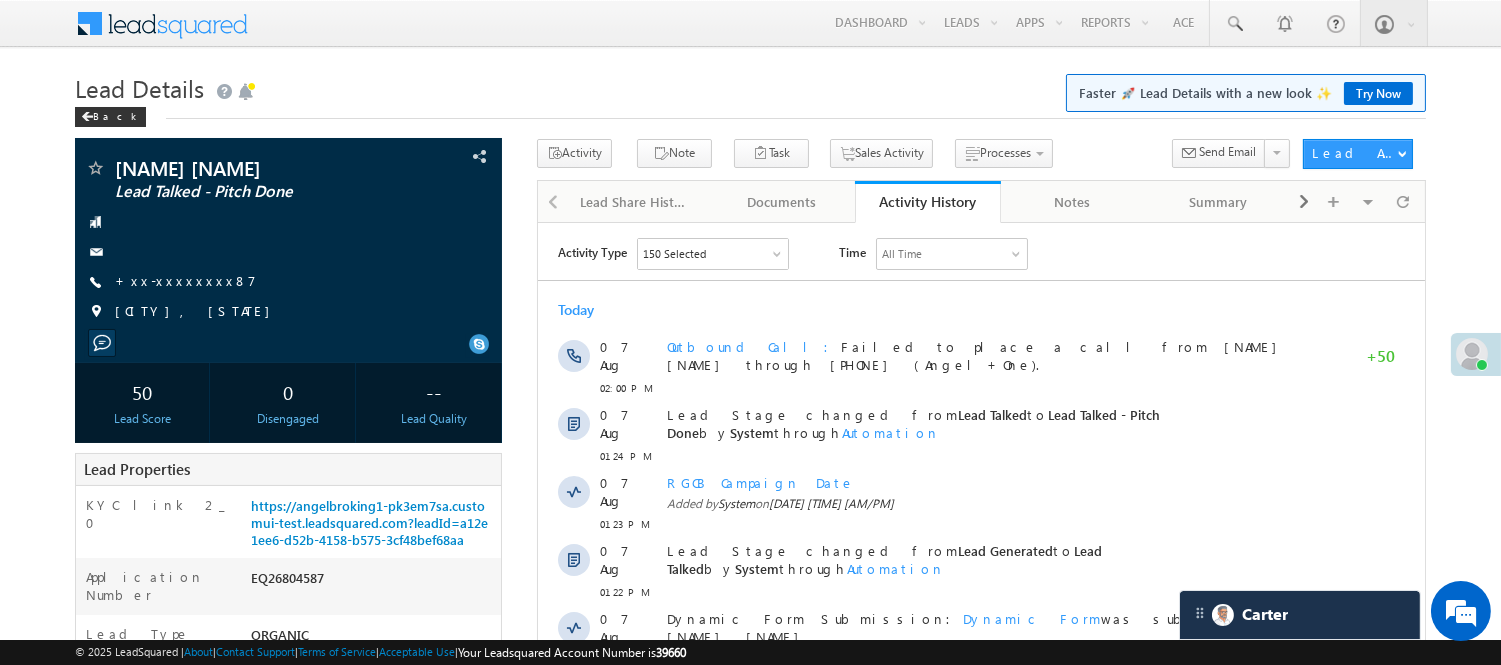 scroll, scrollTop: 0, scrollLeft: 0, axis: both 